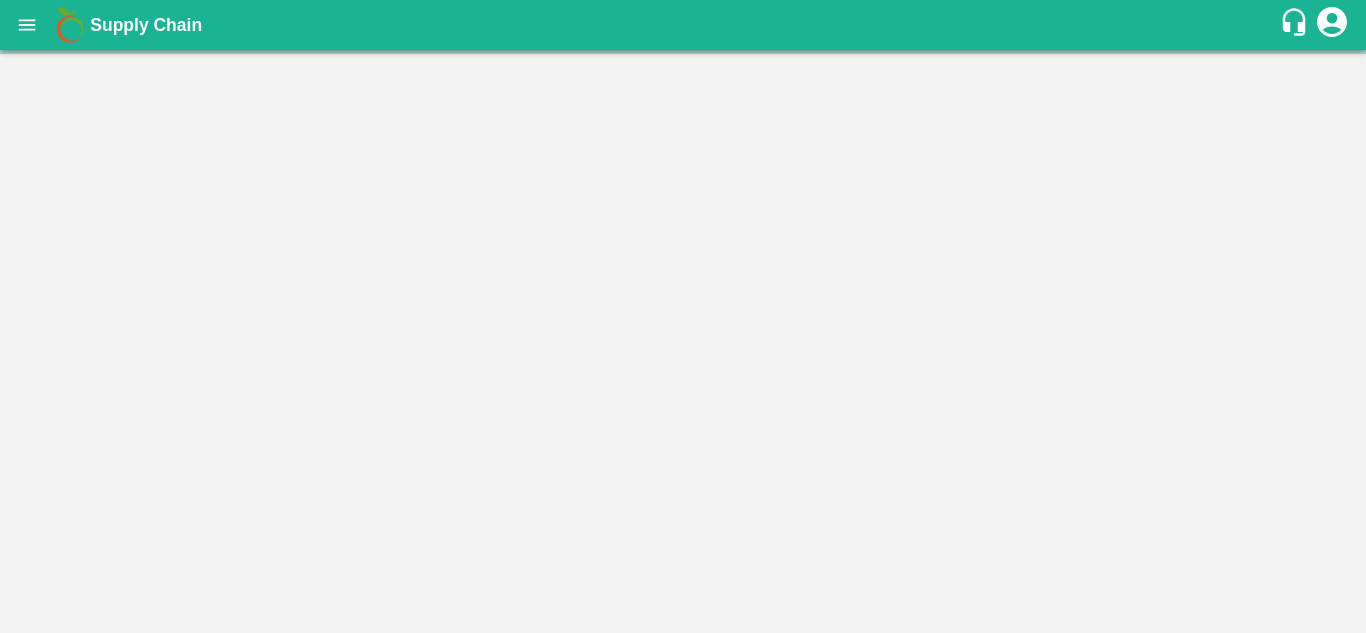 scroll, scrollTop: 0, scrollLeft: 0, axis: both 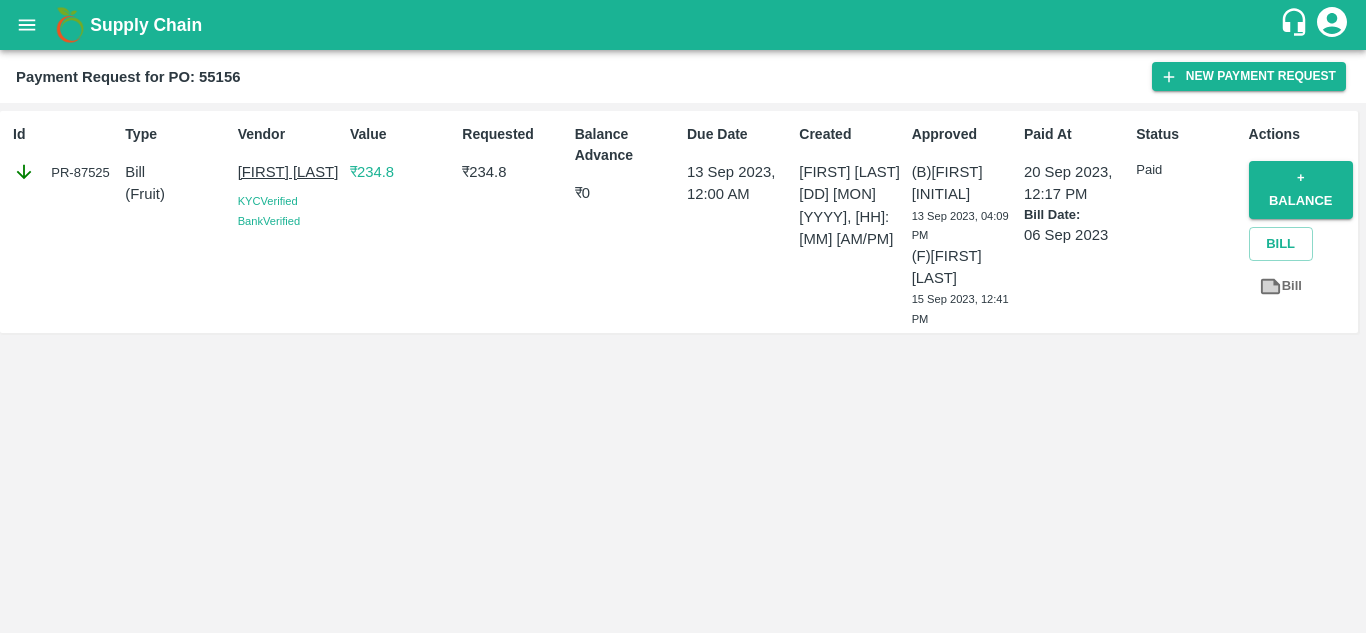 click at bounding box center (27, 25) 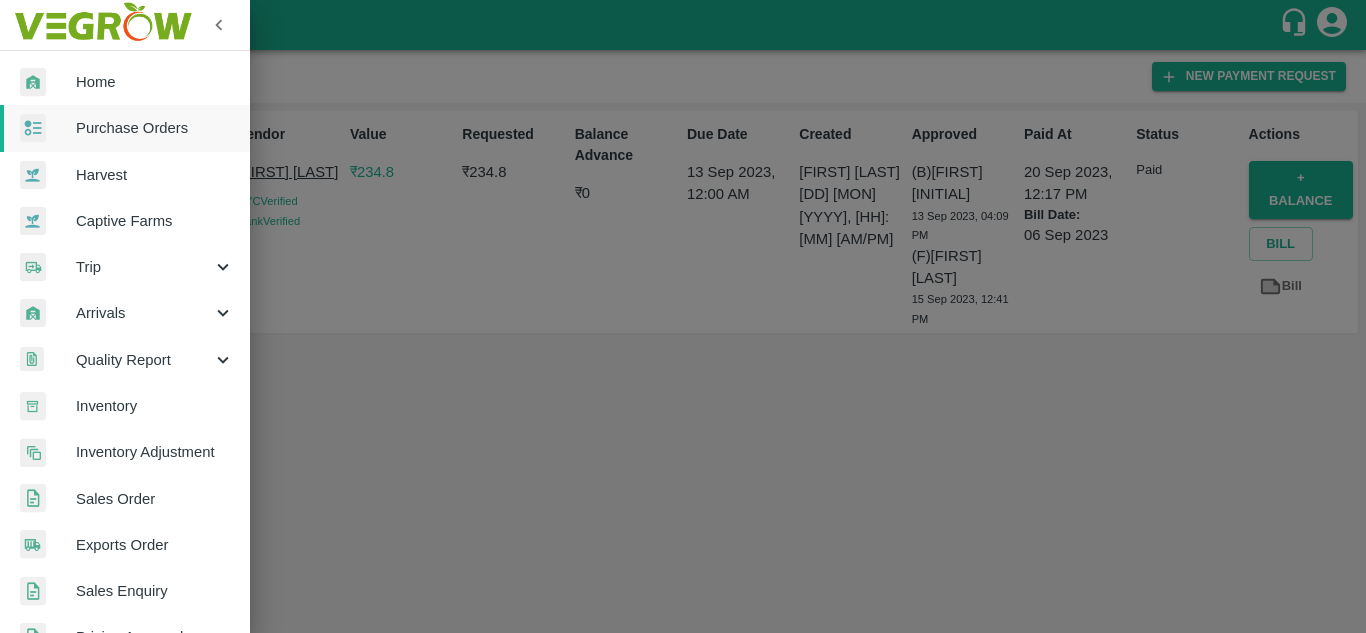 click on "Purchase Orders" at bounding box center [155, 128] 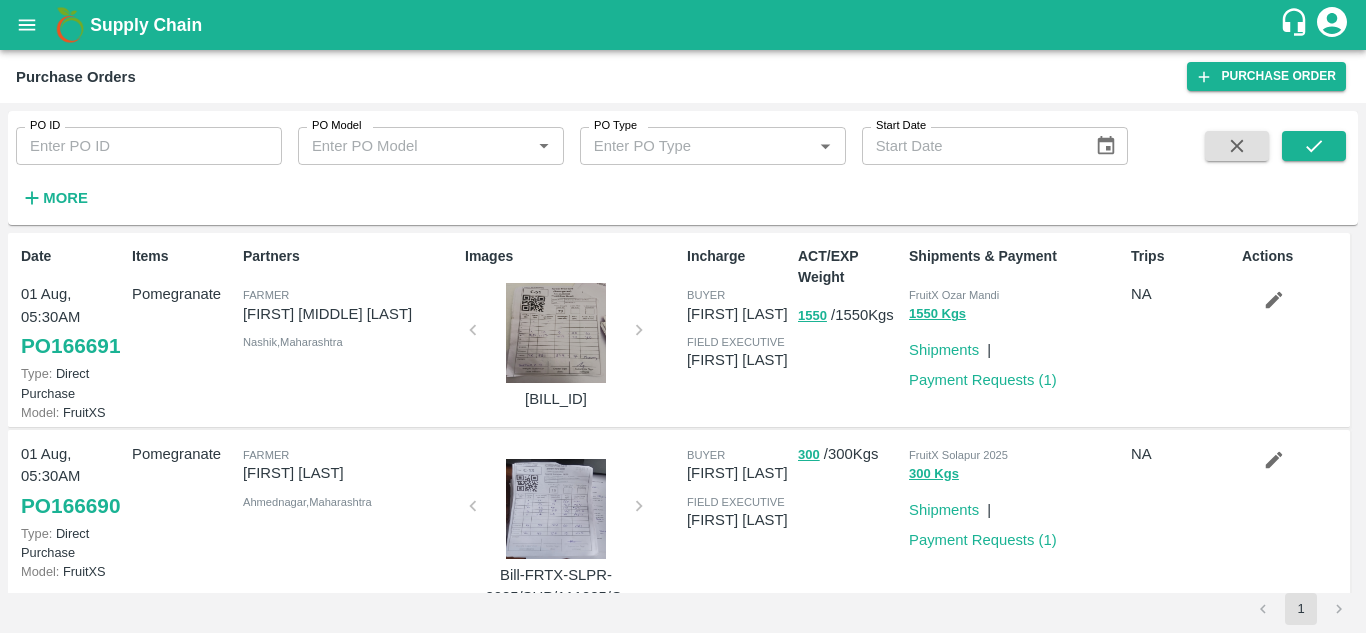 drag, startPoint x: 113, startPoint y: 148, endPoint x: 118, endPoint y: 158, distance: 11.18034 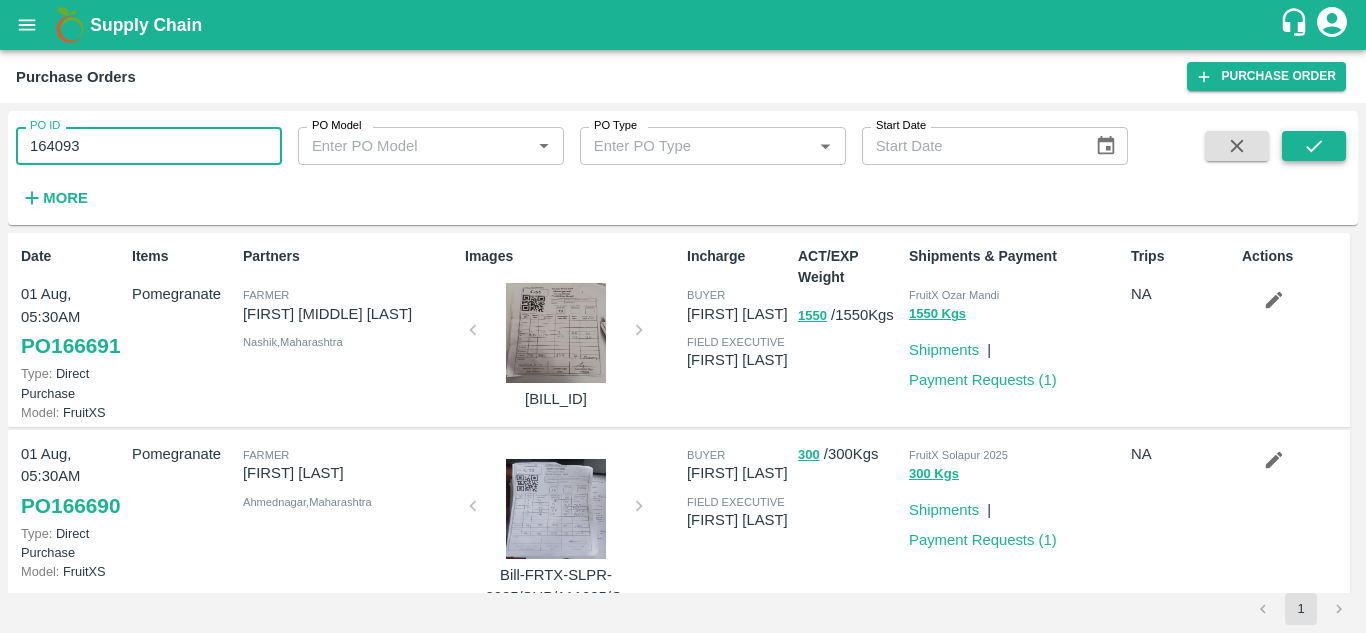 type on "164093" 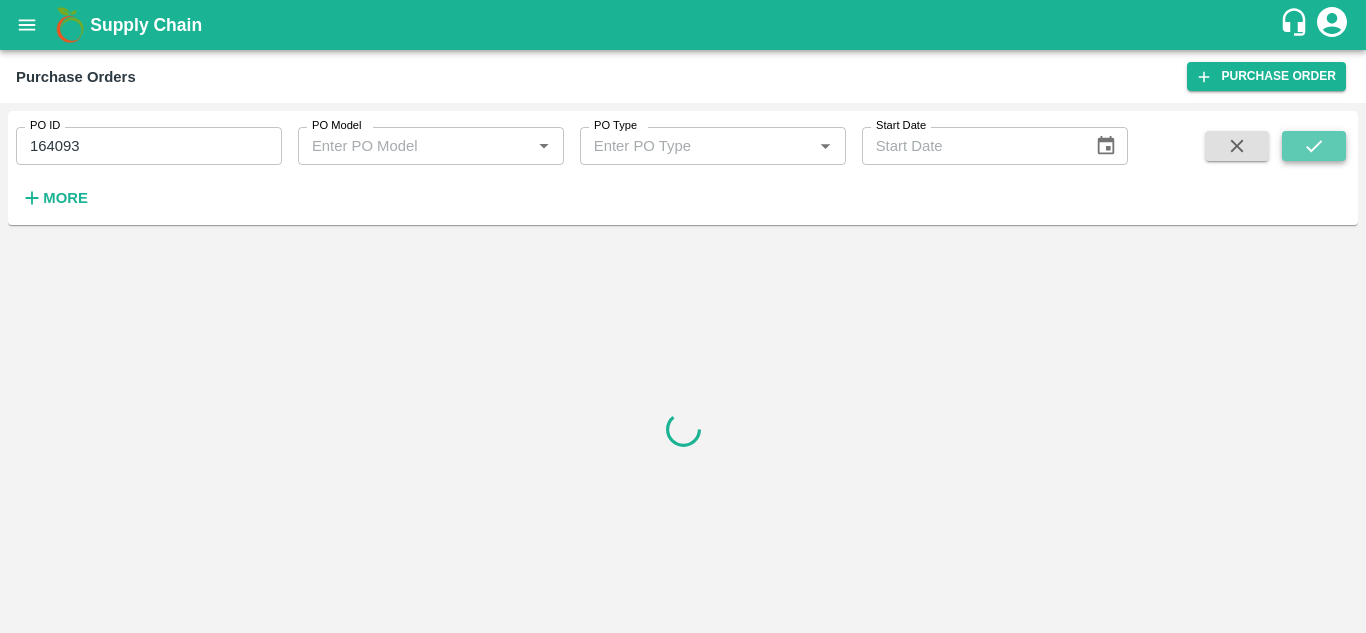 click 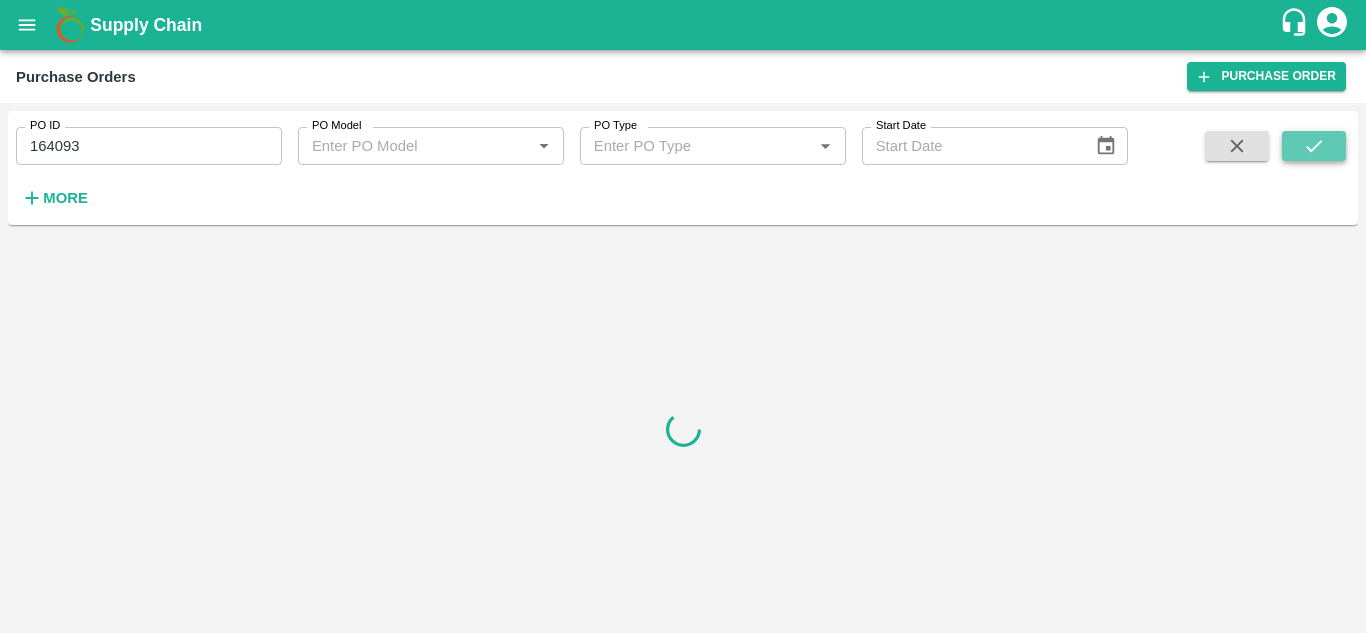 click 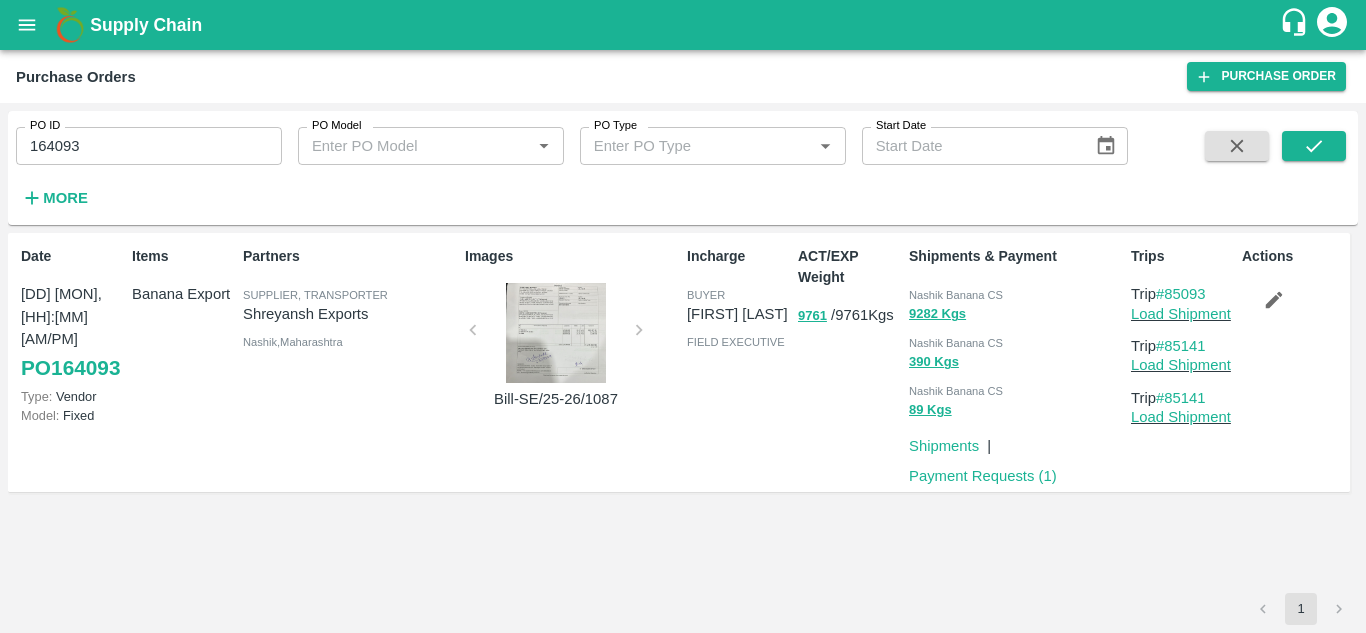 type 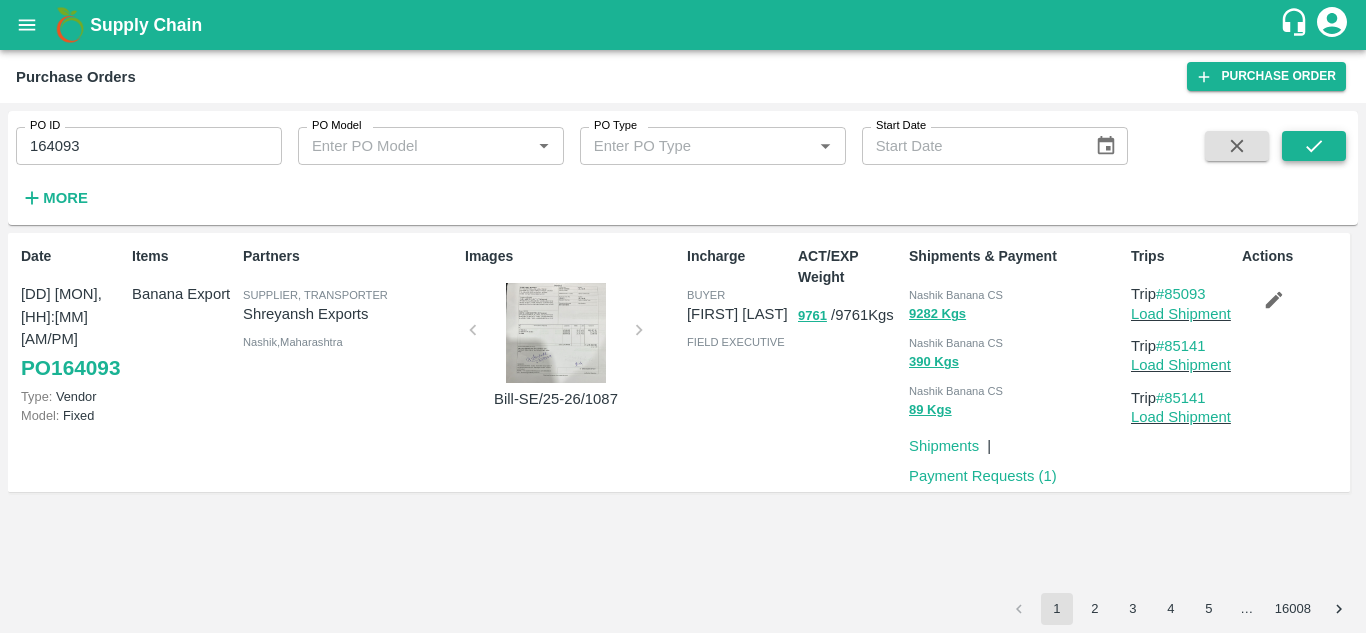 click 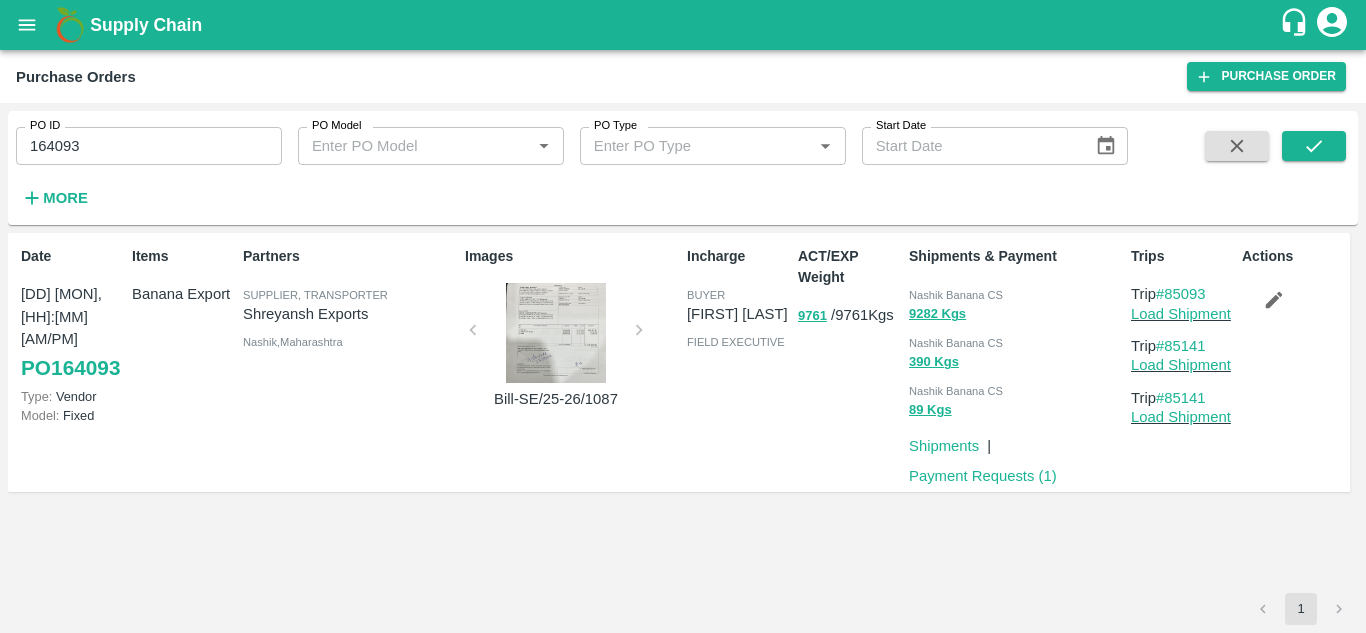 click on "Nashik Banana CS" at bounding box center (956, 295) 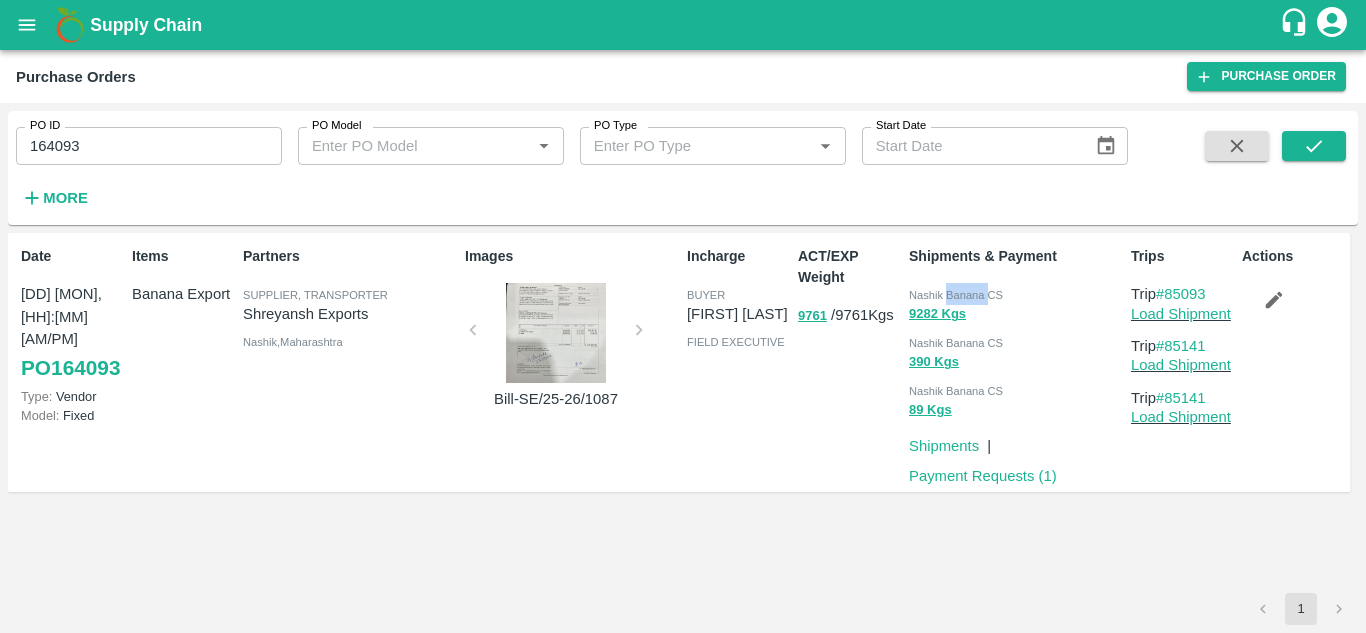 click on "Nashik Banana CS" at bounding box center [956, 295] 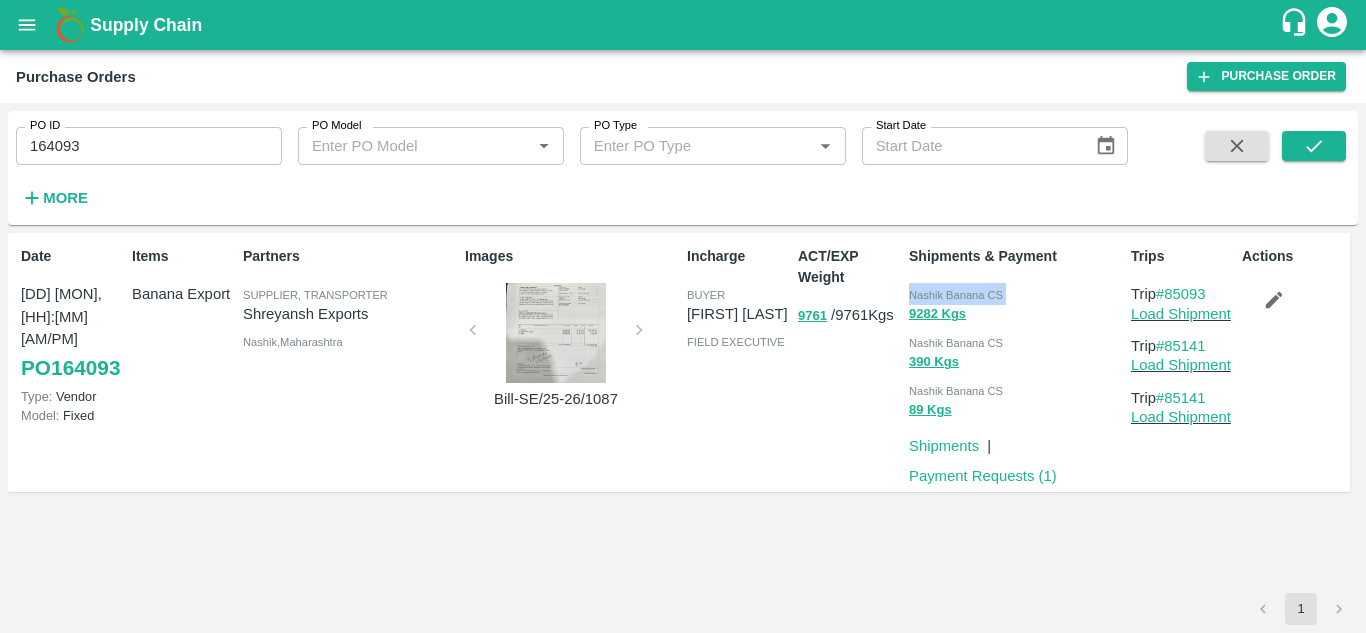 click on "Nashik Banana CS" at bounding box center [956, 295] 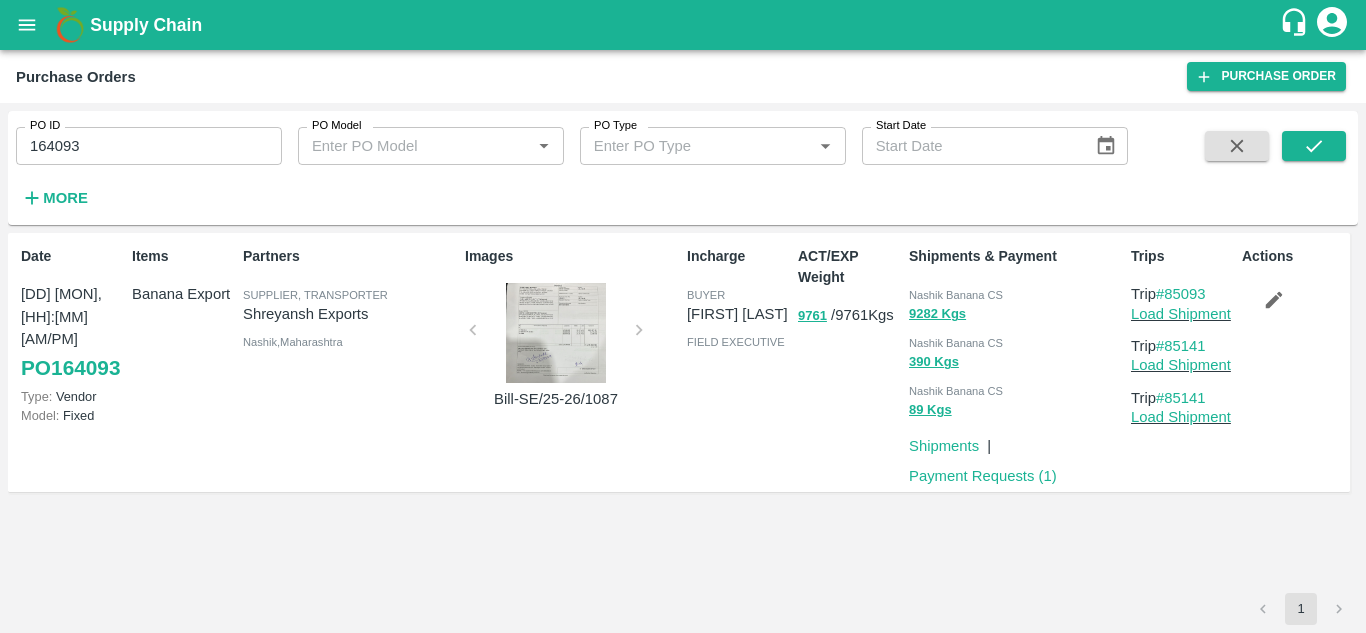 click on "9761   /  9761  Kgs" at bounding box center (849, 315) 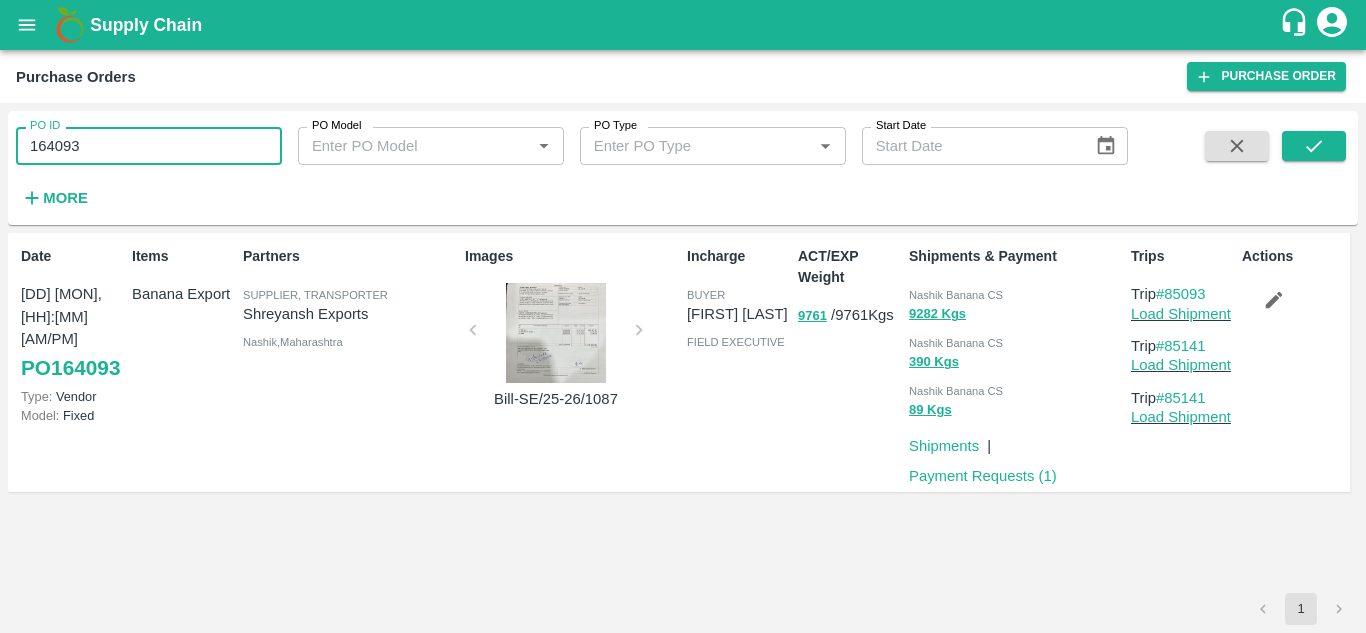 click on "164093" at bounding box center [149, 146] 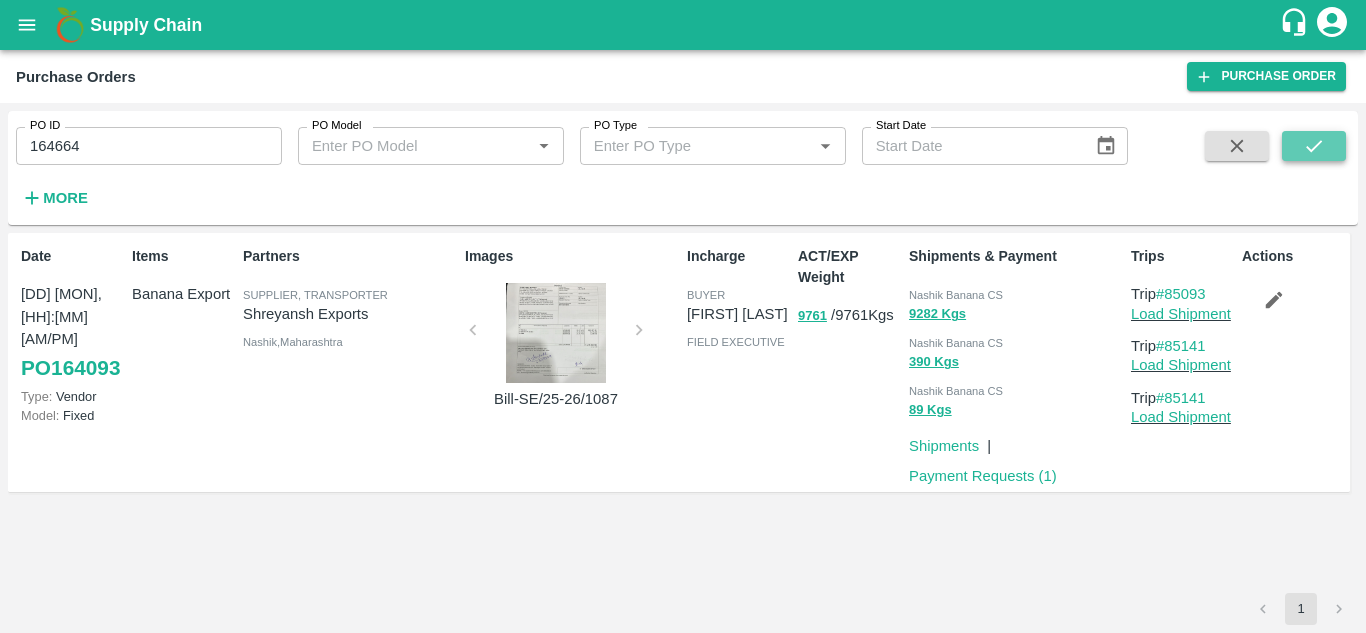 click 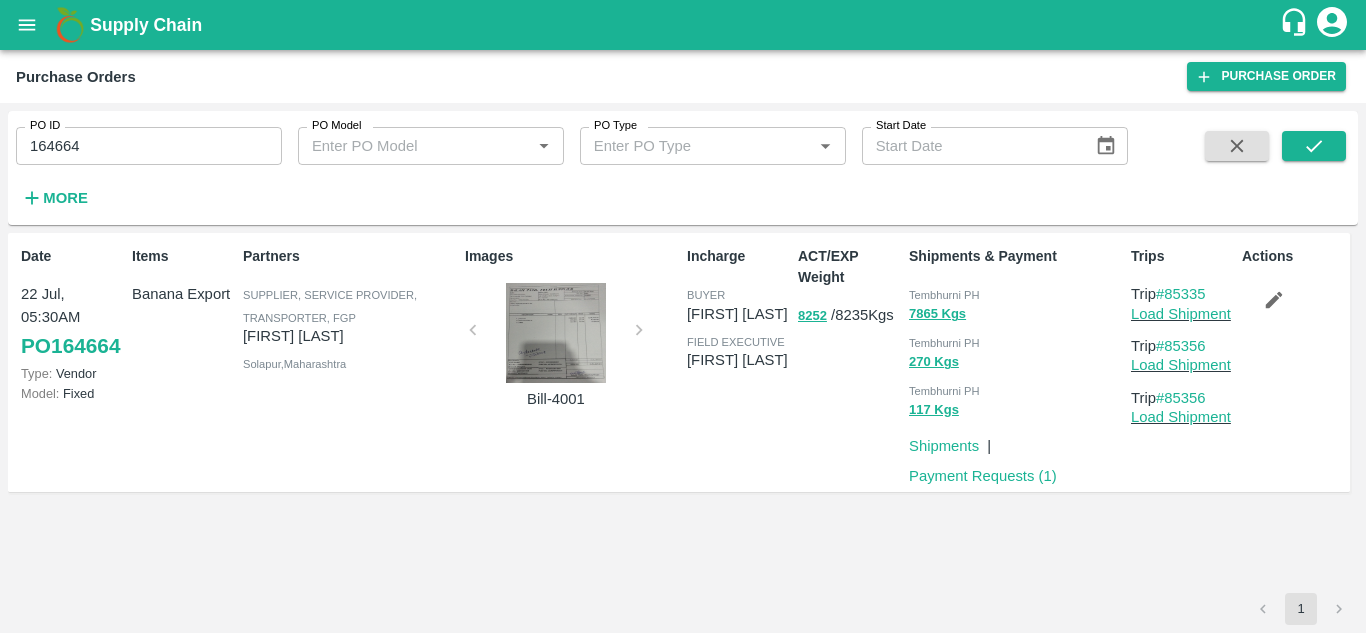 click on "Tembhurni PH 7865  Kgs Tembhurni PH 270  Kgs Tembhurni PH 117  Kgs" at bounding box center (1012, 350) 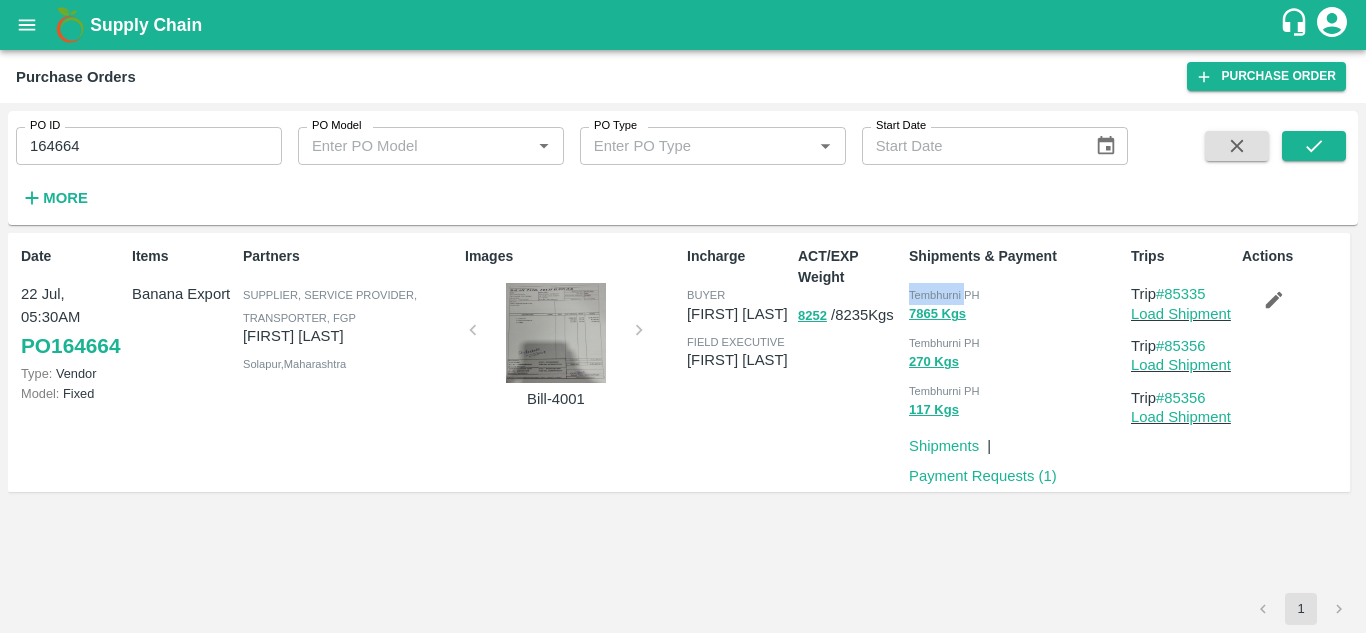 click on "Tembhurni PH 7865  Kgs Tembhurni PH 270  Kgs Tembhurni PH 117  Kgs" at bounding box center (1012, 350) 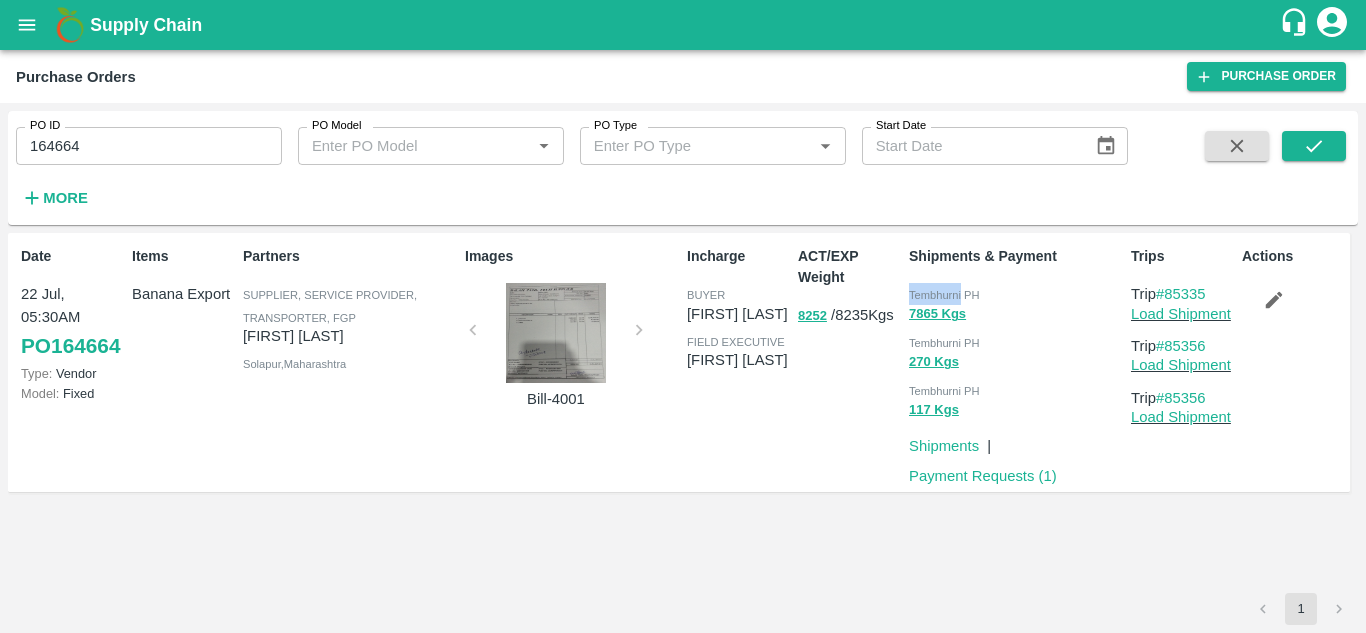 click on "Tembhurni PH 7865  Kgs Tembhurni PH 270  Kgs Tembhurni PH 117  Kgs" at bounding box center [1012, 350] 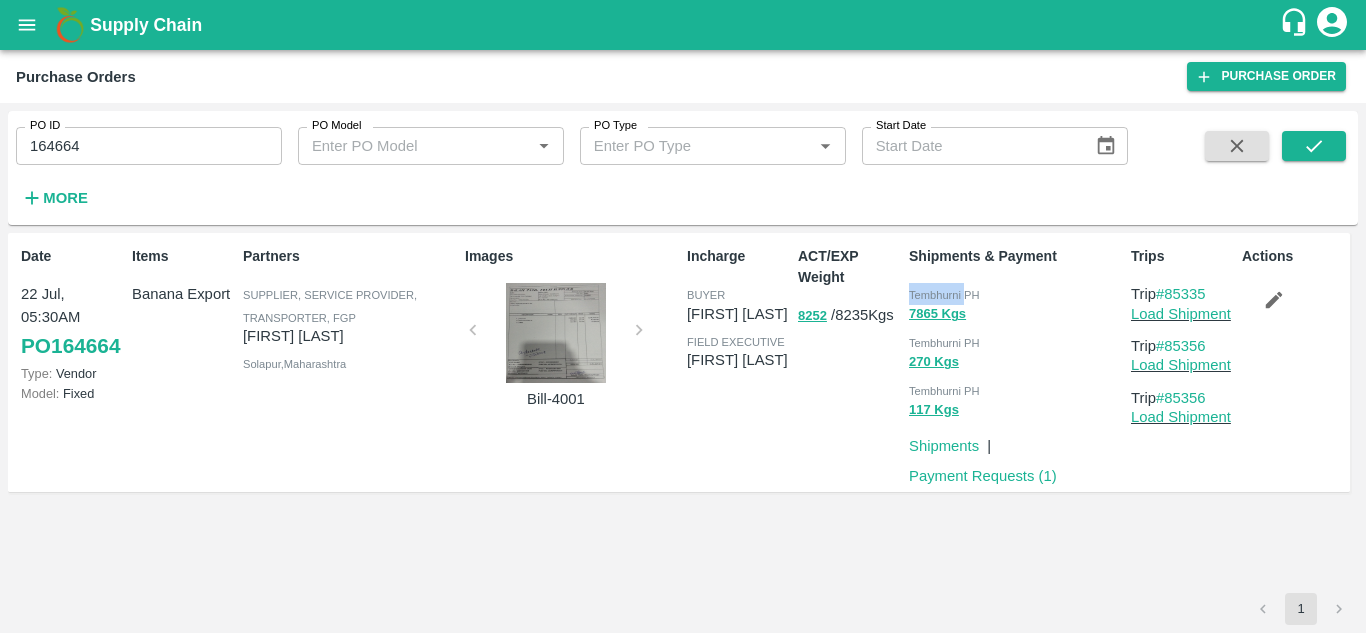 click on "Tembhurni PH 7865  Kgs Tembhurni PH 270  Kgs Tembhurni PH 117  Kgs" at bounding box center (1012, 350) 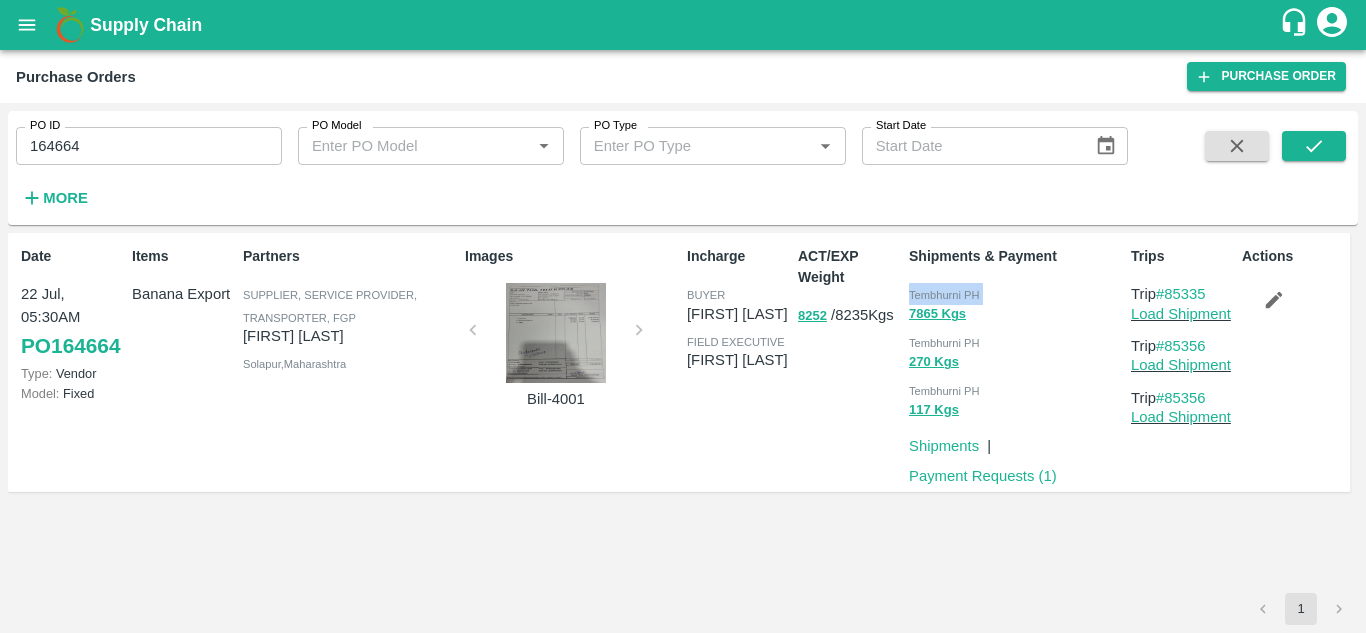 click on "Tembhurni PH 7865  Kgs Tembhurni PH 270  Kgs Tembhurni PH 117  Kgs" at bounding box center (1012, 350) 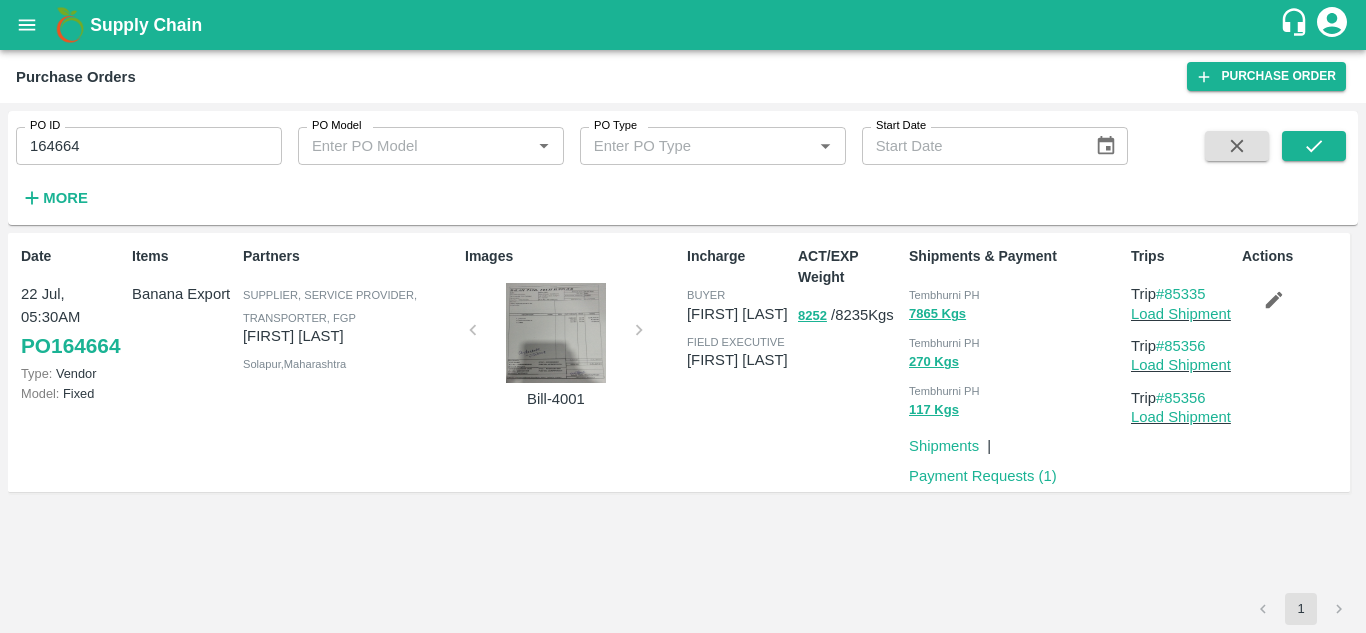 click on "164664" at bounding box center (149, 146) 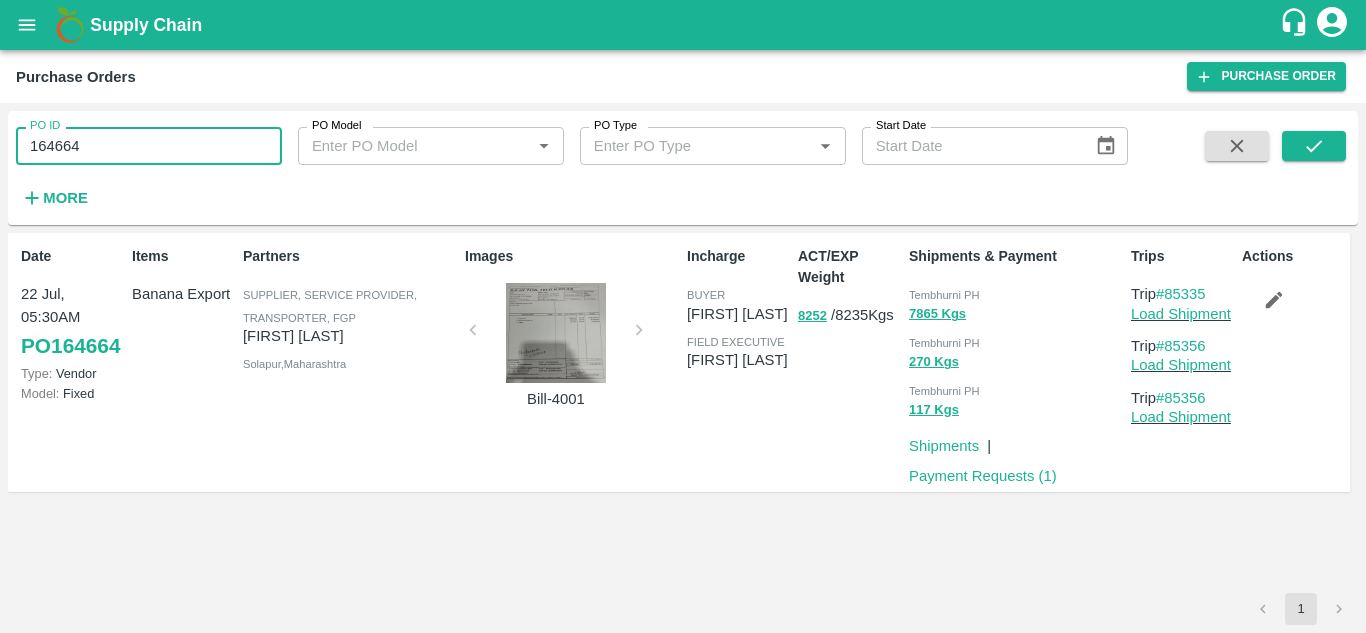 click on "164664" at bounding box center [149, 146] 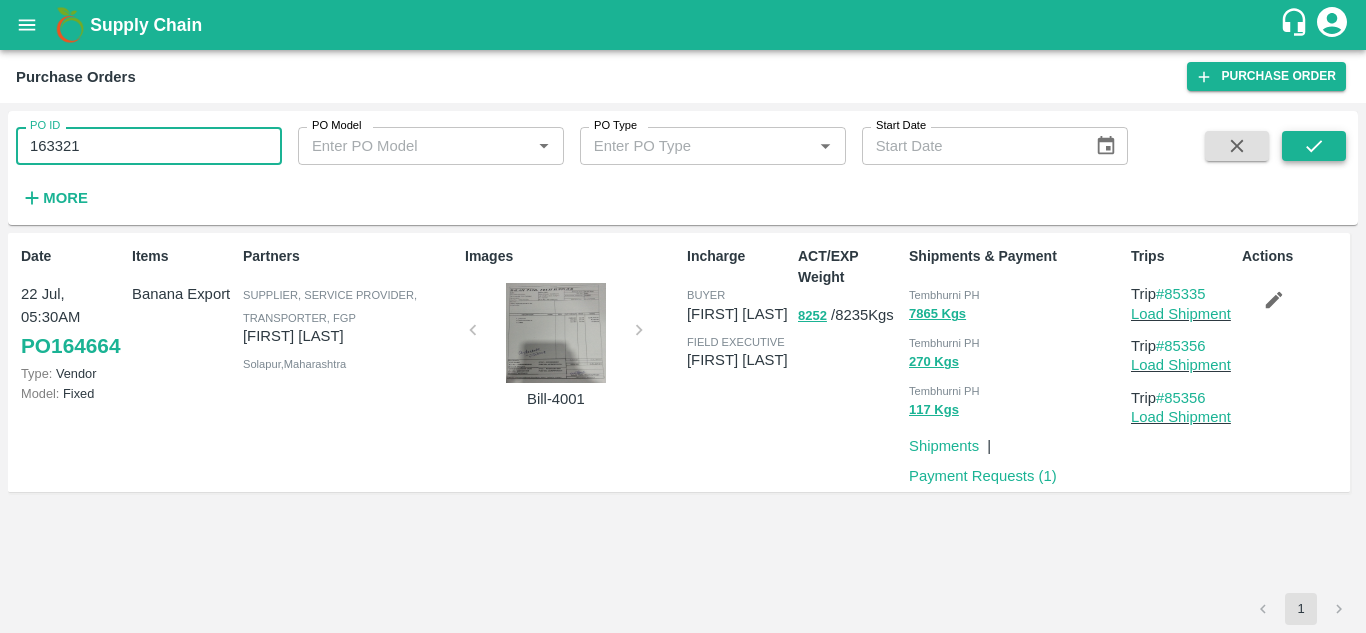 click 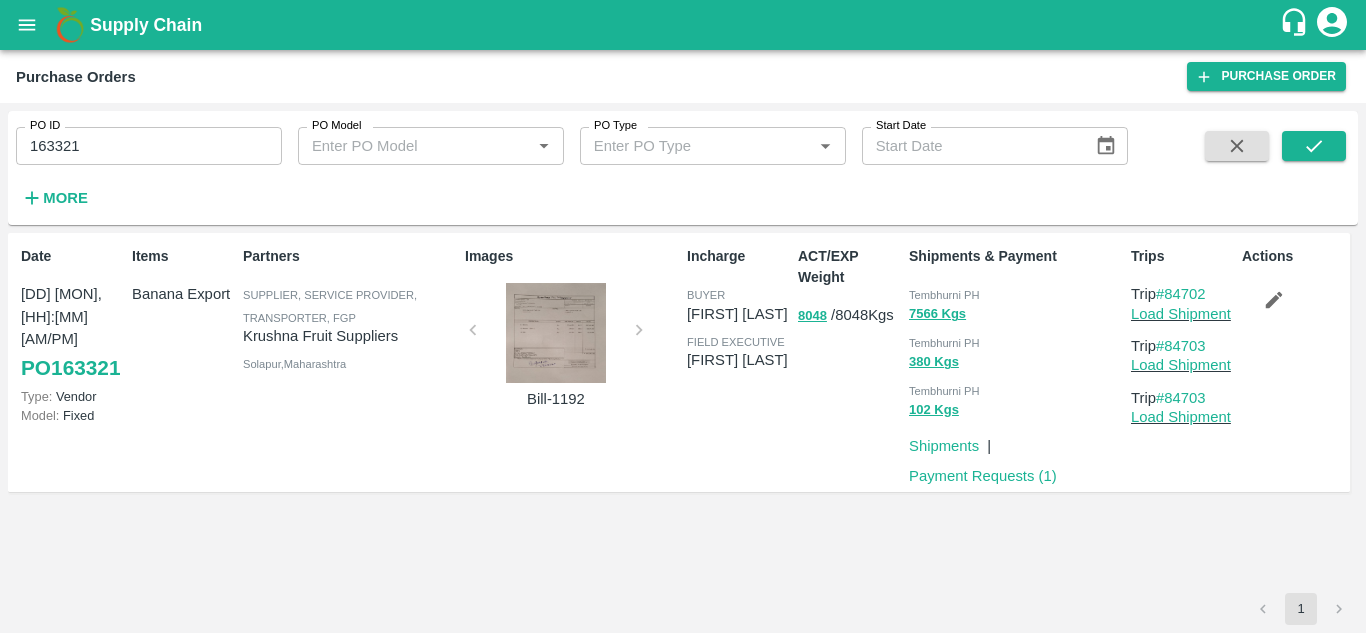 click on "163321" at bounding box center (149, 146) 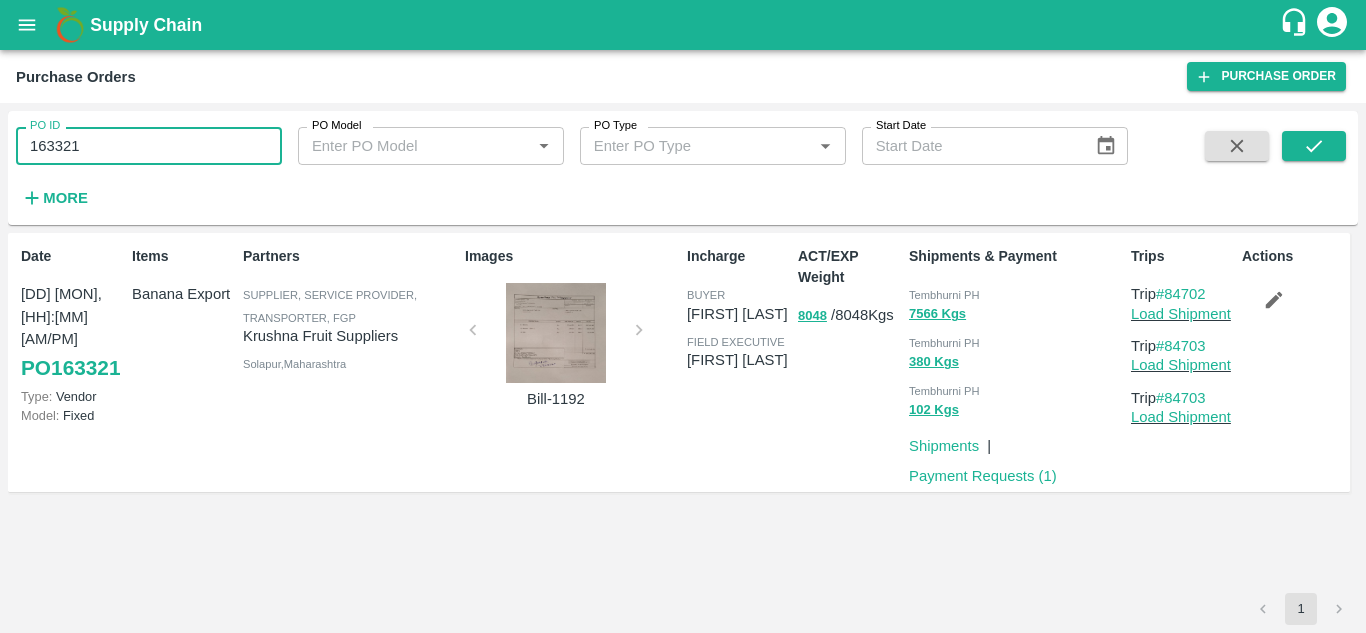 click on "163321" at bounding box center (149, 146) 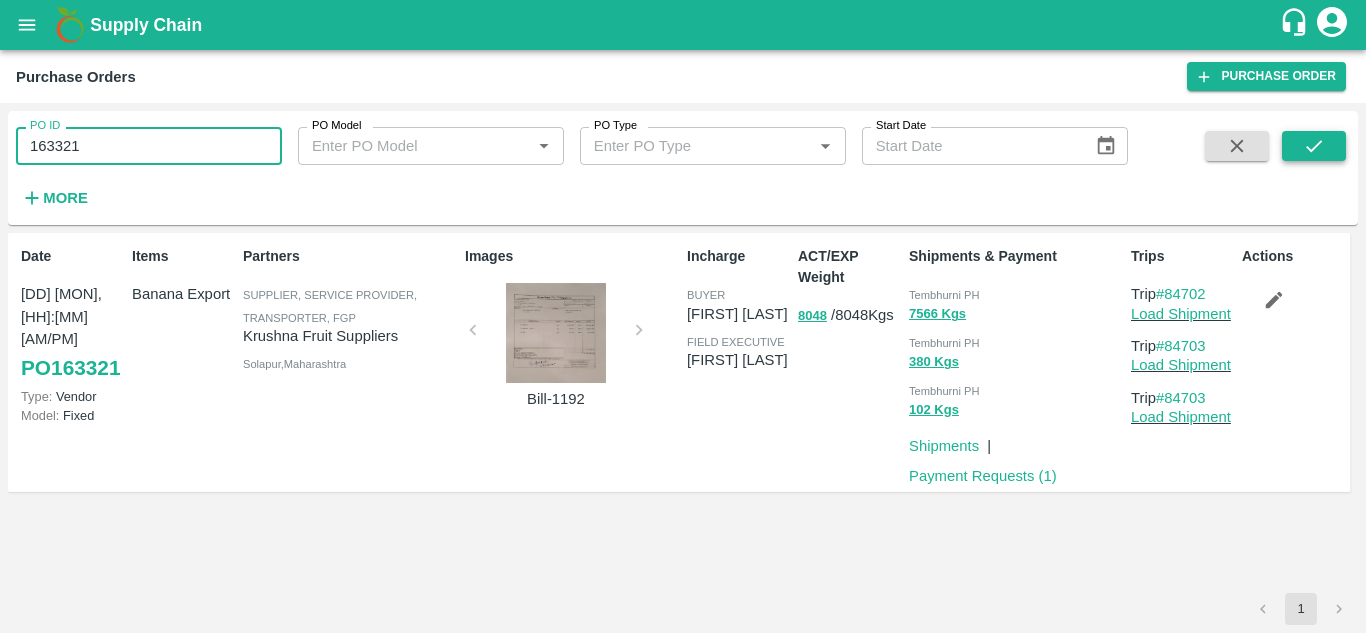 click 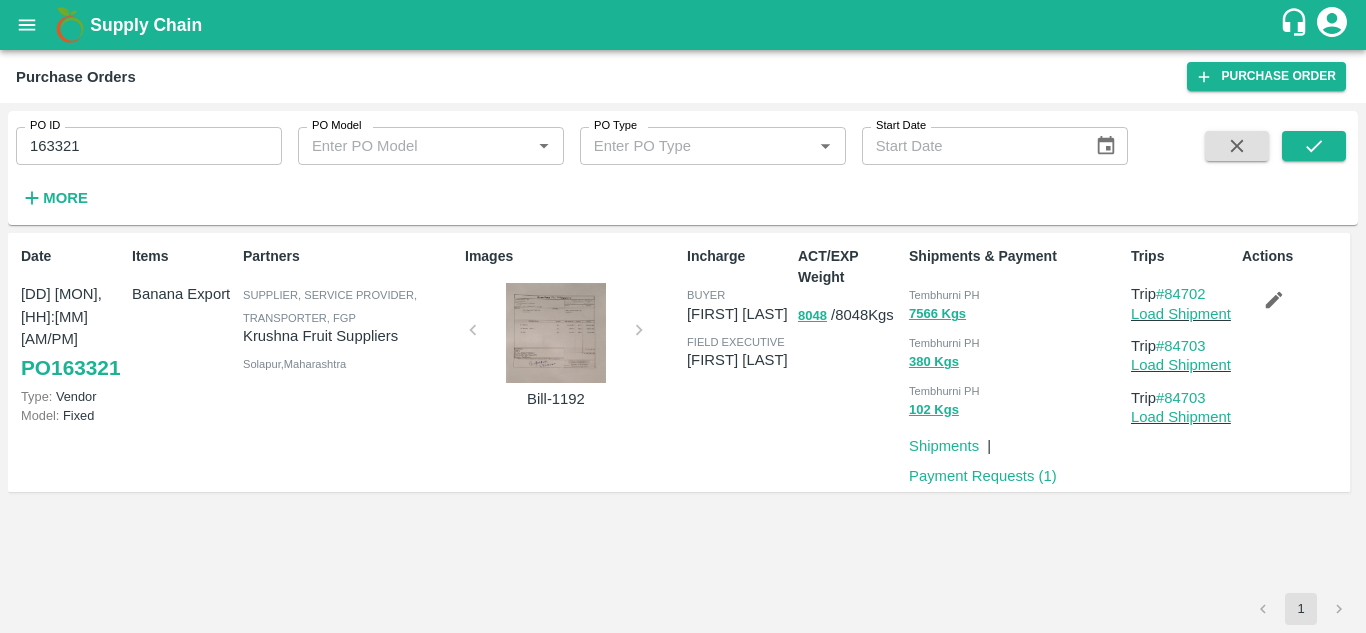click on "Tembhurni PH" at bounding box center [944, 295] 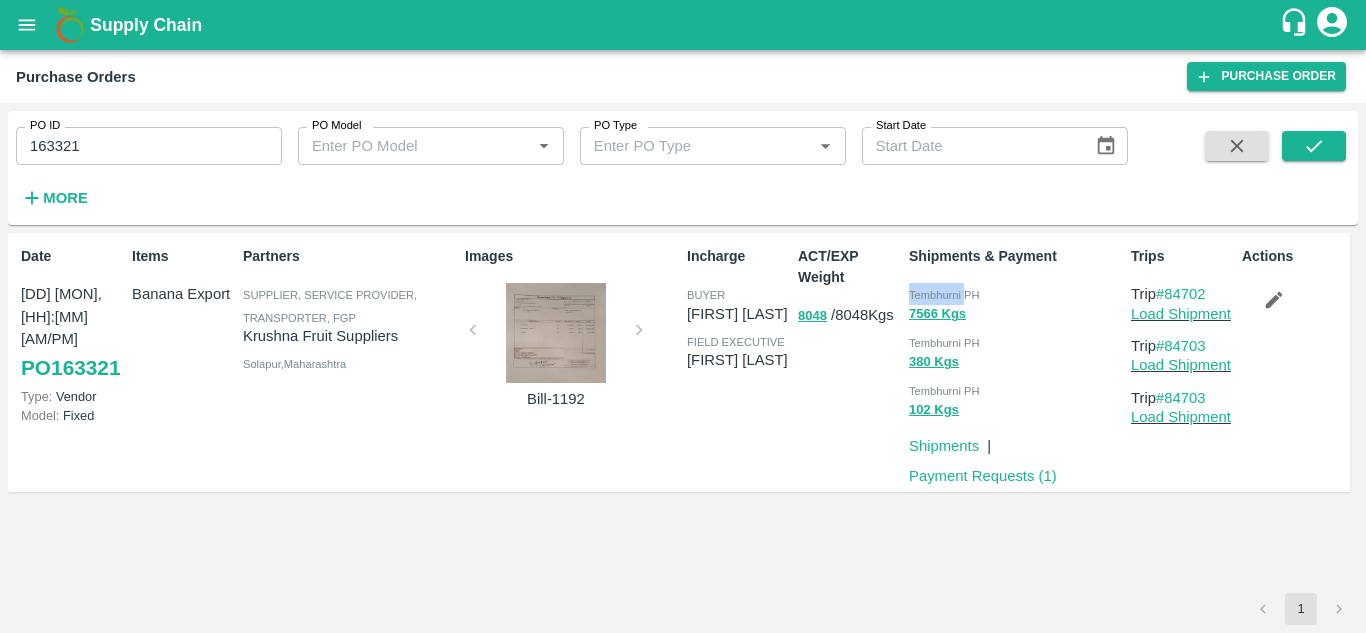 click on "Tembhurni PH" at bounding box center (944, 295) 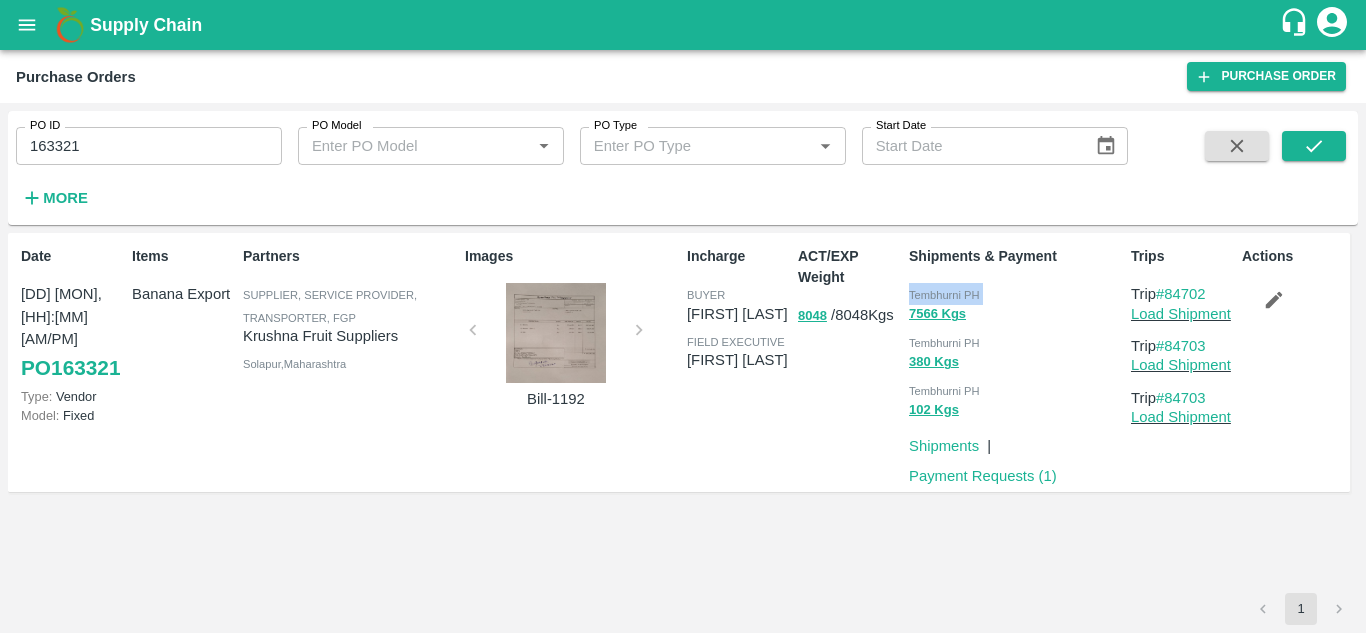 click on "Tembhurni PH" at bounding box center (944, 295) 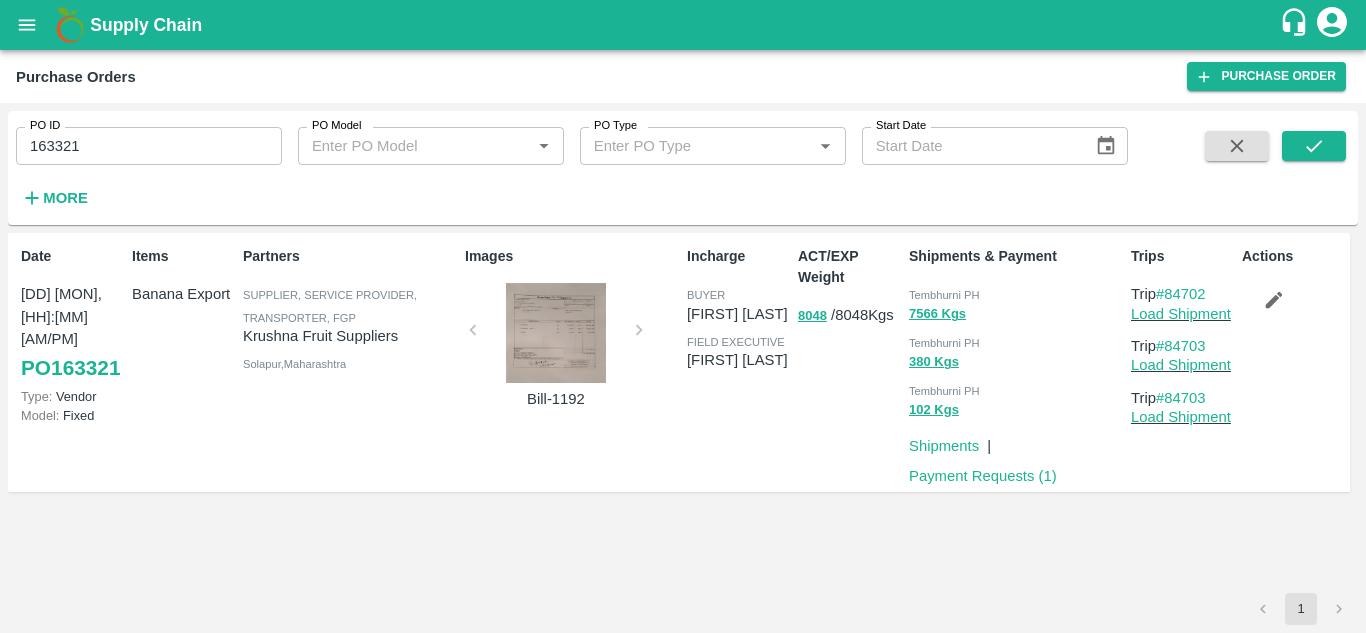 click on "Date 13 Jul, 05:30AM PO  163321 Type:    Vendor Model:    Fixed Items   Banana Export   Partners Supplier, Service Provider, Transporter, FGP   Krushna Fruit Suppliers Solapur , Maharashtra Images Bill-1192 Incharge buyer Ajit Otari   field executive jaydip Tale   ACT/EXP Weight 8048   /  8048  Kgs Shipments & Payment   Tembhurni PH 7566  Kgs Tembhurni PH 380  Kgs Tembhurni PH 102  Kgs   Shipments | Payment Requests ( 1 ) Trips Trip  #84702     Load Shipment Trip  #84703     Load Shipment Trip  #84703     Load Shipment Actions" at bounding box center [683, 413] 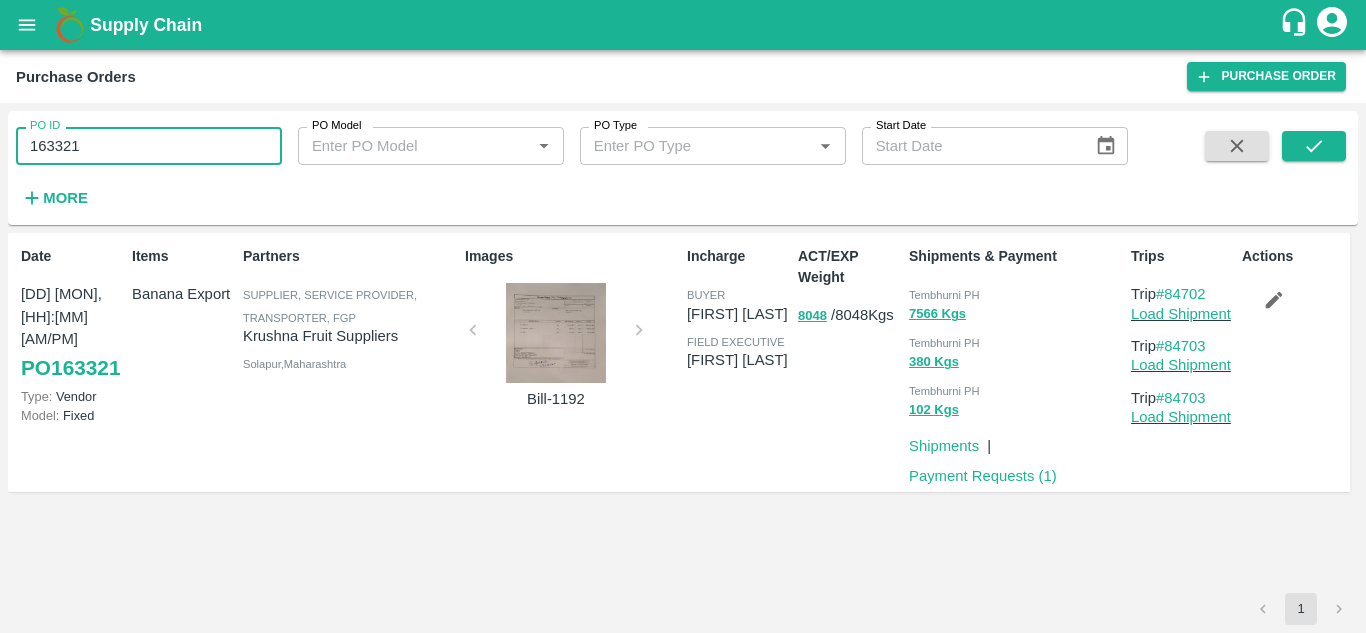 click on "163321" at bounding box center (149, 146) 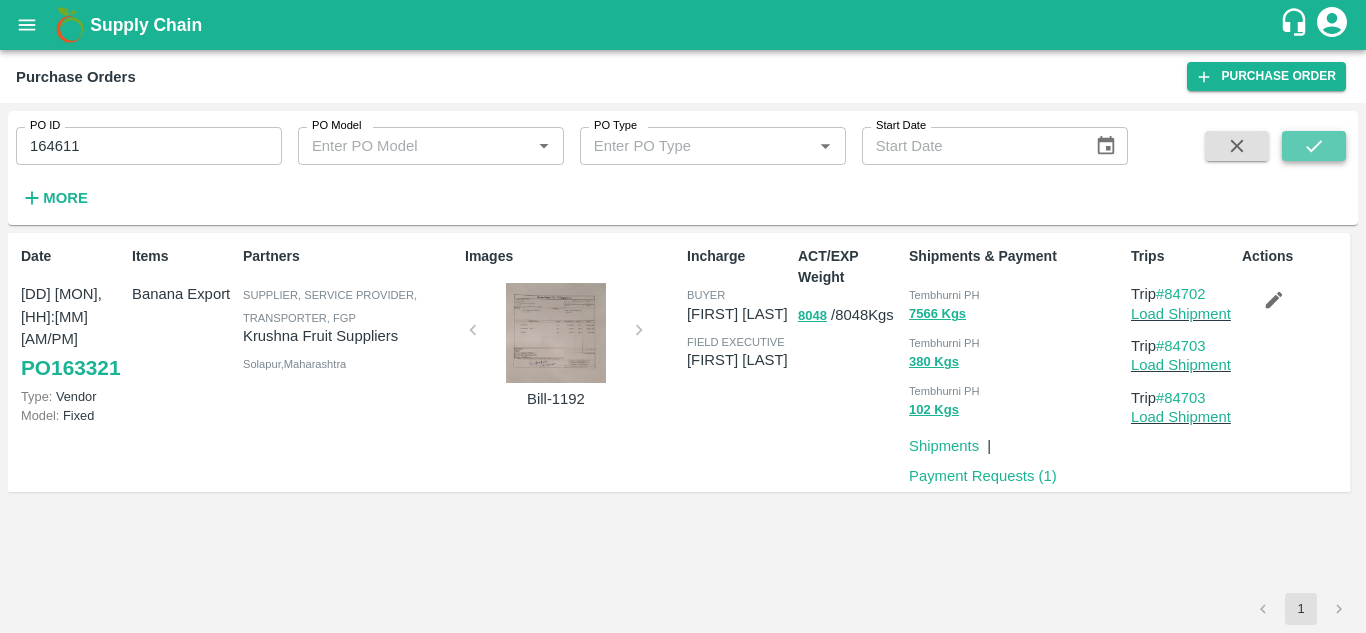 click 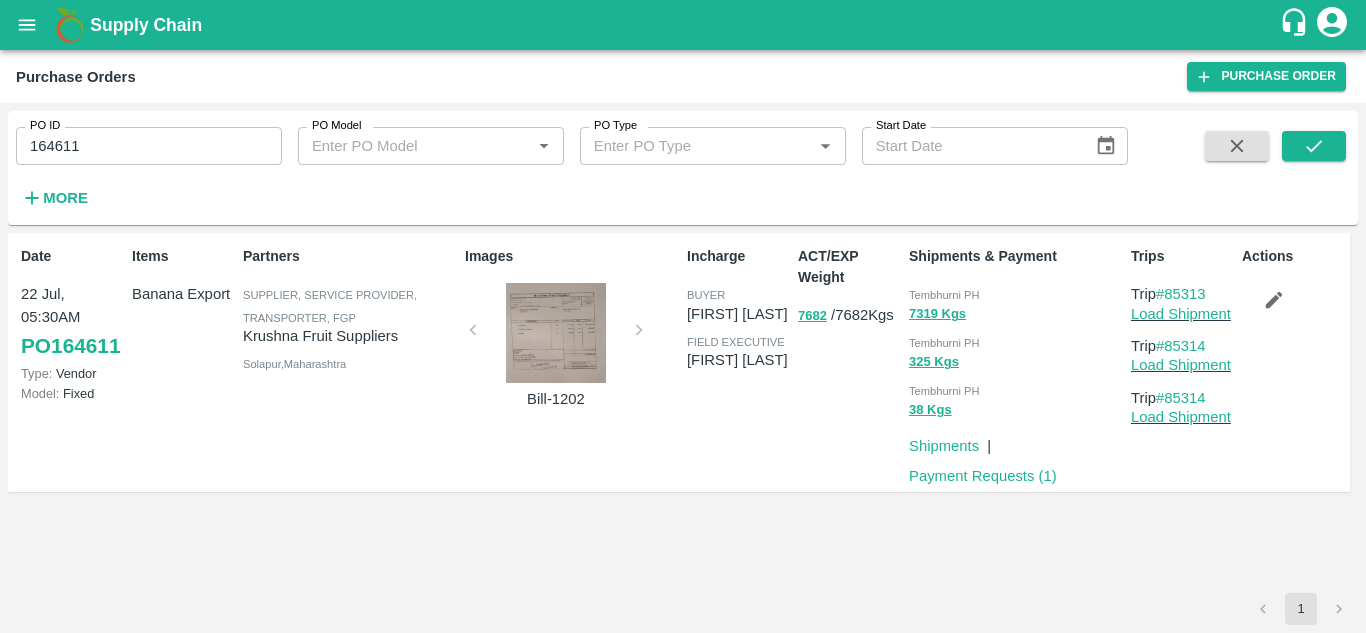 click on "Tembhurni PH" at bounding box center (944, 295) 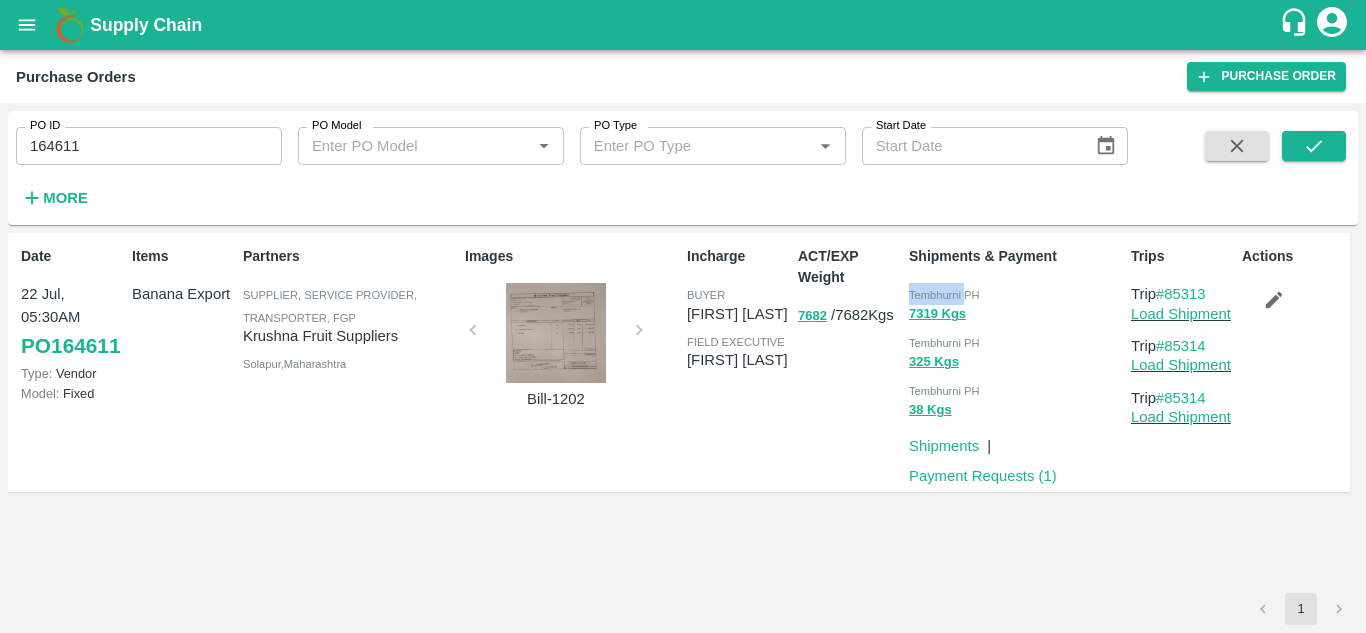 click on "Tembhurni PH" at bounding box center (944, 295) 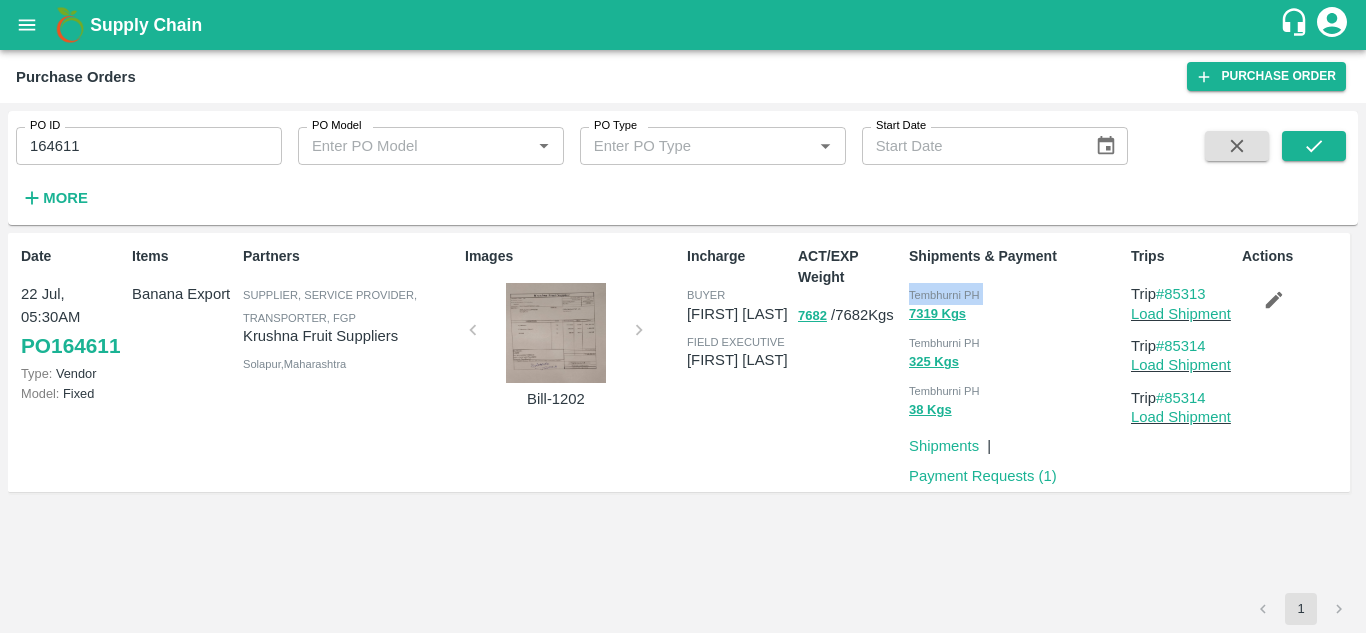 click on "Tembhurni PH" at bounding box center [944, 295] 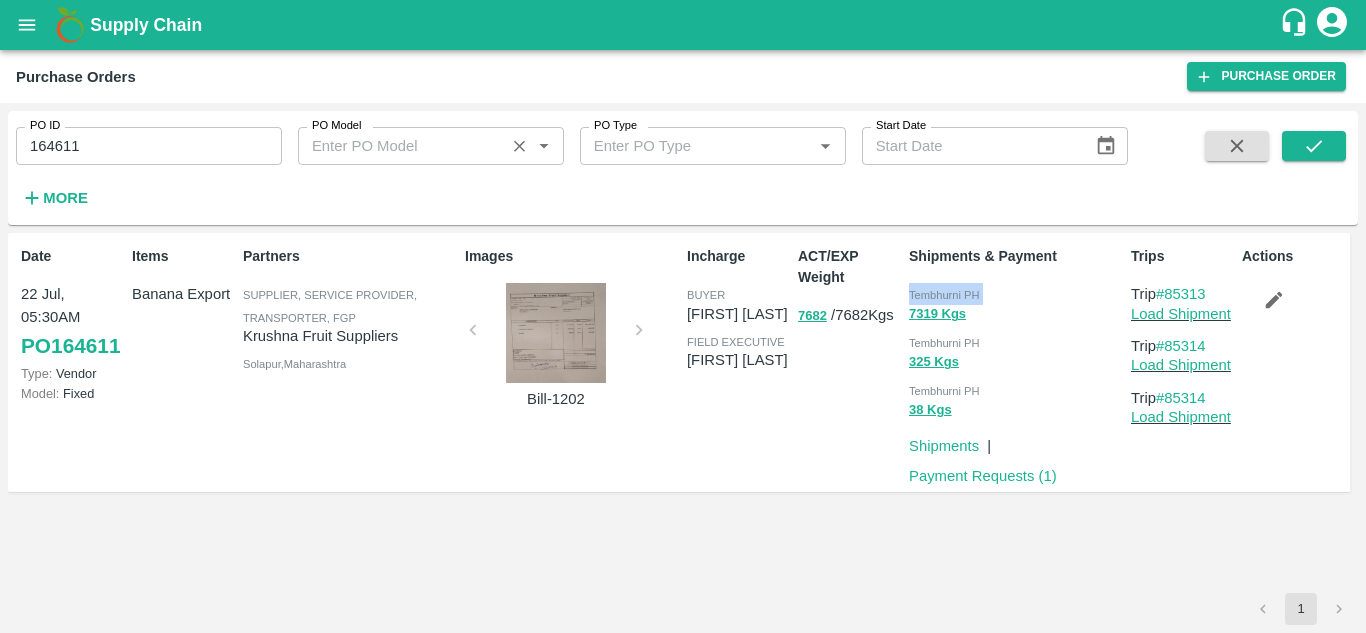 copy on "Tembhurni PH 7319  Kgs" 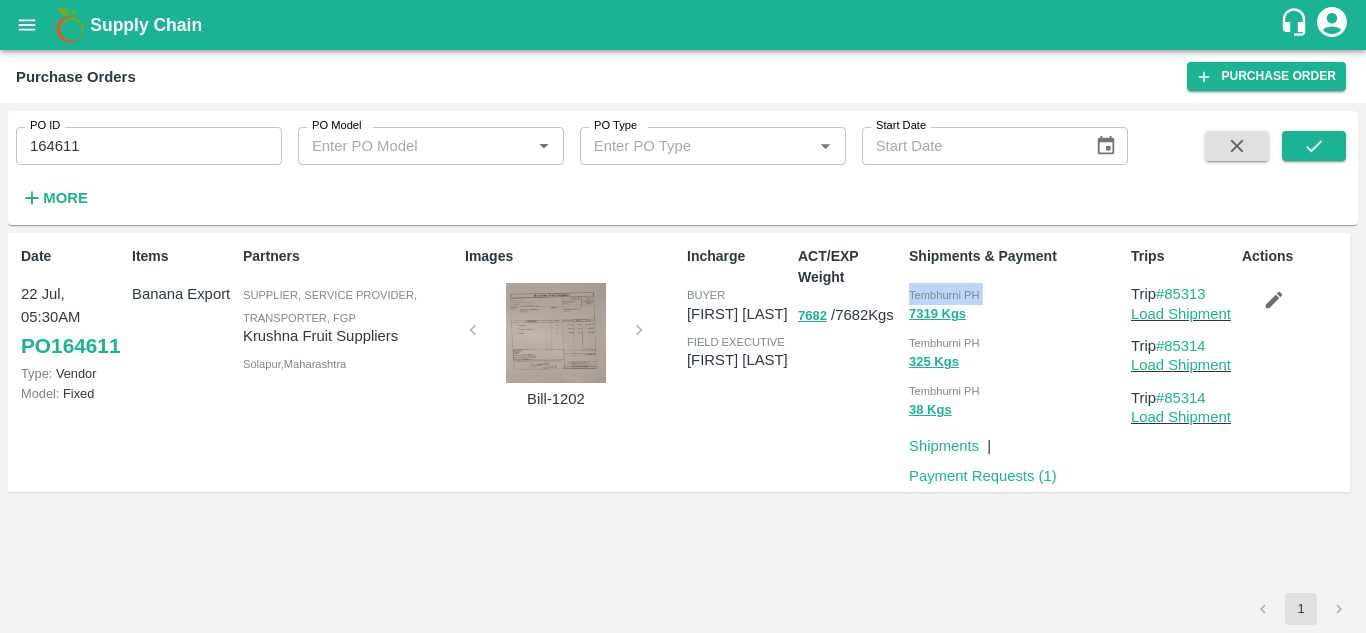 copy on "Tembhurni PH 7319  Kgs" 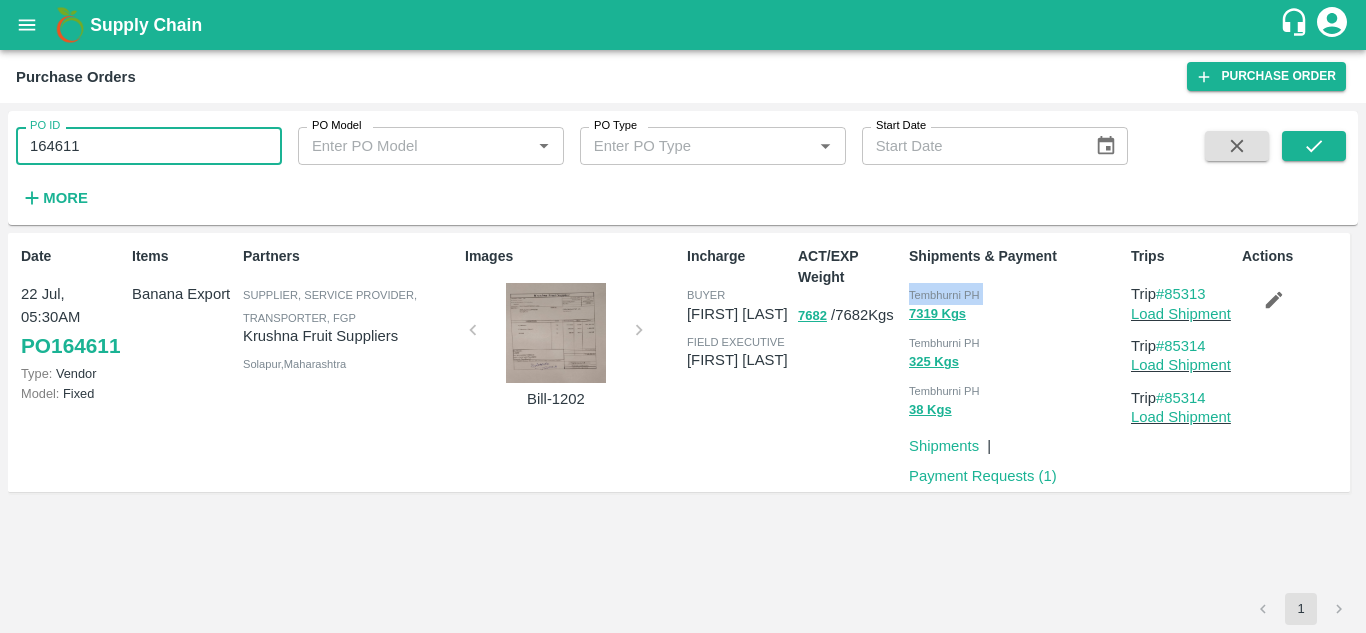 click on "164611" at bounding box center (149, 146) 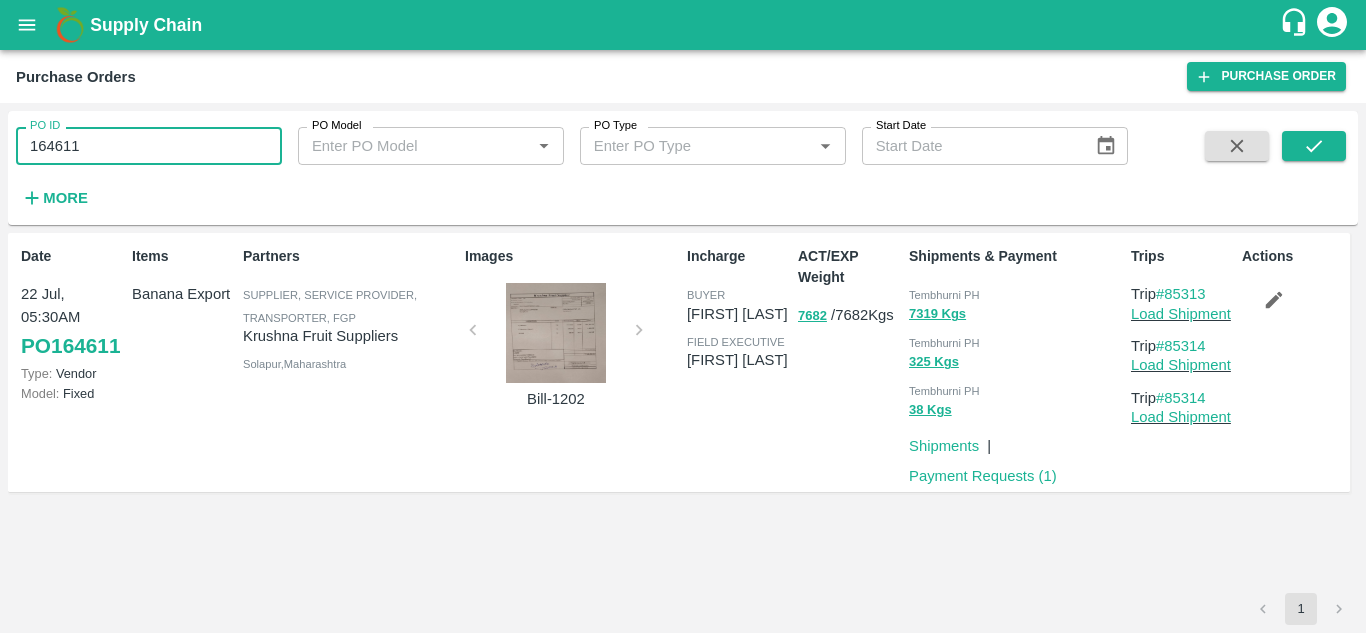 click on "164611" at bounding box center (149, 146) 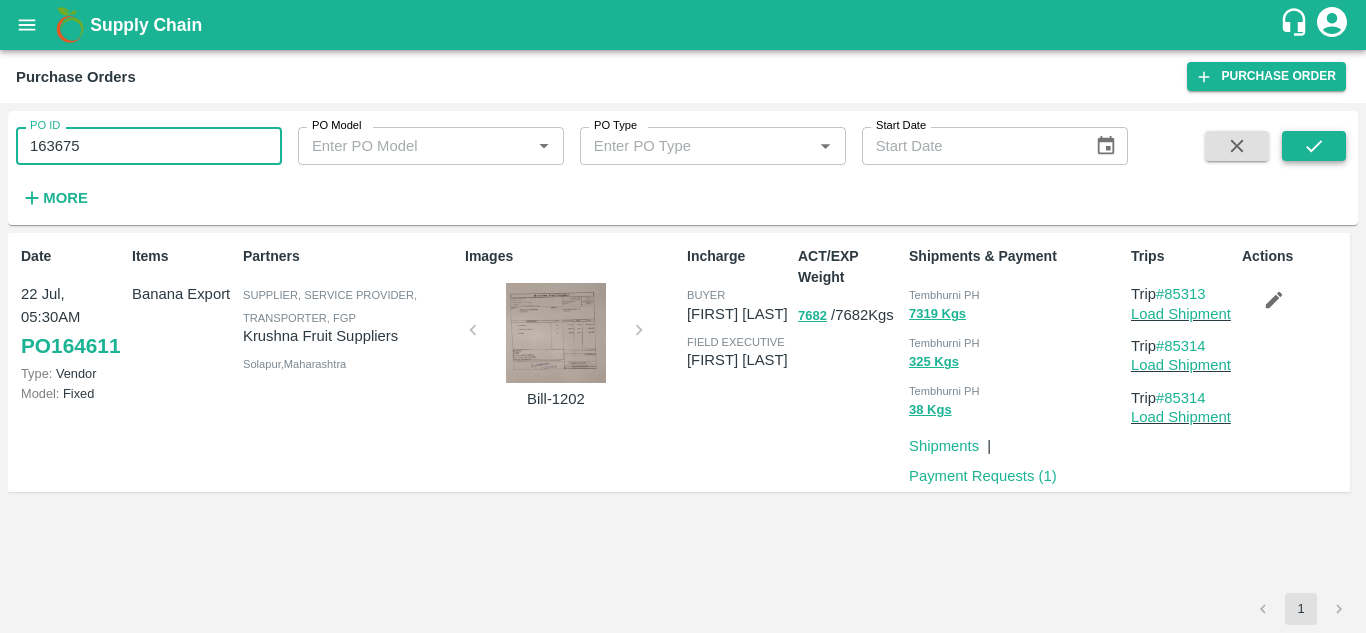 click 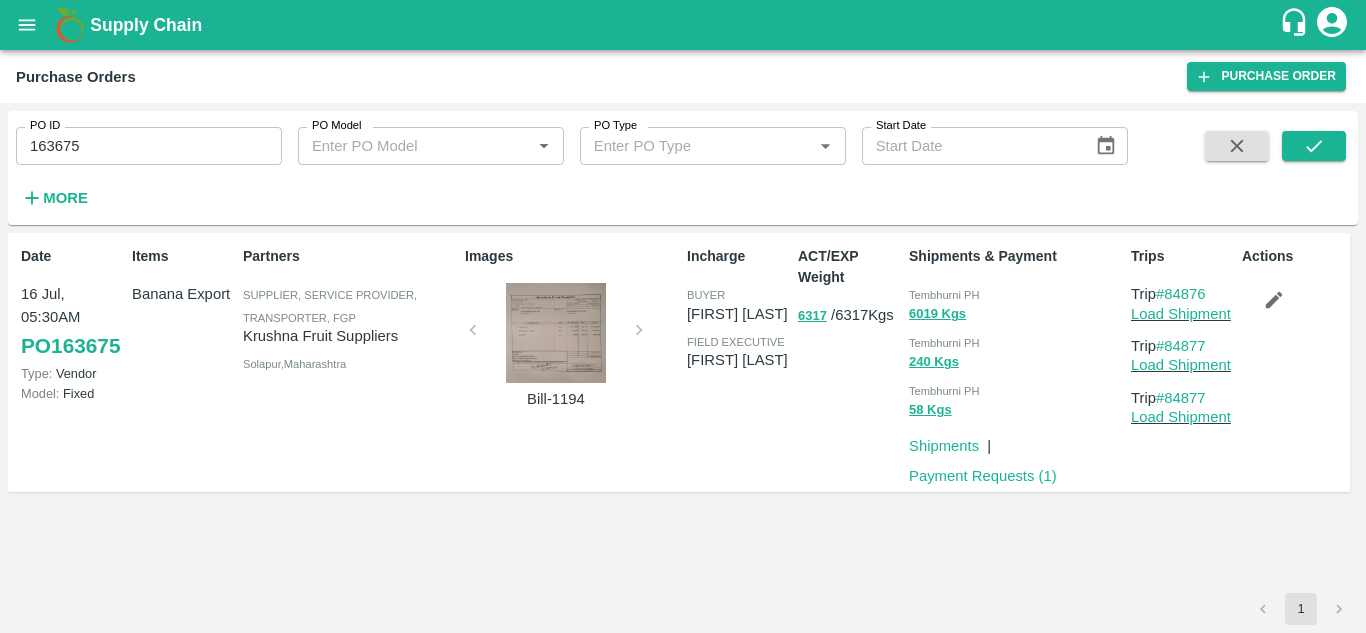 click on "Tembhurni PH" at bounding box center (944, 295) 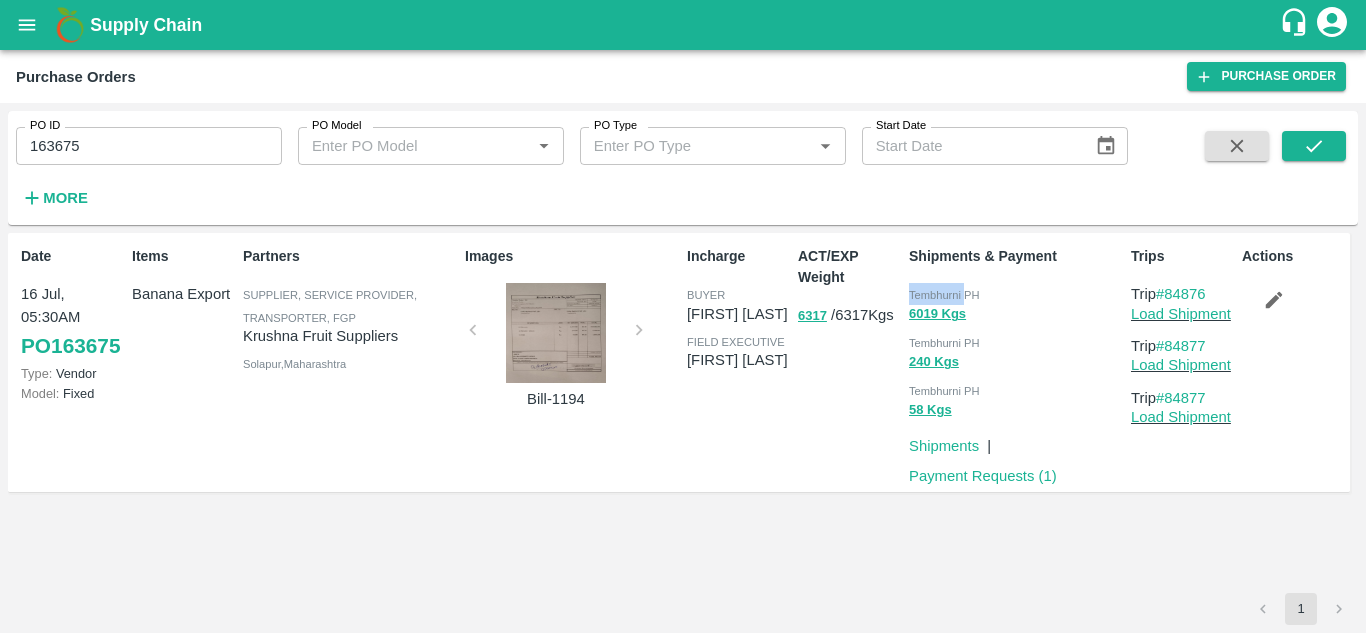 click on "Tembhurni PH" at bounding box center [944, 295] 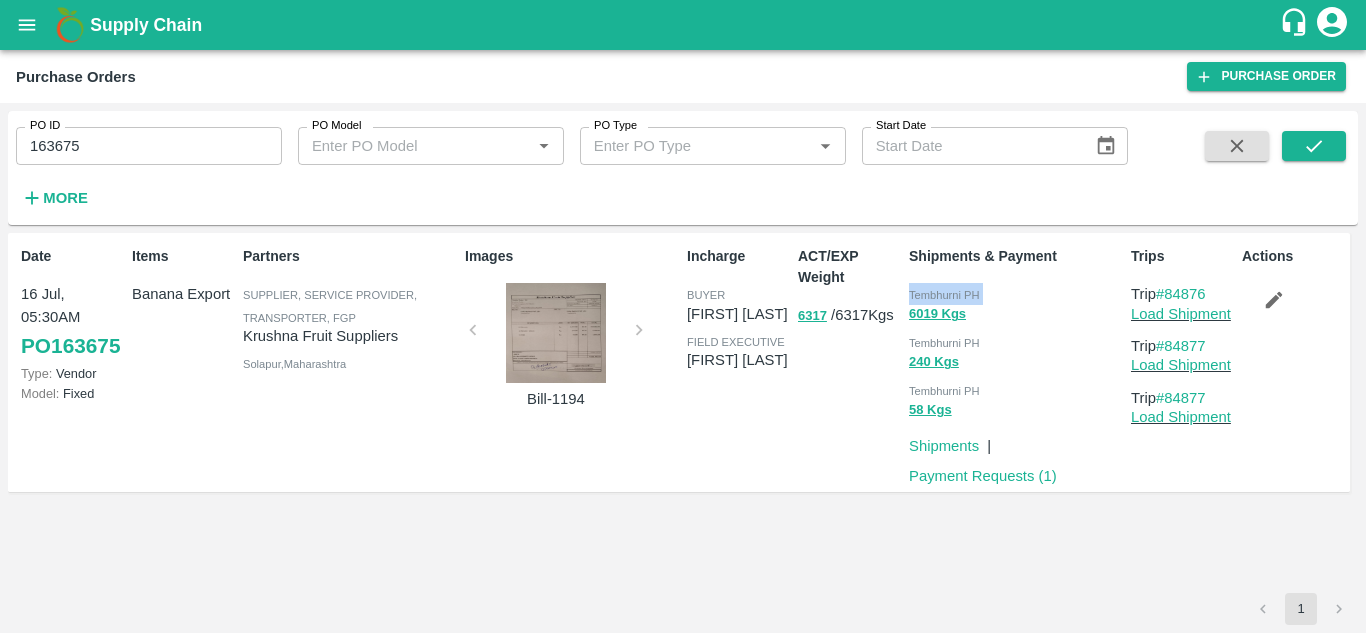 click on "Tembhurni PH" at bounding box center [944, 295] 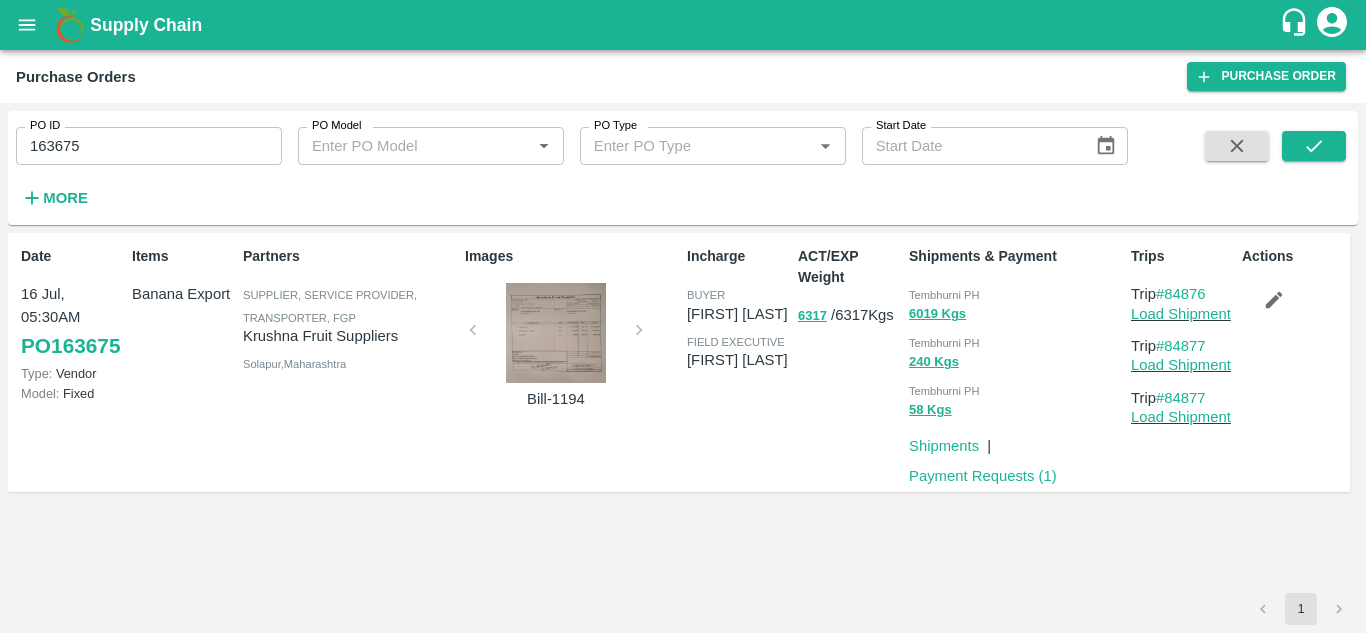 click on "Partners Supplier, Service Provider, Transporter, FGP   Krushna Fruit Suppliers Solapur , Maharashtra" at bounding box center [346, 362] 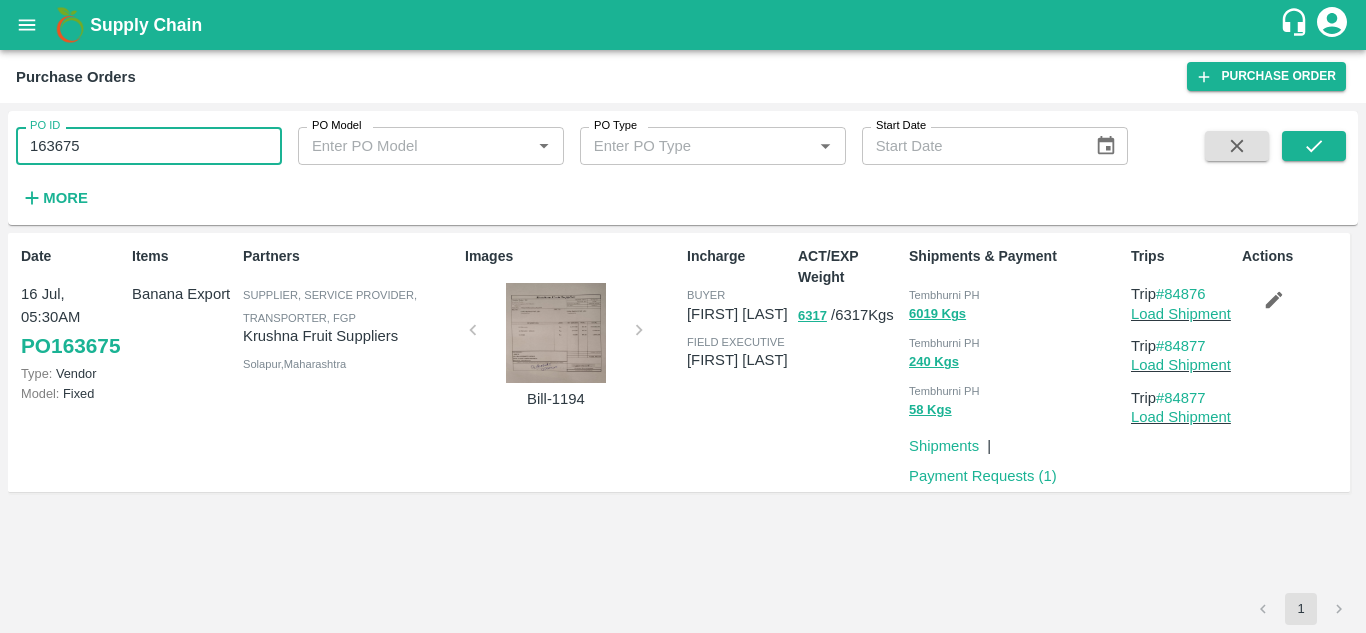 click on "Partners Supplier, Service Provider, Transporter, FGP   Krushna Fruit Suppliers Solapur , Maharashtra" at bounding box center (346, 362) 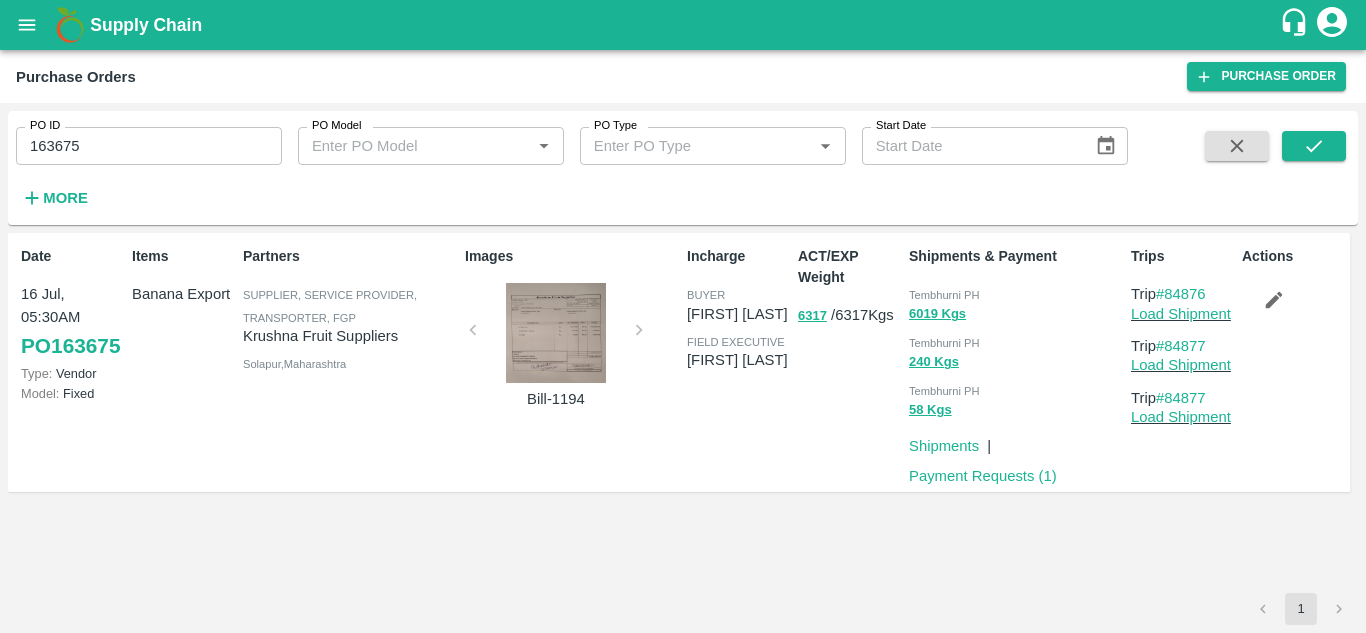 click on "Tembhurni PH" at bounding box center [944, 295] 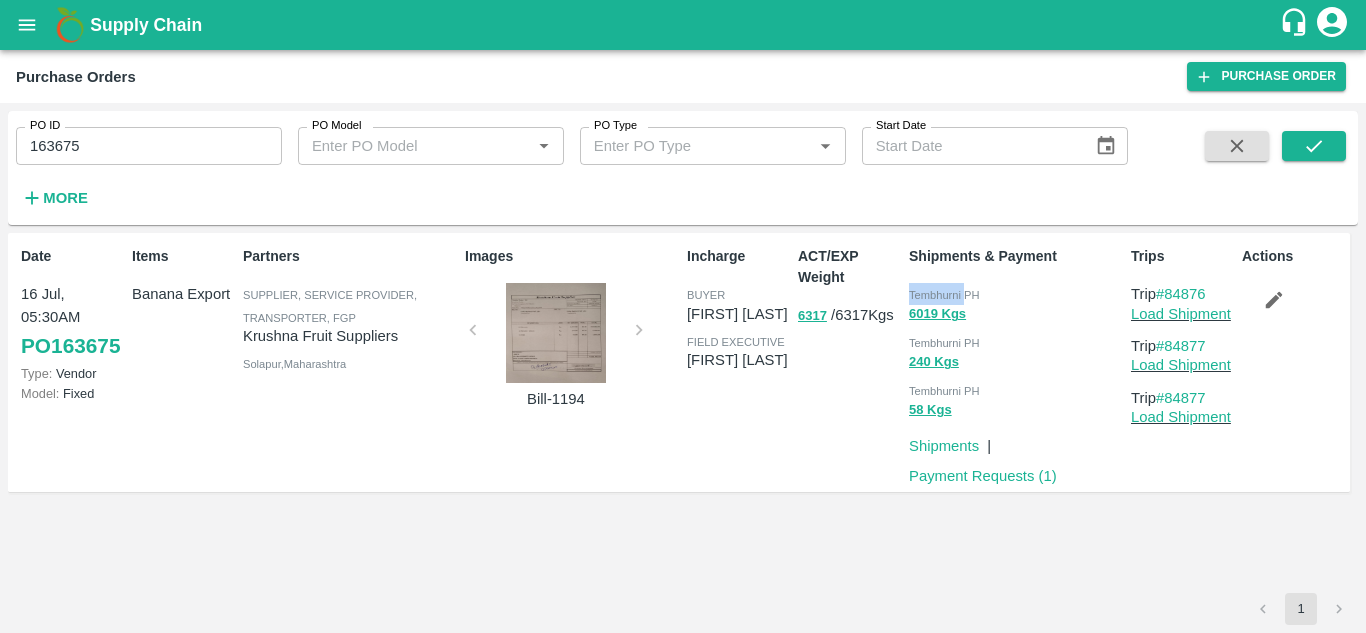 click on "Tembhurni PH" at bounding box center (944, 295) 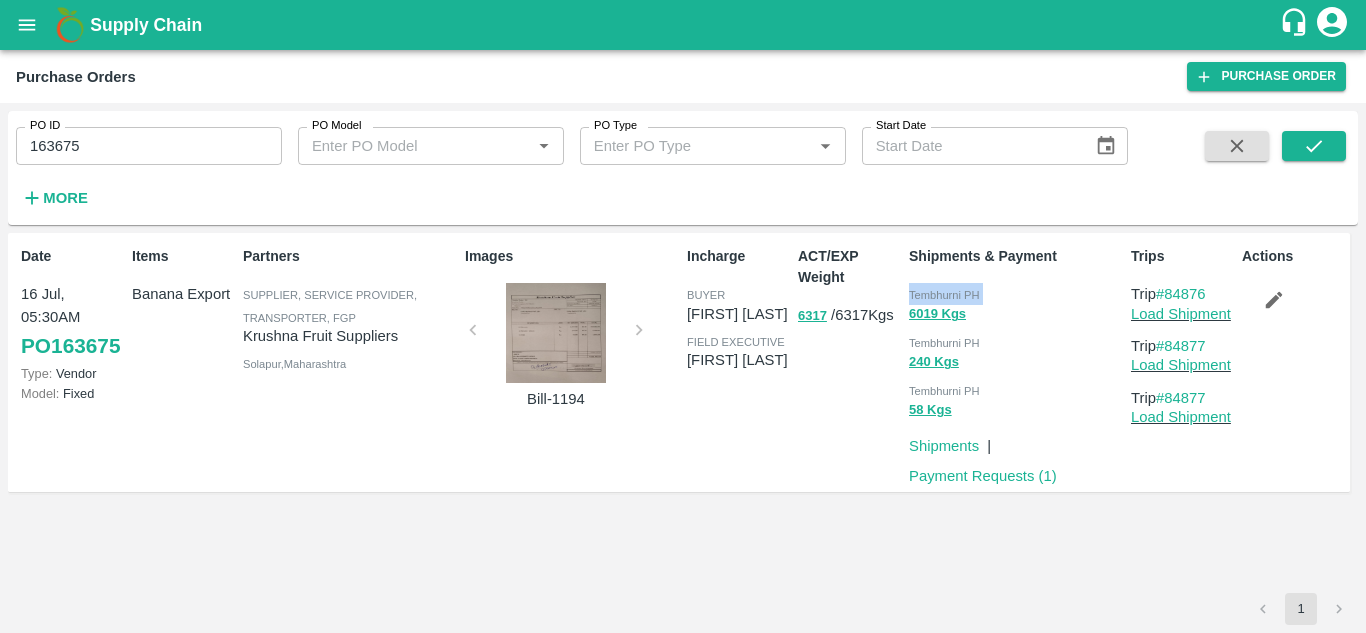 copy on "Tembhurni PH 6019  Kgs" 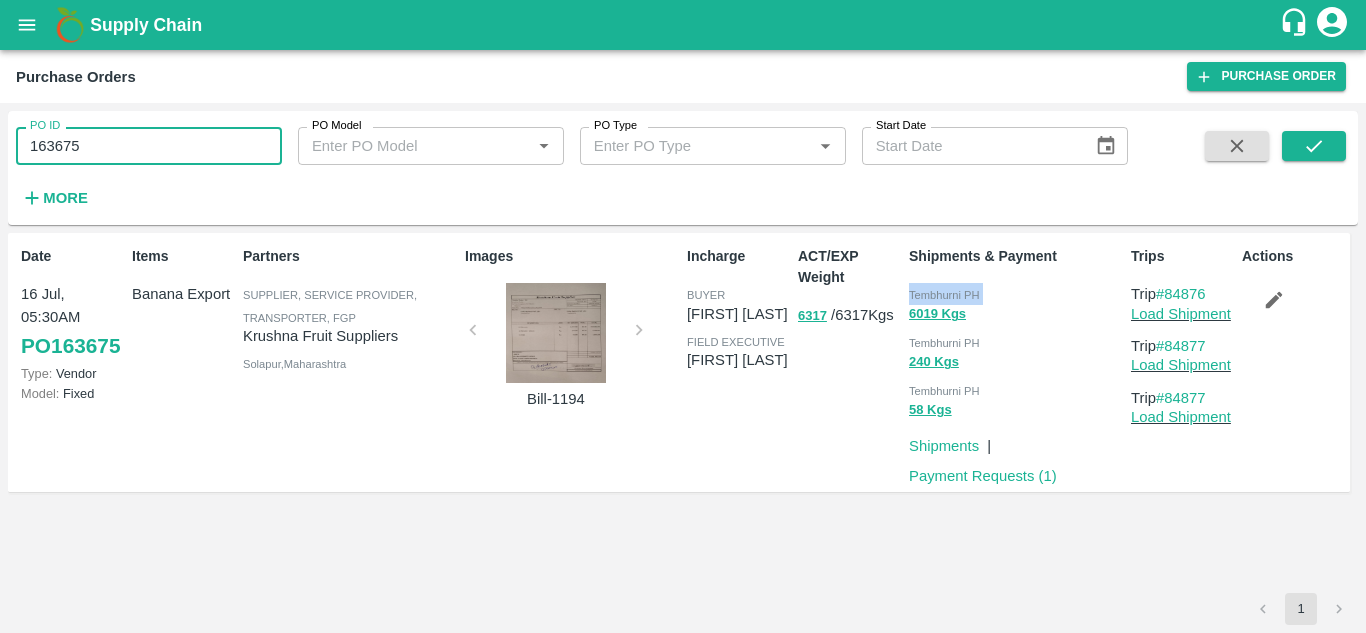 click on "163675" at bounding box center [149, 146] 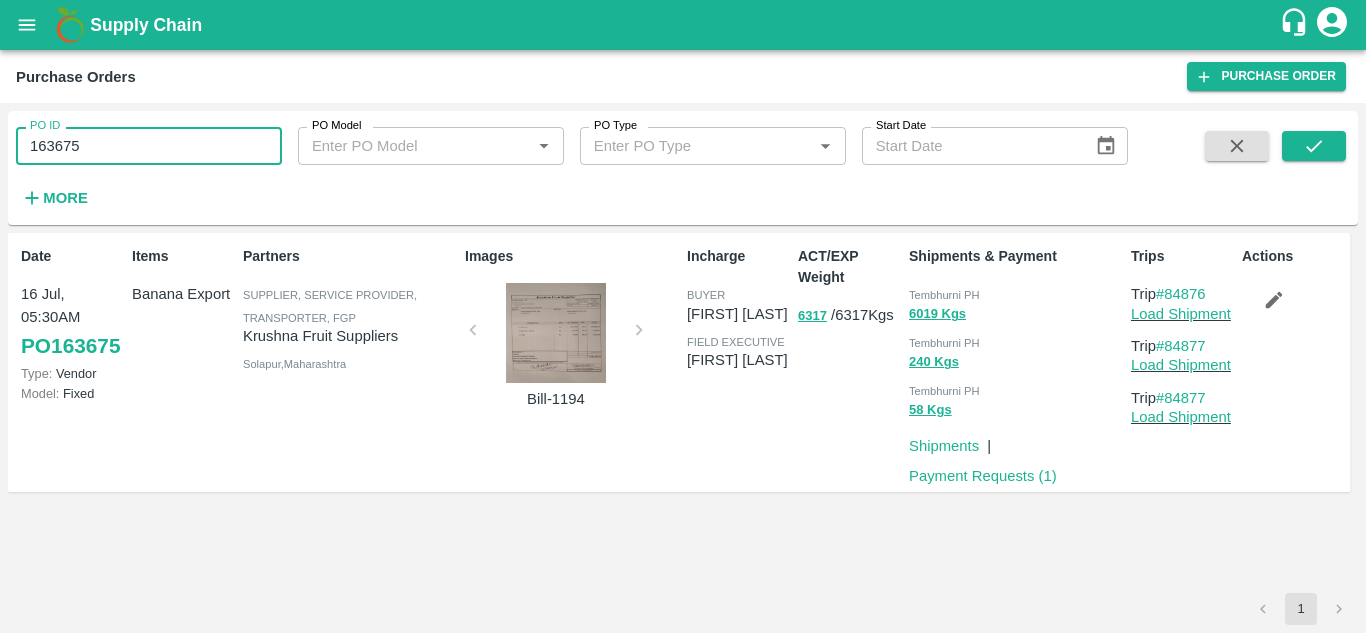 click on "163675" at bounding box center (149, 146) 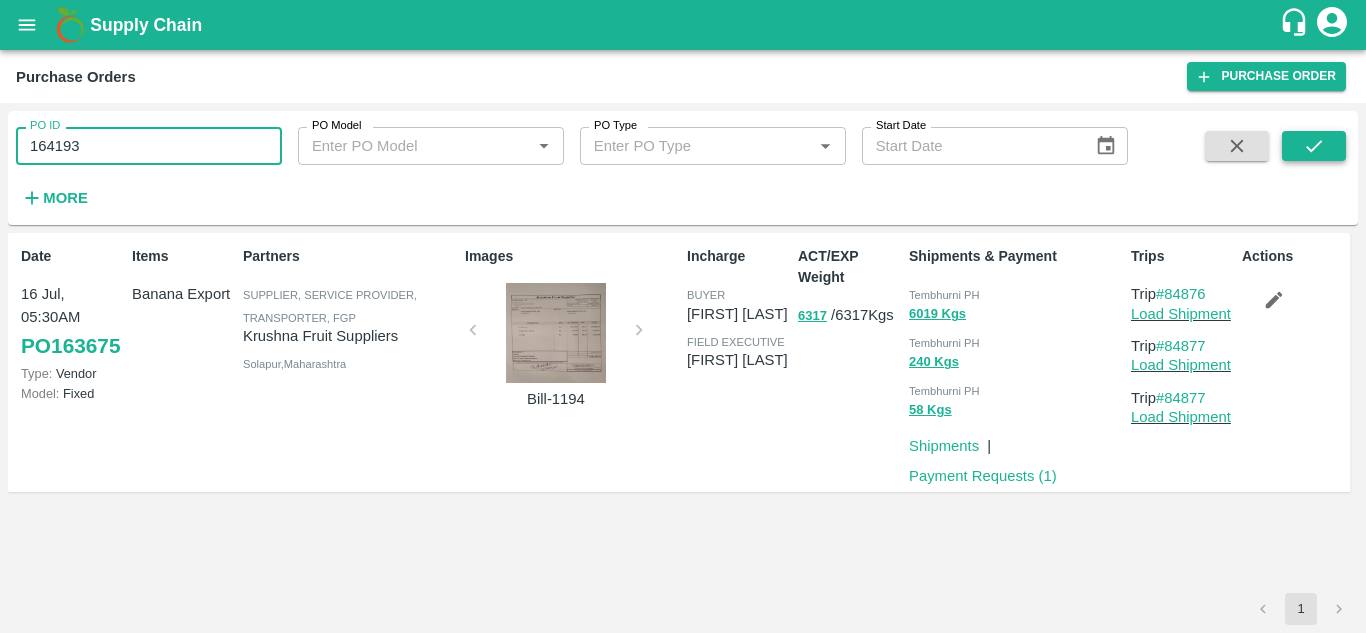 click 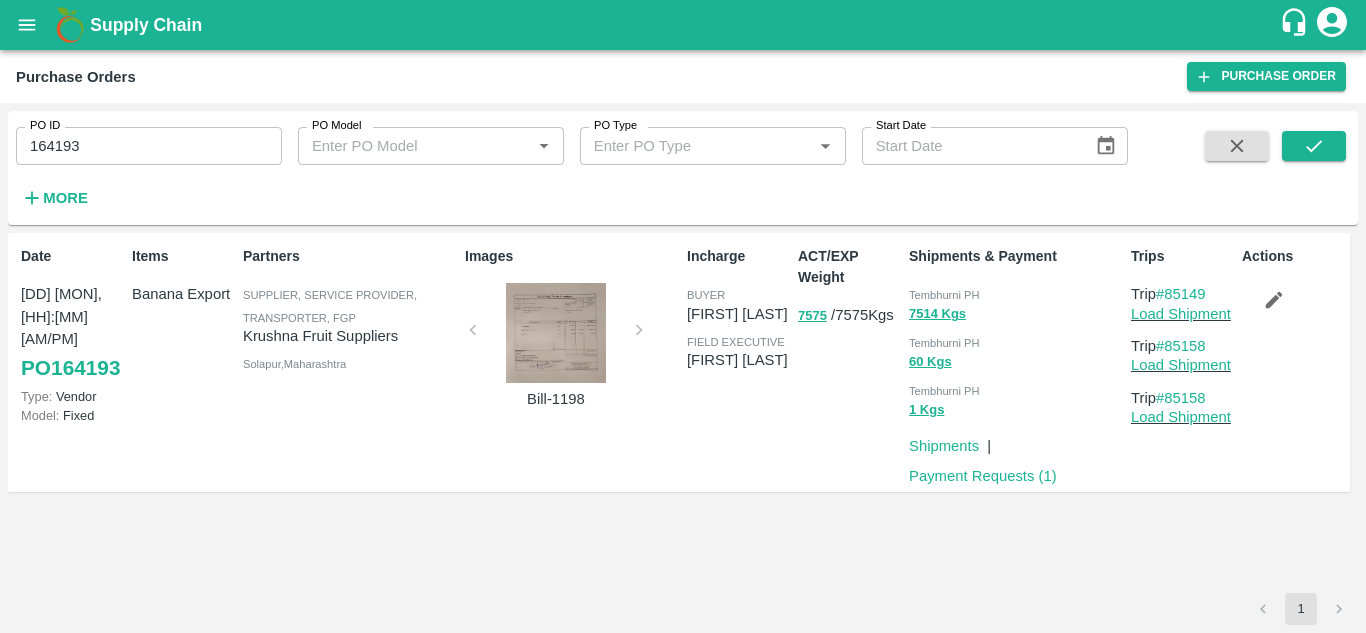 click on "Tembhurni PH" at bounding box center [944, 295] 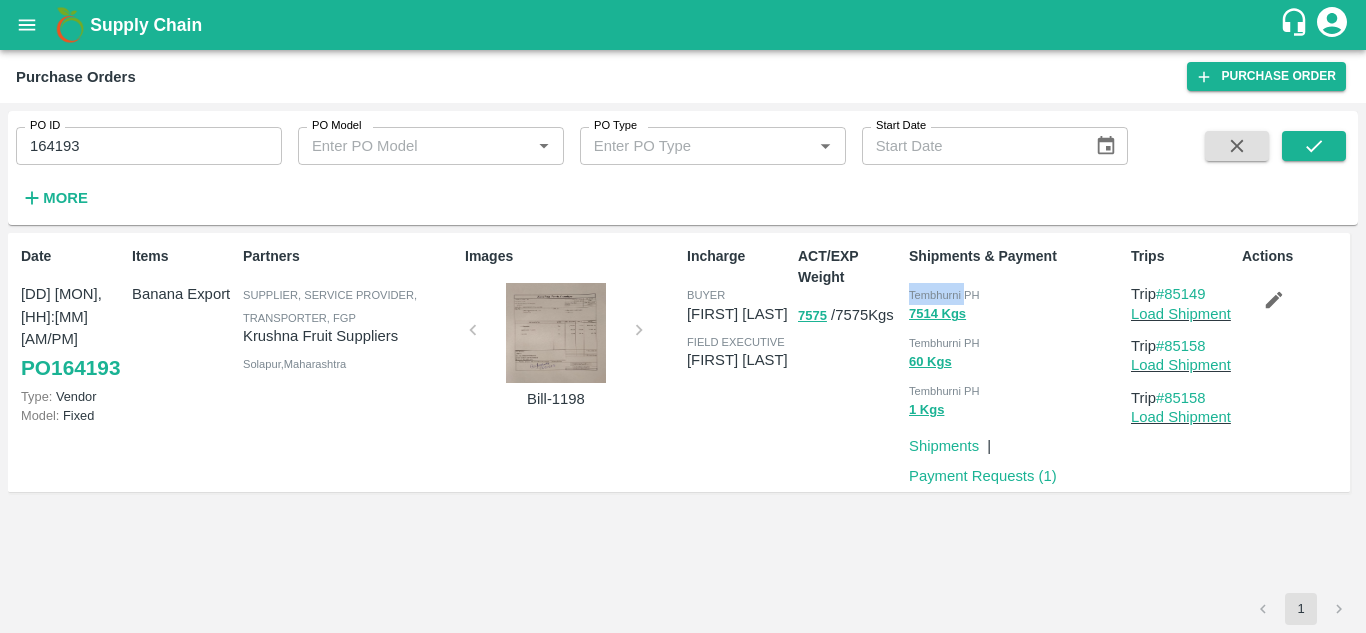 click on "Tembhurni PH" at bounding box center (944, 295) 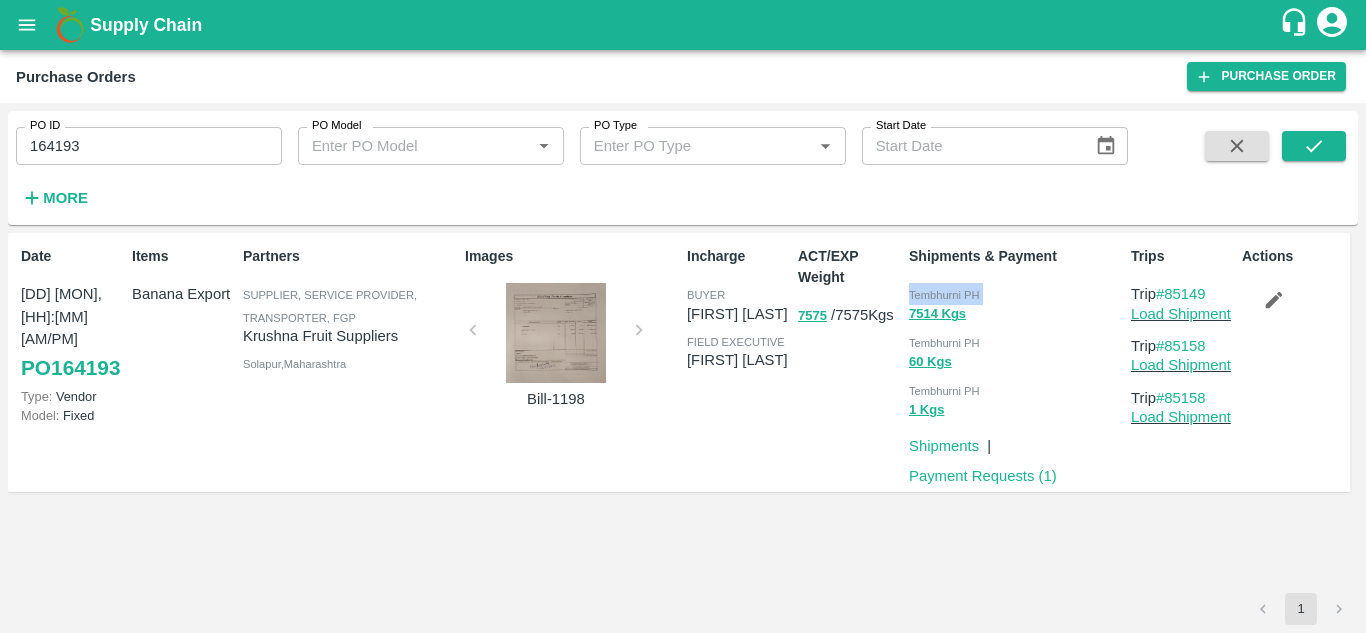 click on "Tembhurni PH" at bounding box center (944, 295) 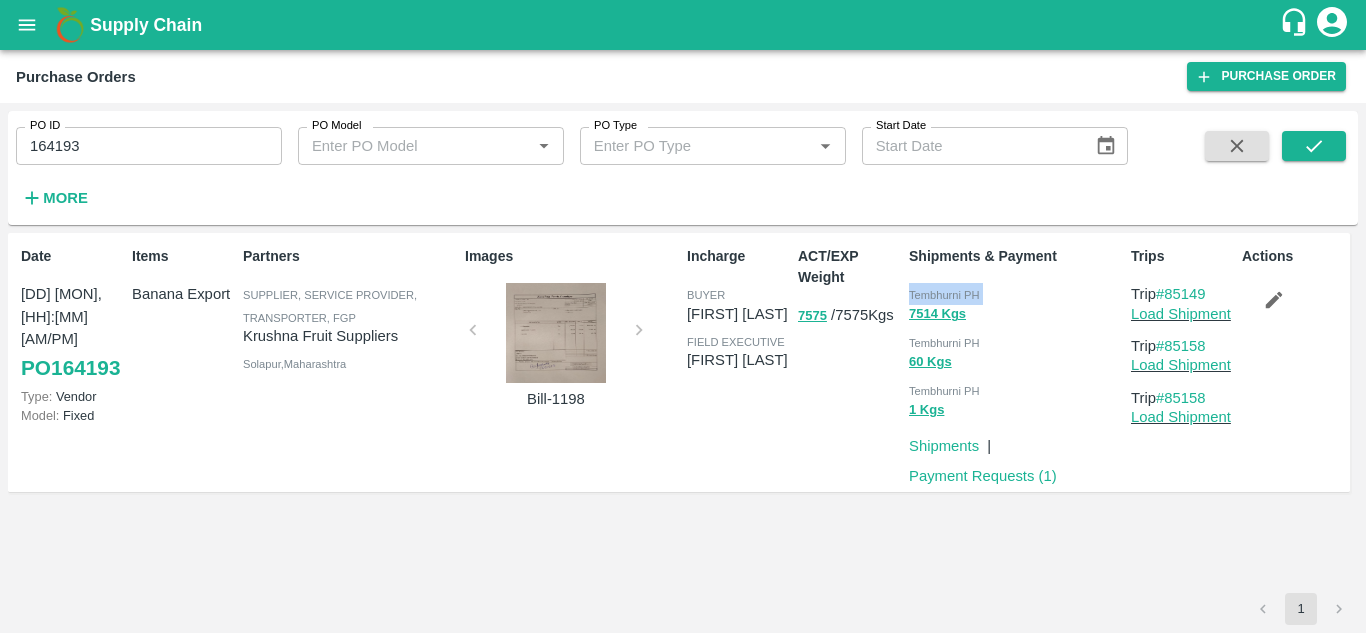 copy on "Tembhurni PH 7514  Kgs" 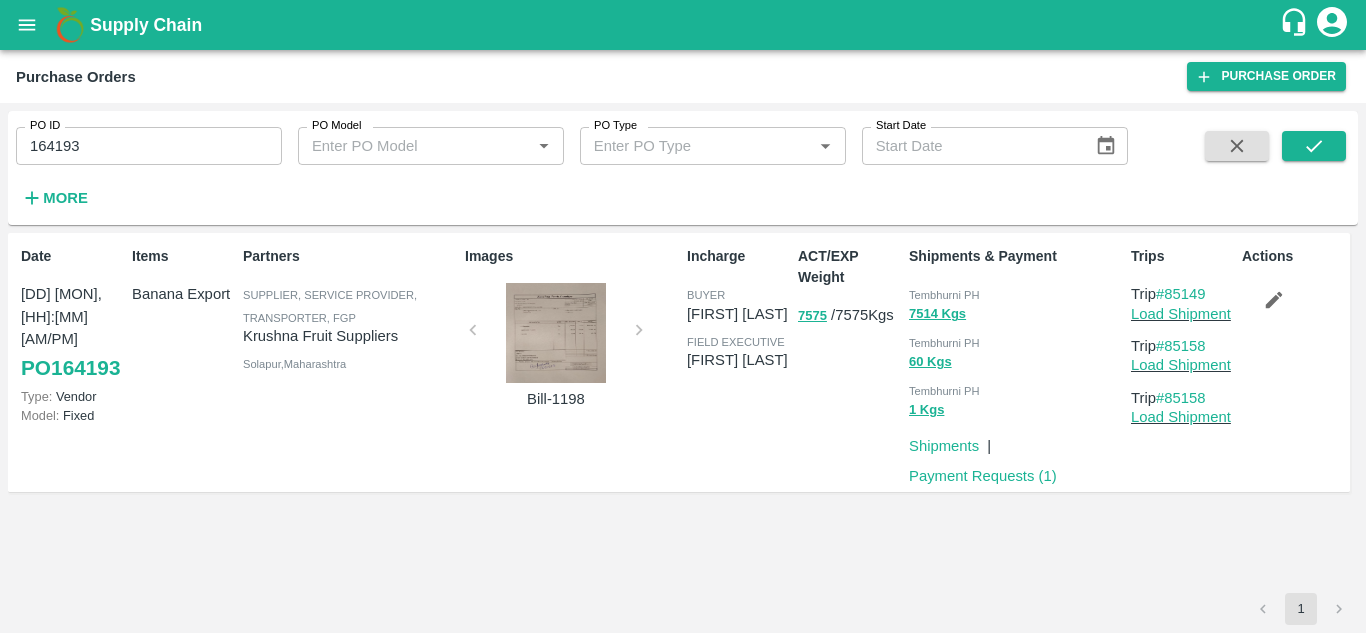 click on "164193" at bounding box center [149, 146] 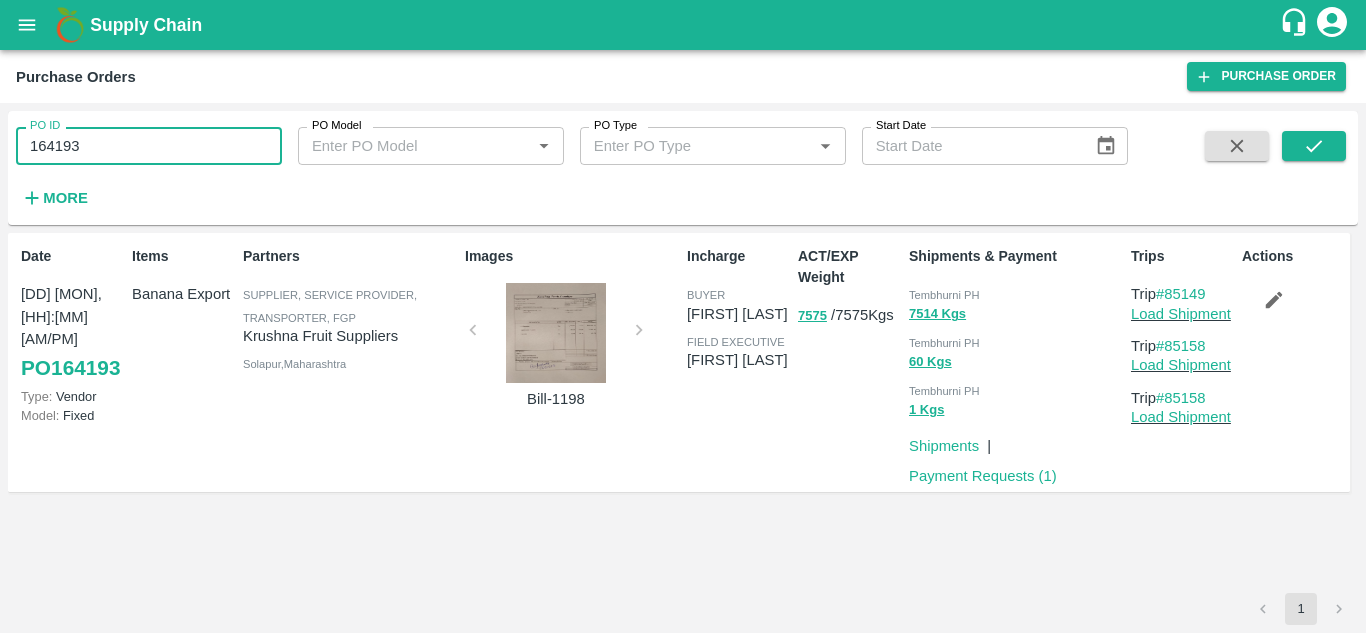 click on "164193" at bounding box center (149, 146) 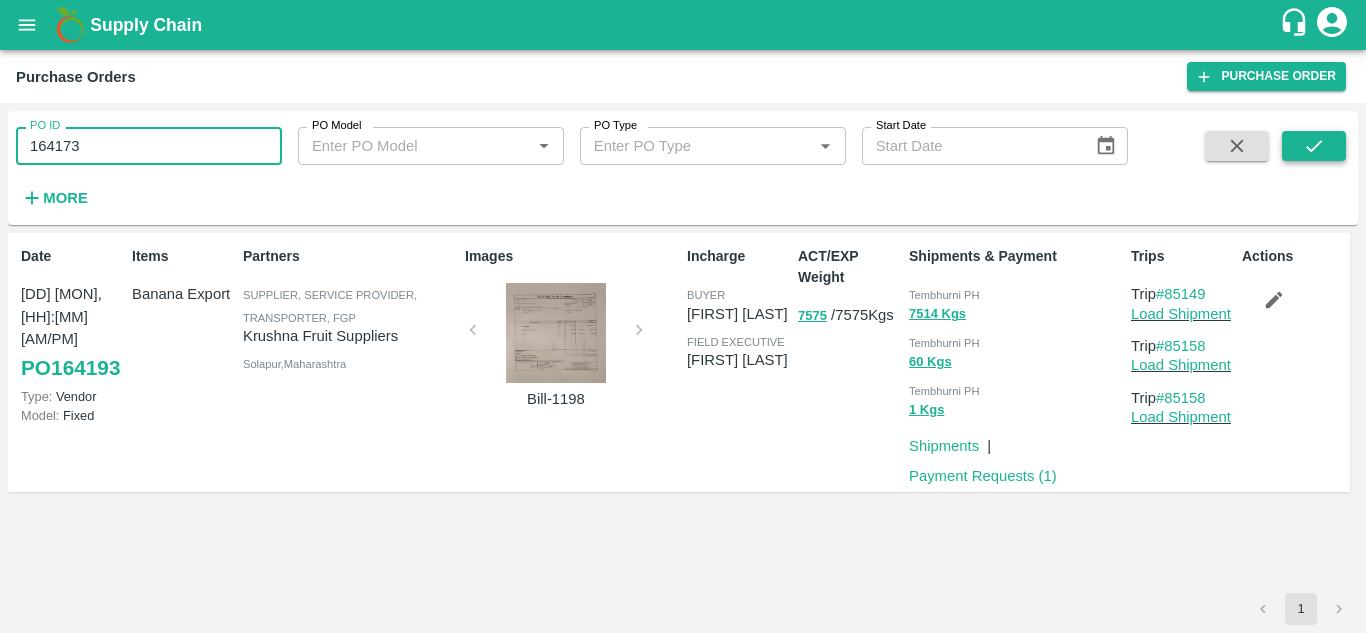 click 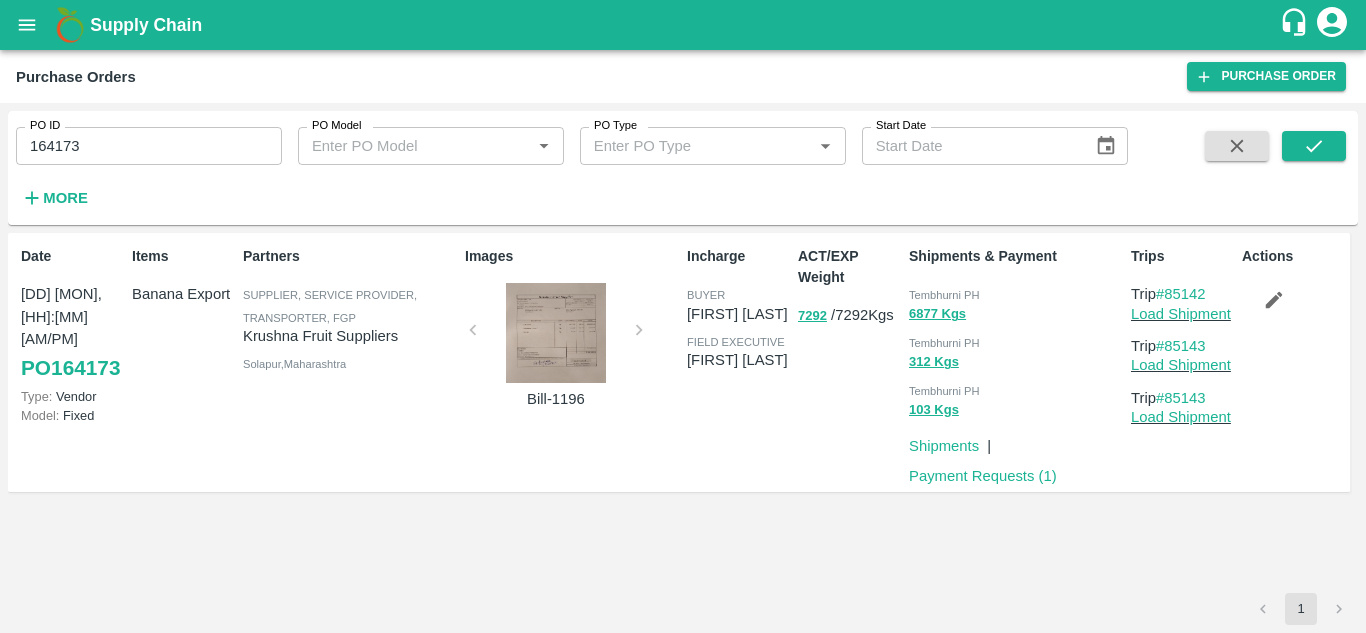 click on "Date 20 Jul, 05:30AM PO  164173 Type:    Vendor Model:    Fixed Items   Banana Export   Partners Supplier, Service Provider, Transporter, FGP   Krushna Fruit Suppliers Solapur , Maharashtra Images Bill-1196 Incharge buyer Ajit Otari   field executive jaydip Tale   ACT/EXP Weight 7292   /  7292  Kgs Shipments & Payment   Tembhurni PH 6877  Kgs Tembhurni PH 312  Kgs Tembhurni PH 103  Kgs   Shipments | Payment Requests ( 1 ) Trips Trip  #85142     Load Shipment Trip  #85143     Load Shipment Trip  #85143     Load Shipment Actions" at bounding box center (683, 413) 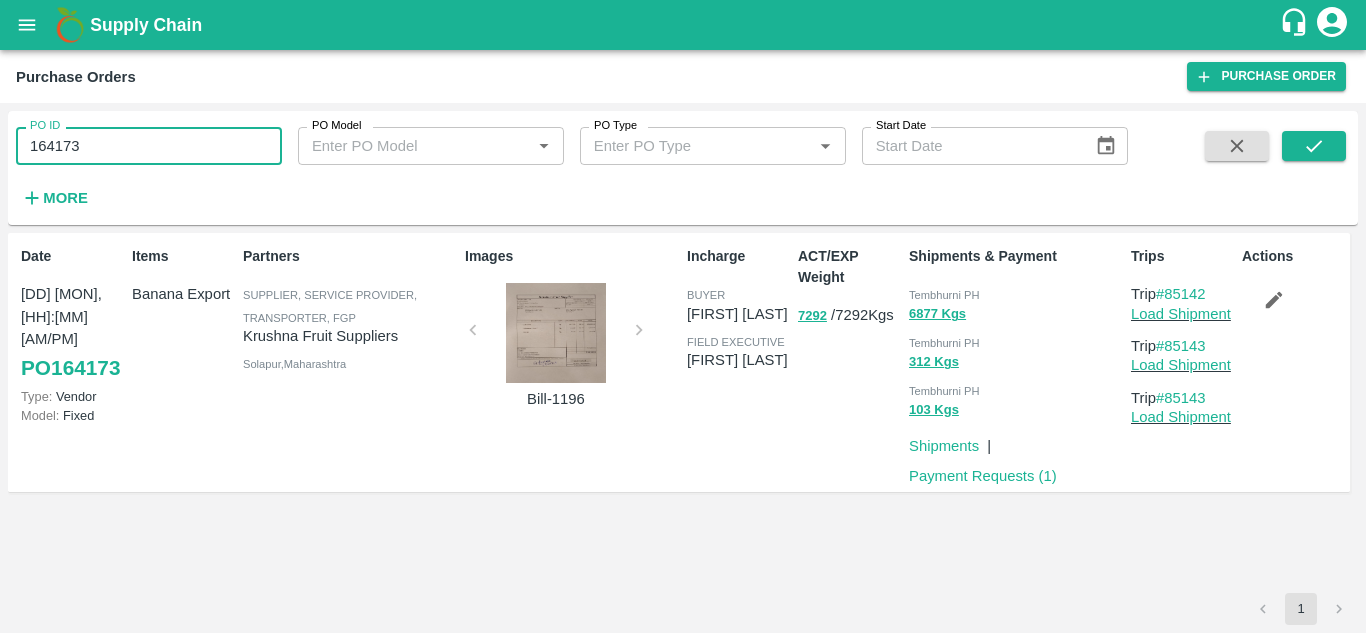 click on "164173" at bounding box center [149, 146] 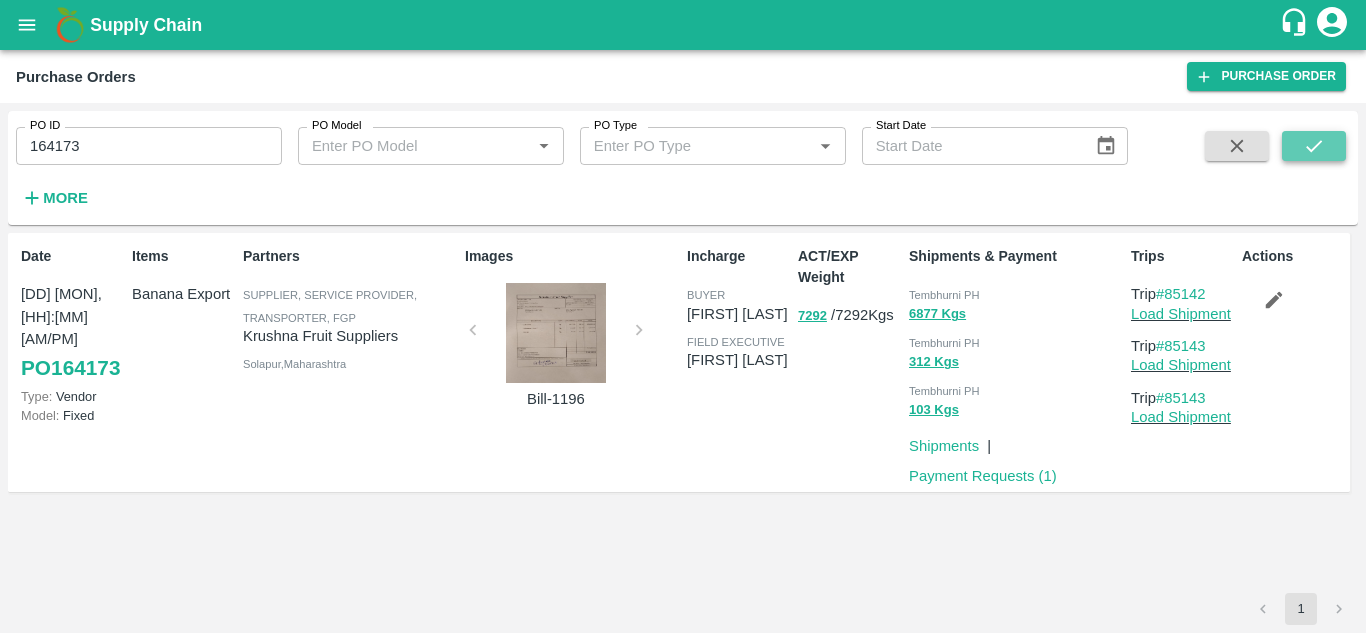 click 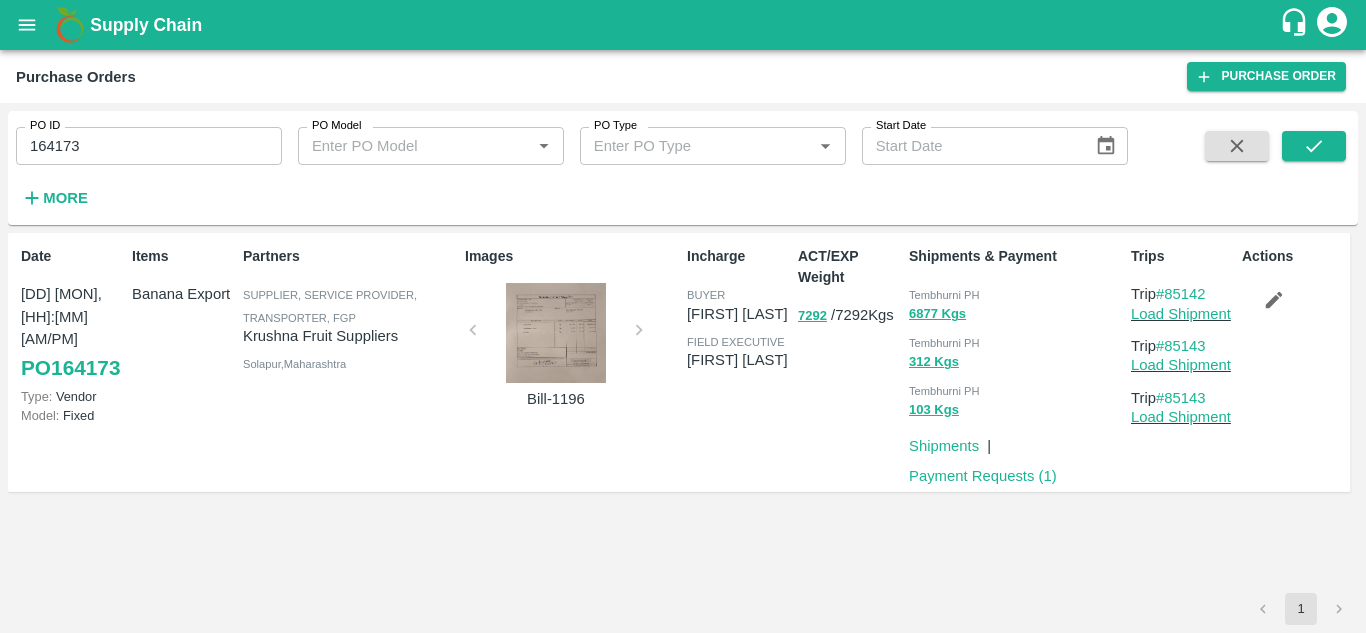 click on "Tembhurni PH" at bounding box center (1016, 294) 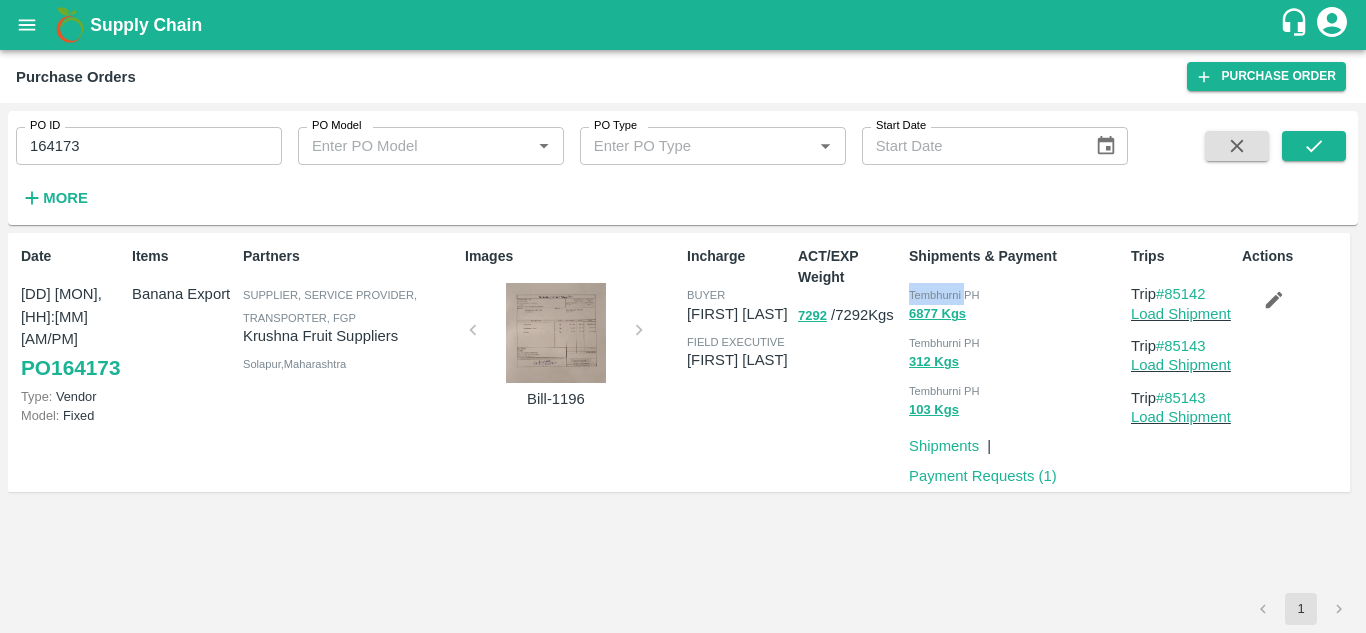 click on "Tembhurni PH" at bounding box center [1016, 294] 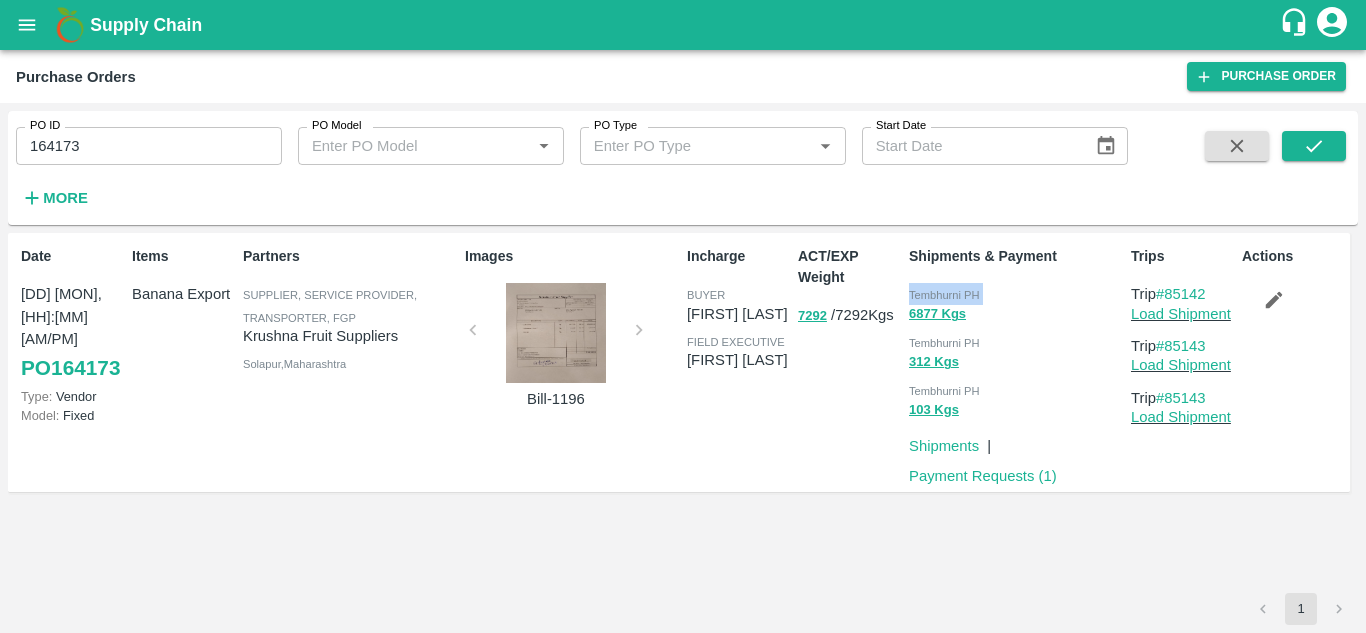 click on "Tembhurni PH" at bounding box center (1016, 294) 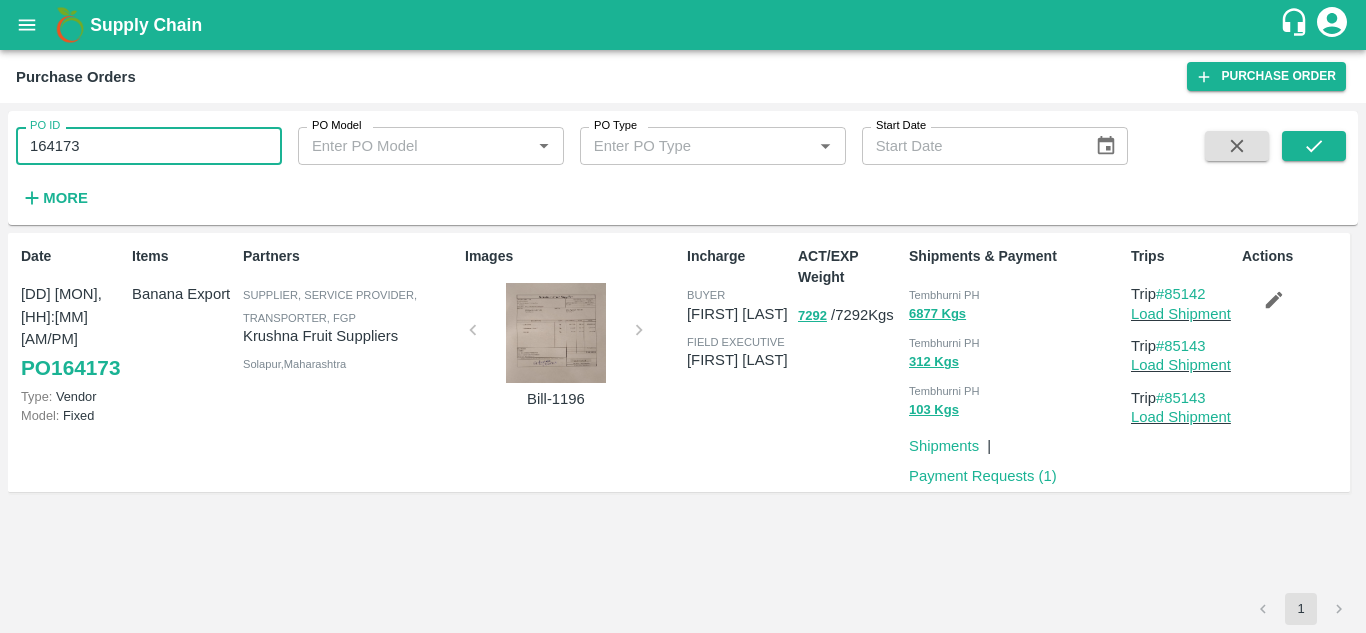 click on "164173" at bounding box center (149, 146) 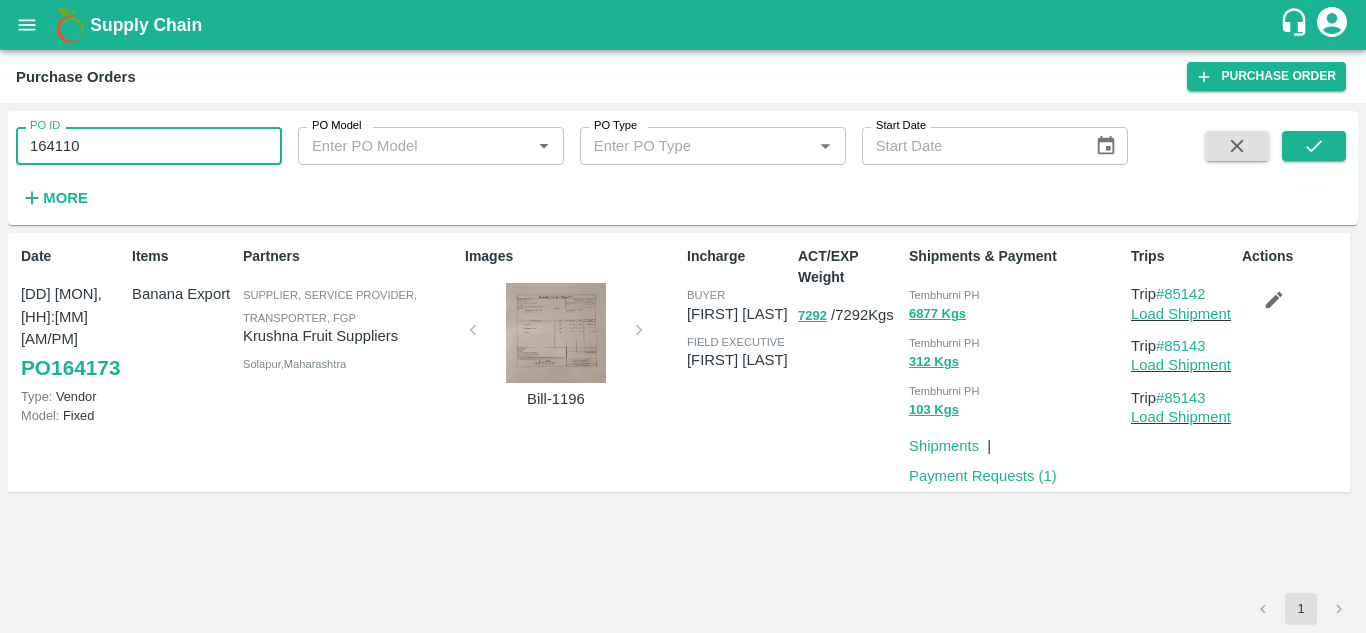 paste 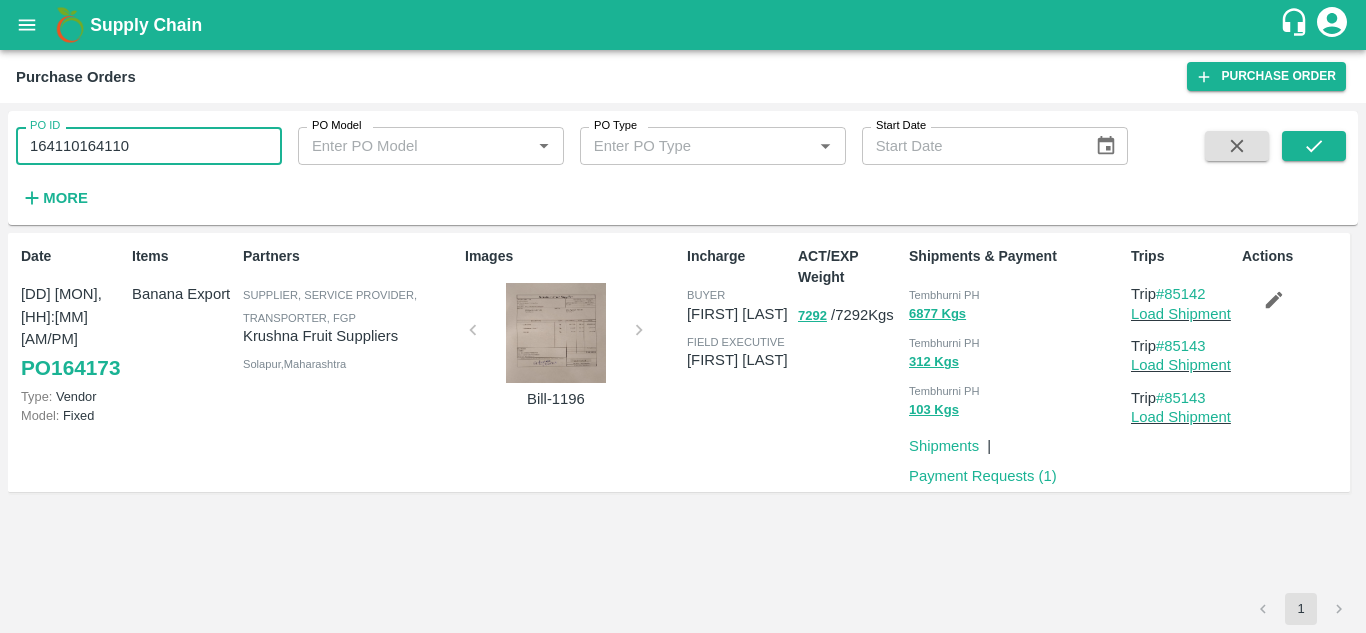 paste 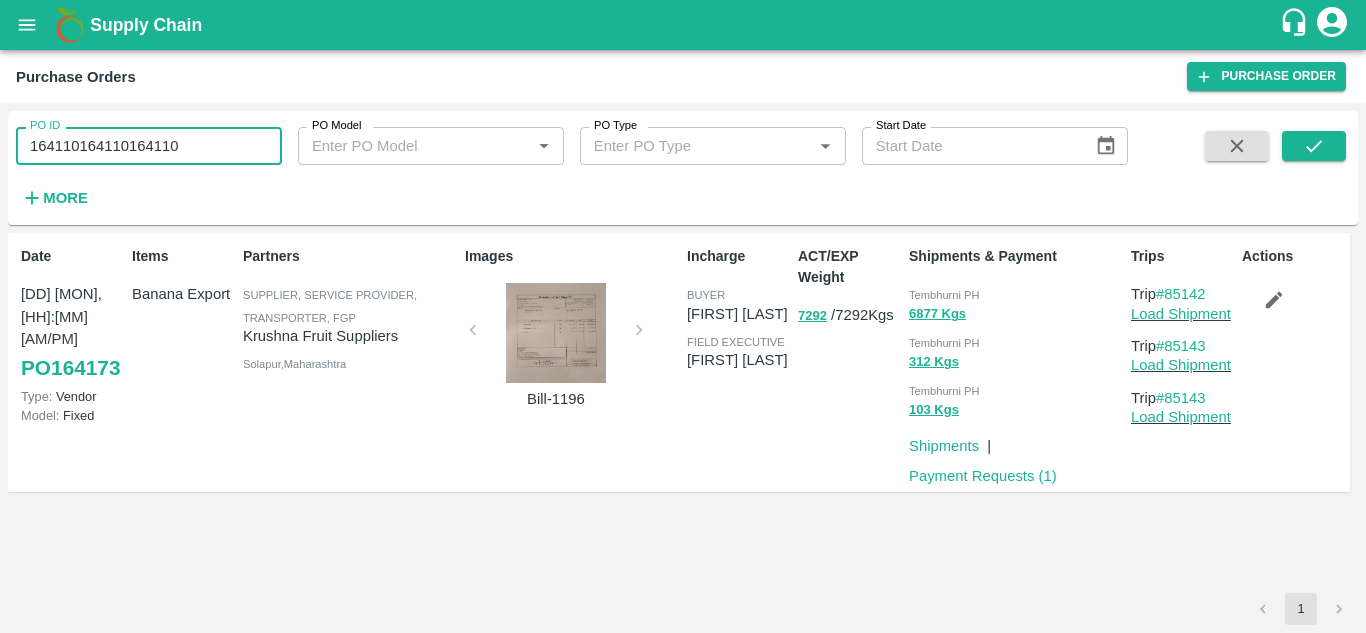 paste 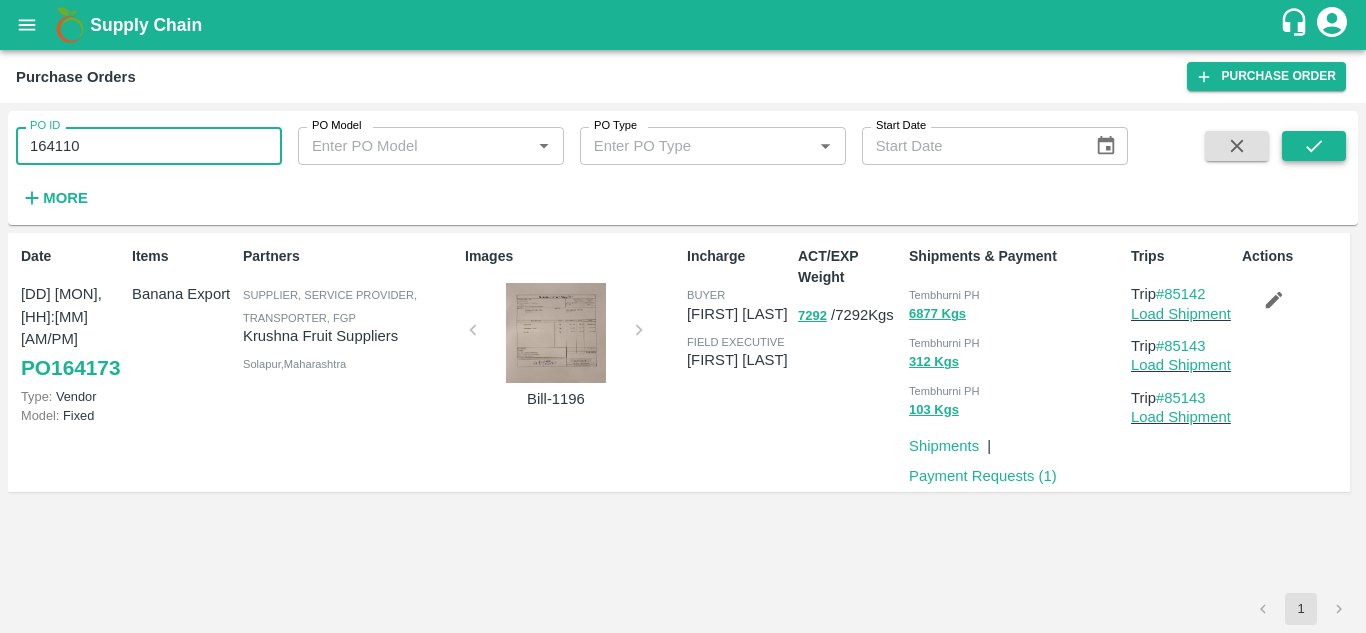 click 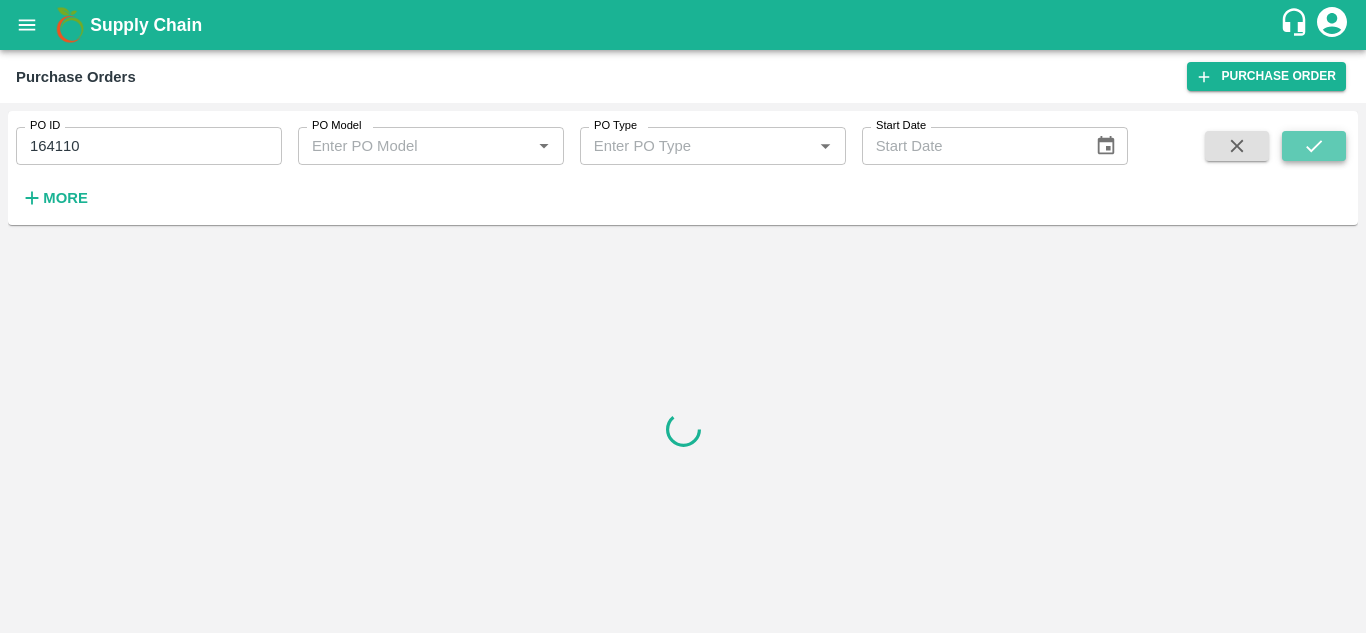 click 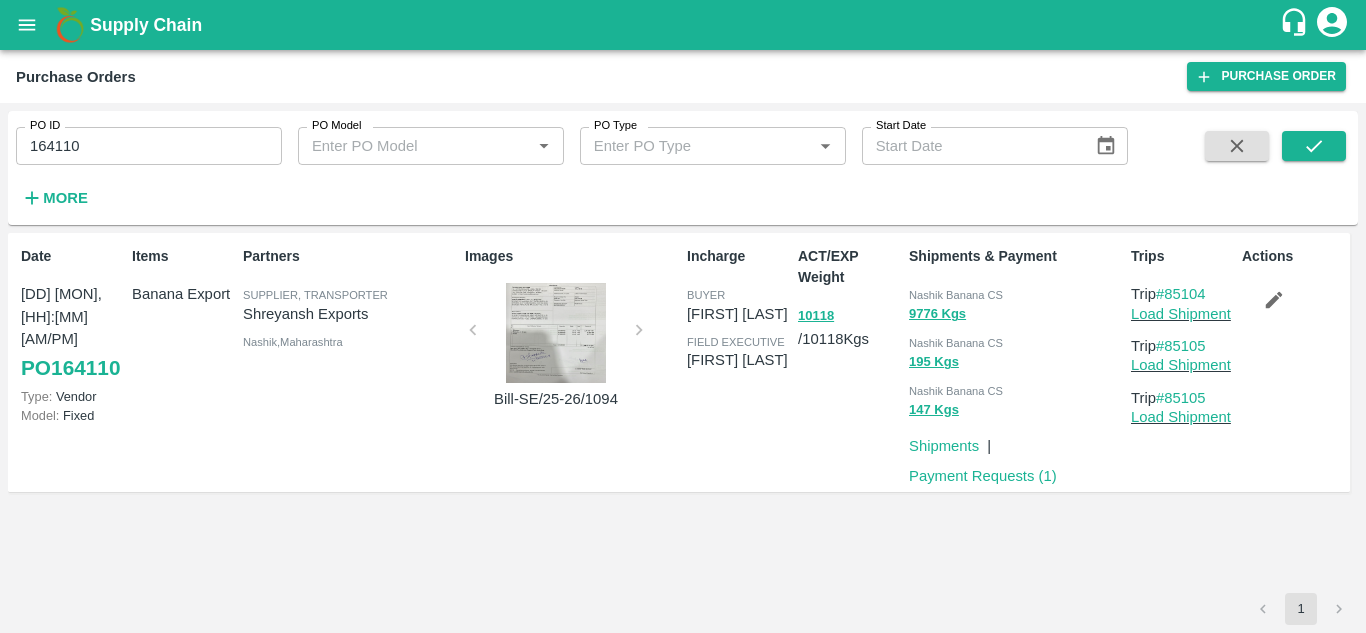 click on "Nashik Banana CS" at bounding box center (956, 295) 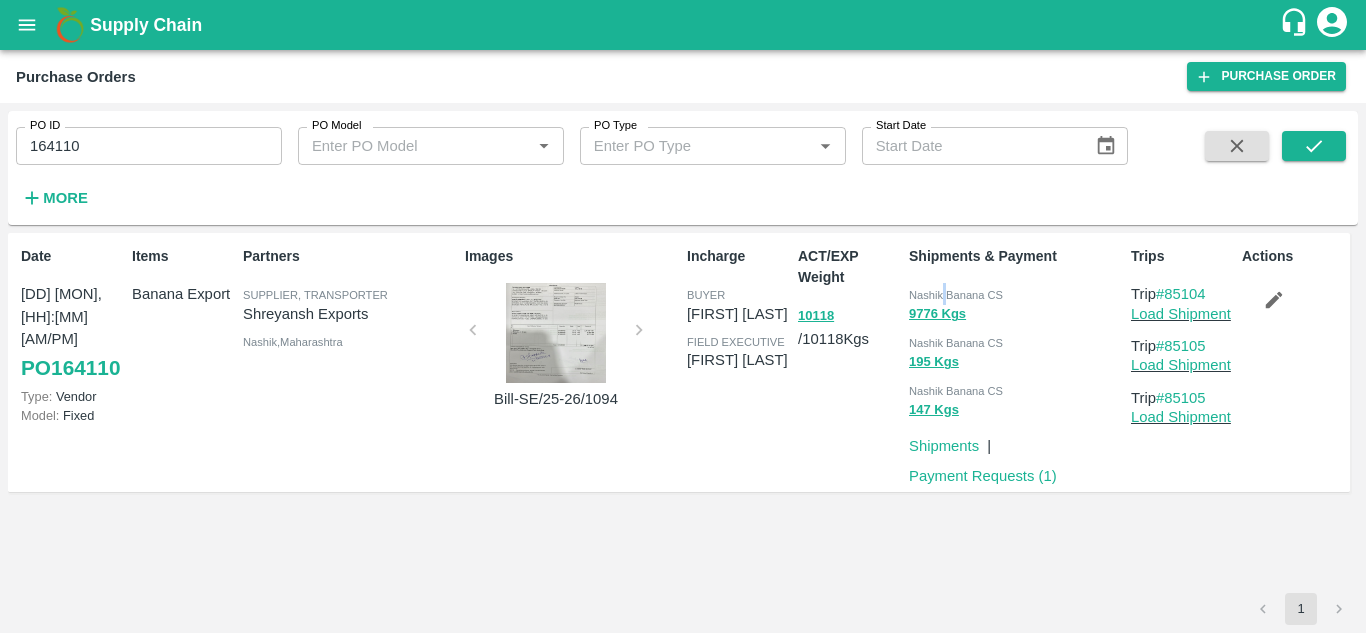 click on "Nashik Banana CS" at bounding box center [956, 295] 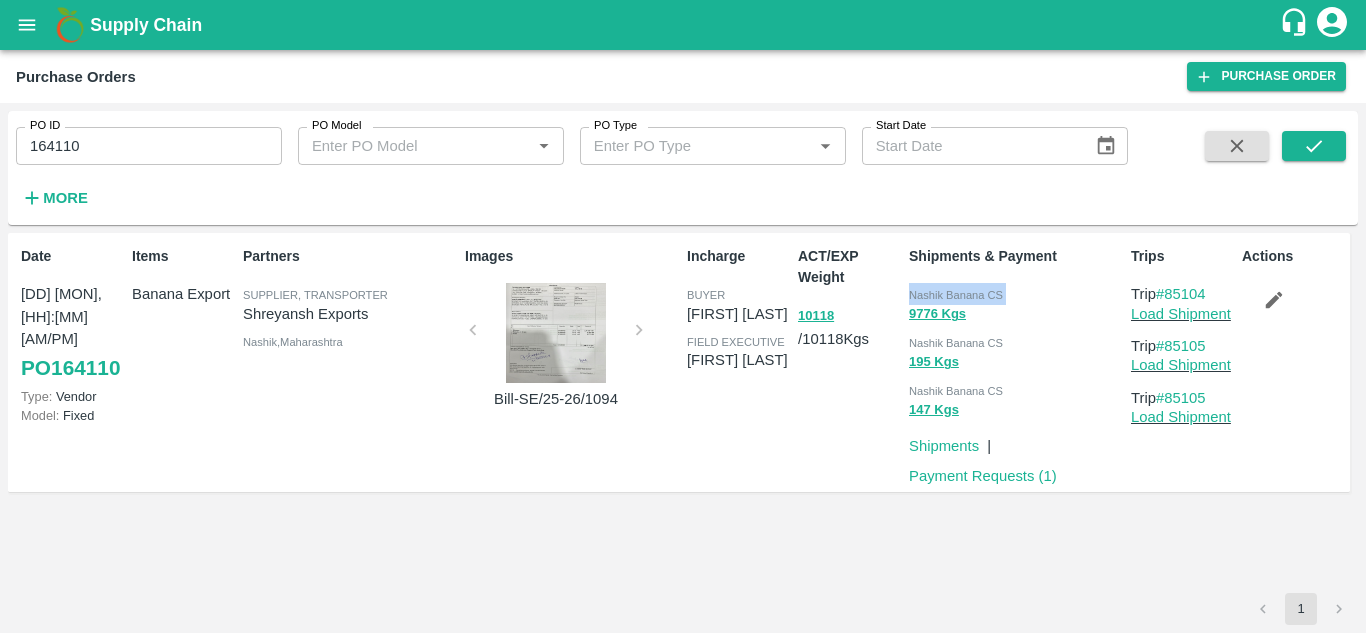 click on "Nashik Banana CS" at bounding box center [956, 295] 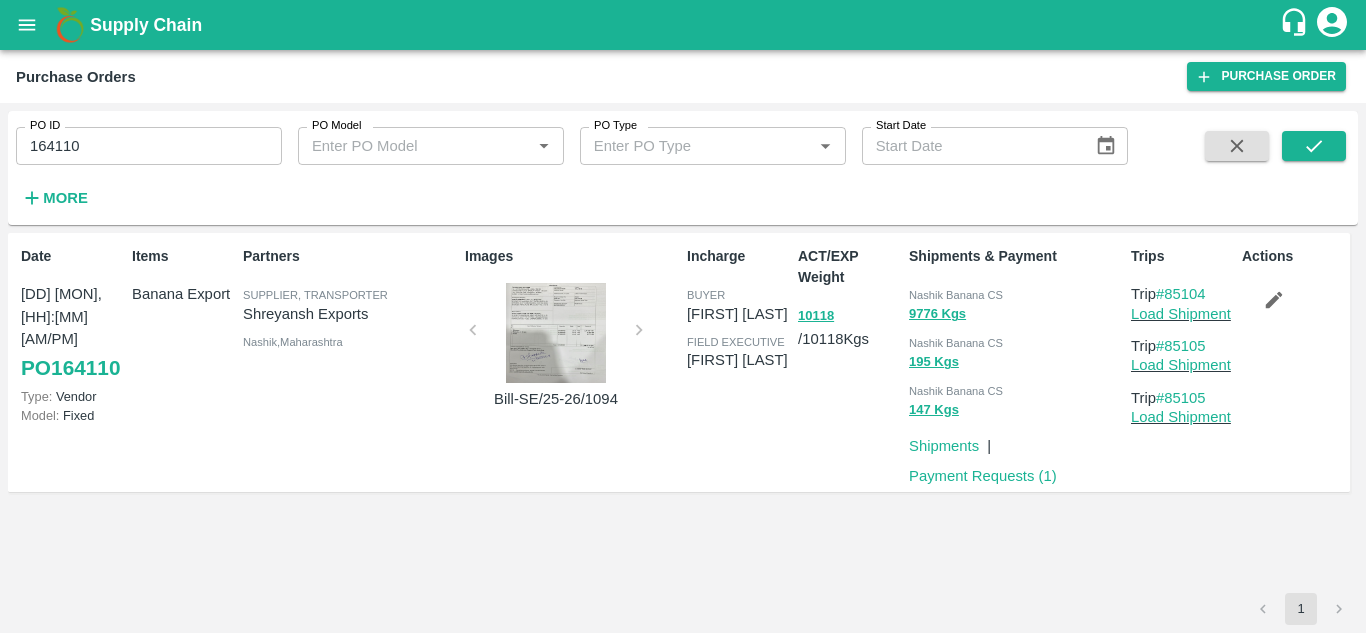 click on "164110" at bounding box center (149, 146) 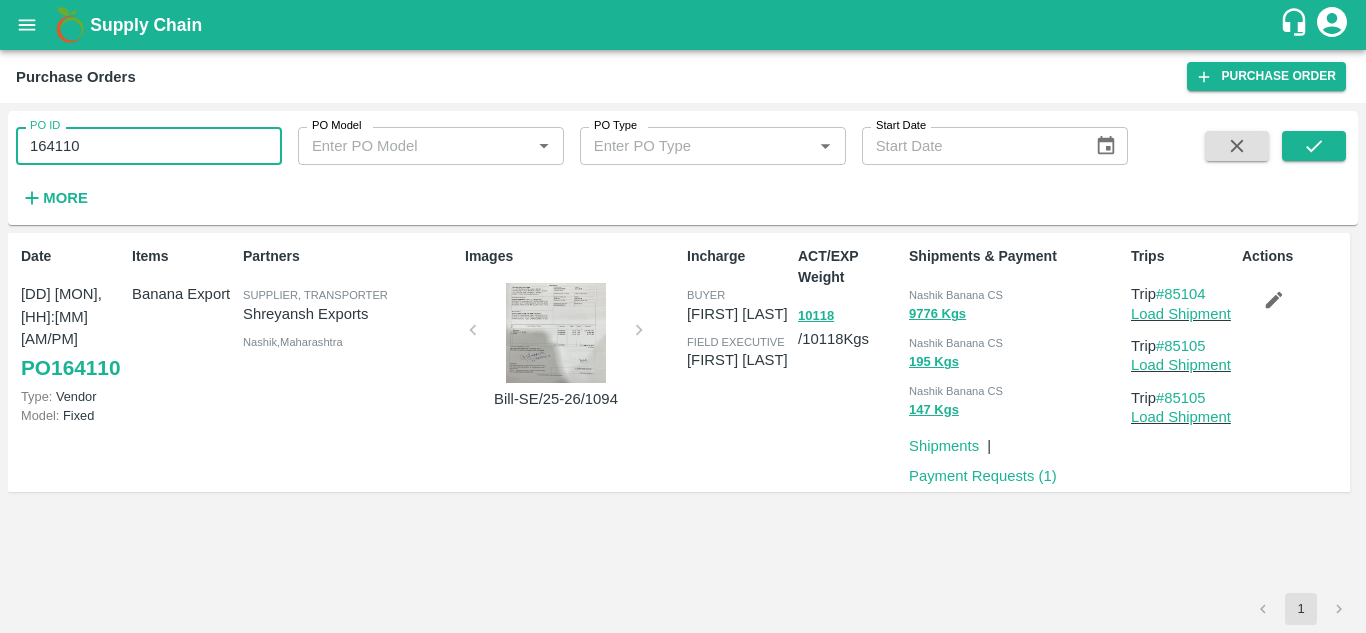 paste 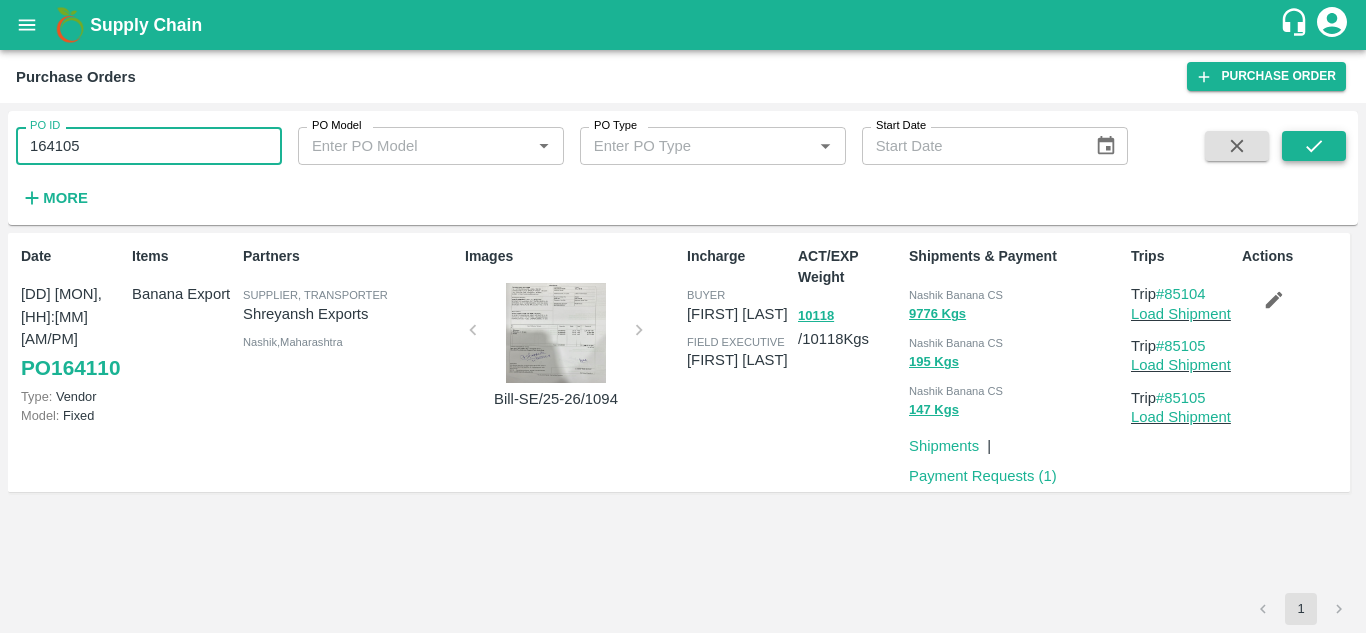 type on "164105" 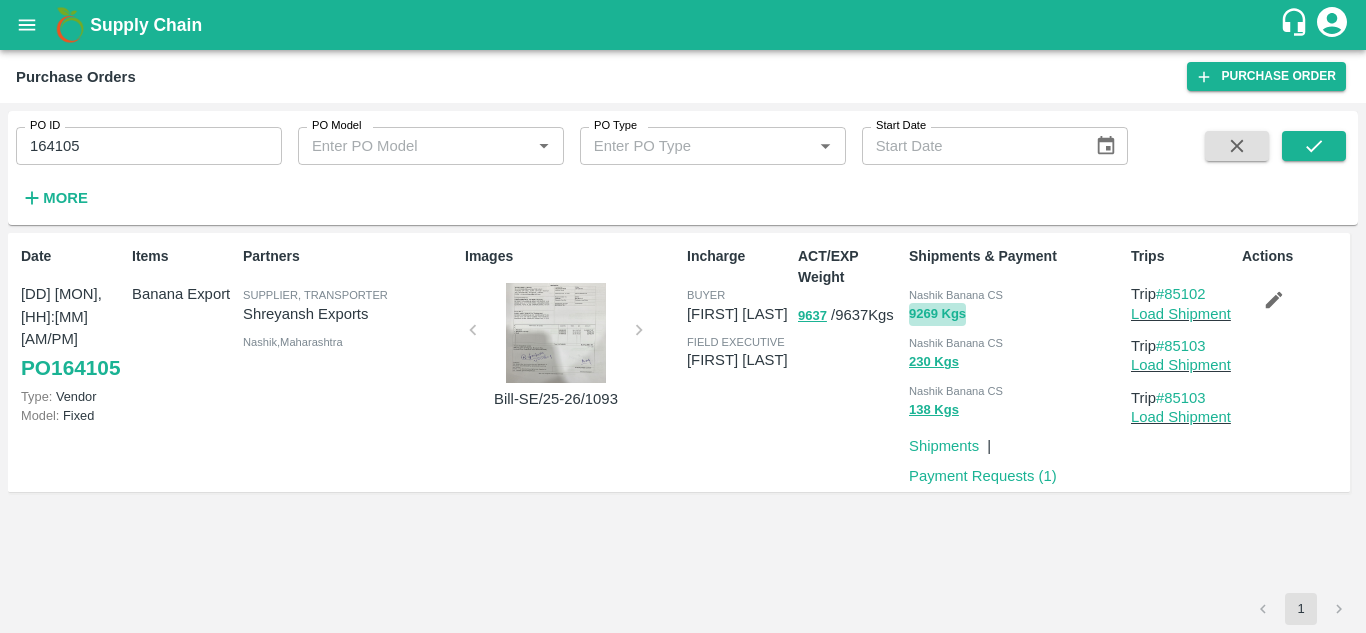 click on "9269  Kgs" at bounding box center (937, 314) 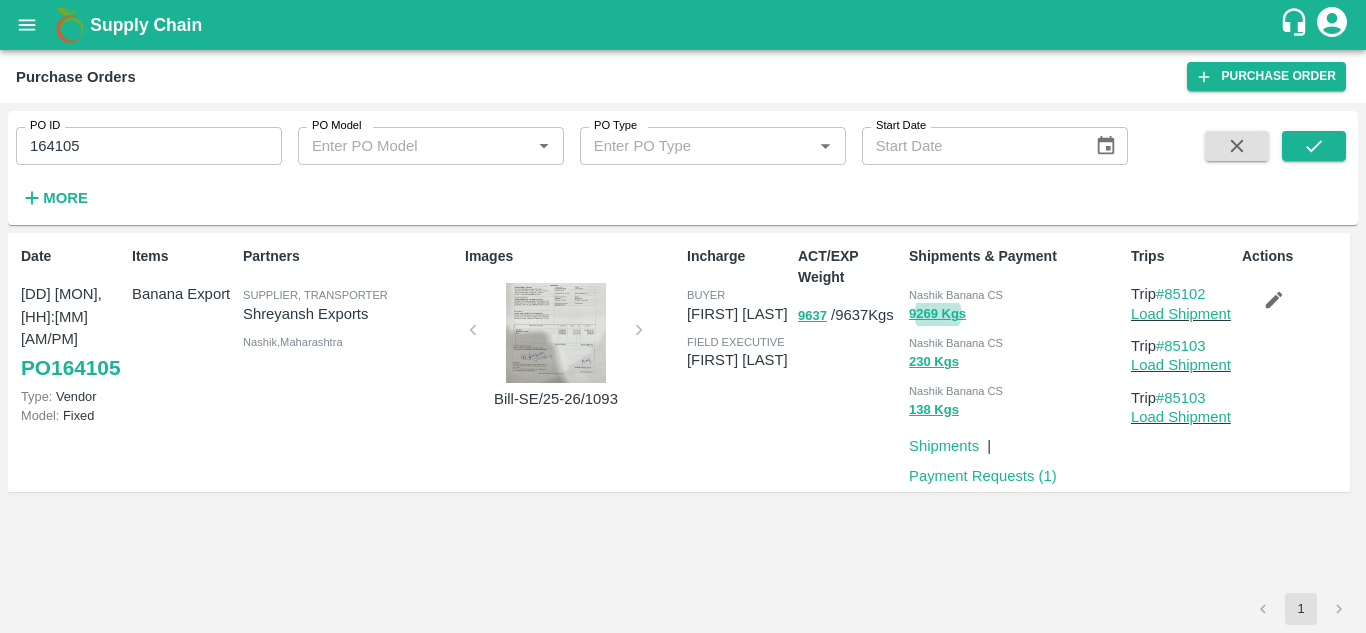 type 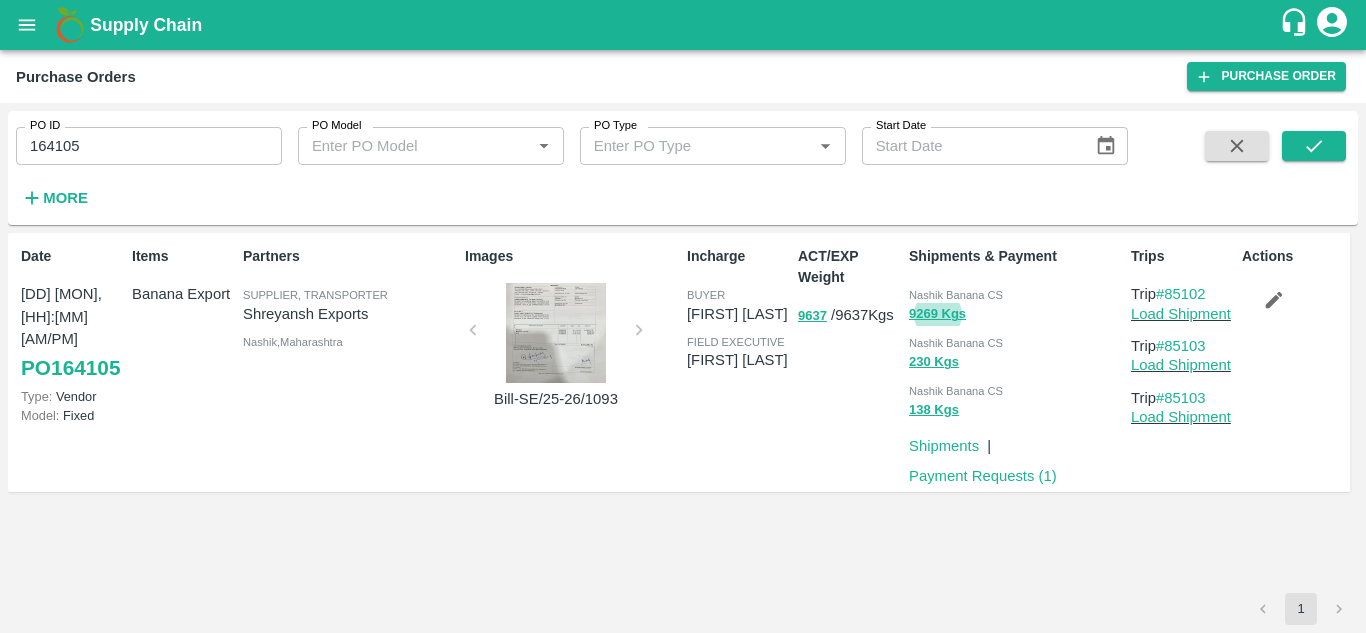 click on "Nashik Banana CS" at bounding box center (956, 295) 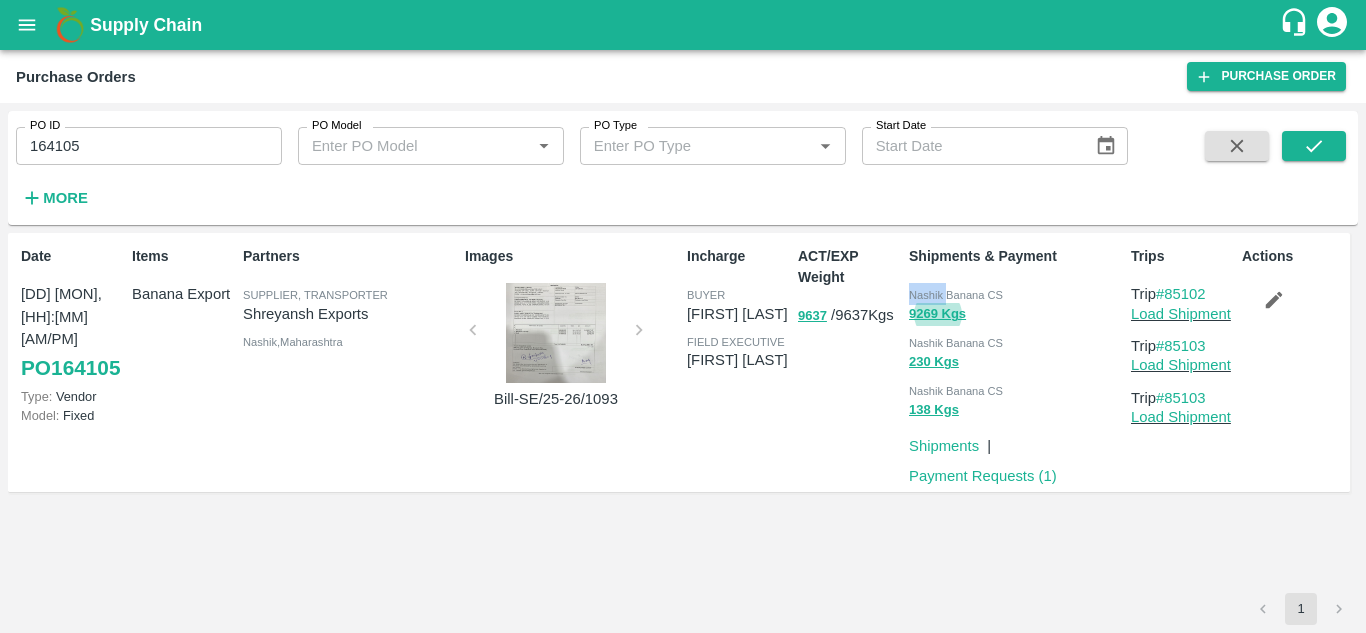 click on "Nashik Banana CS" at bounding box center [956, 295] 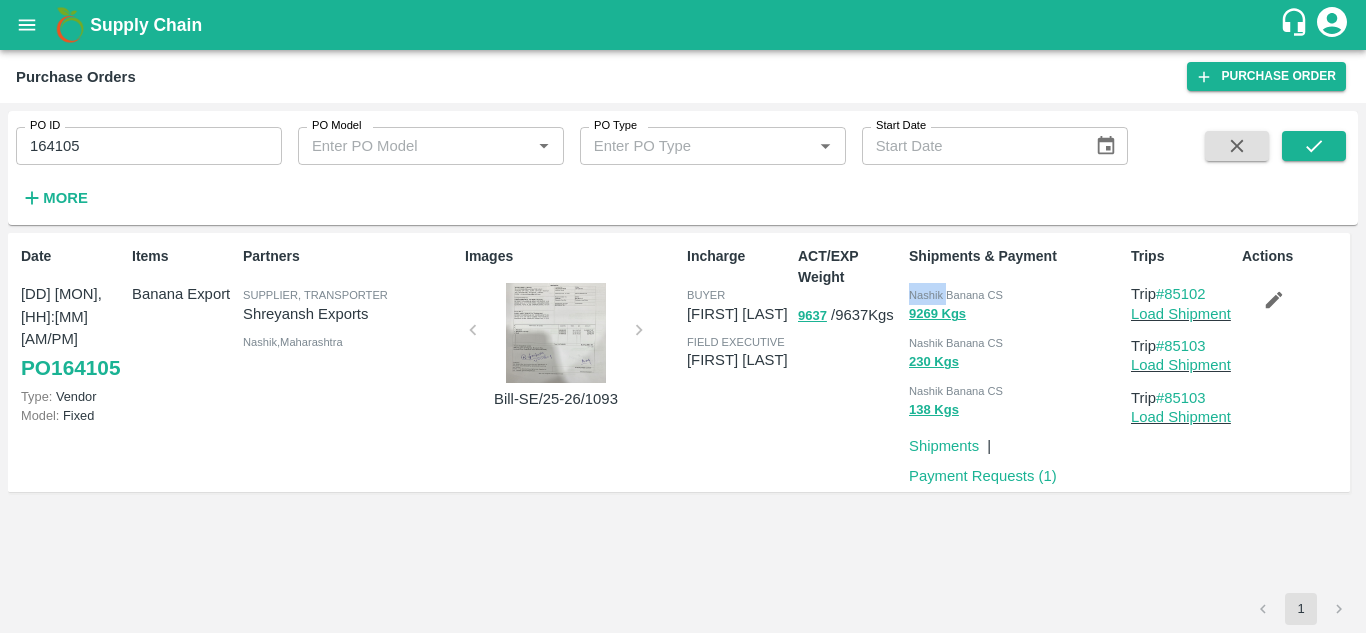 click on "Nashik Banana CS" at bounding box center [956, 295] 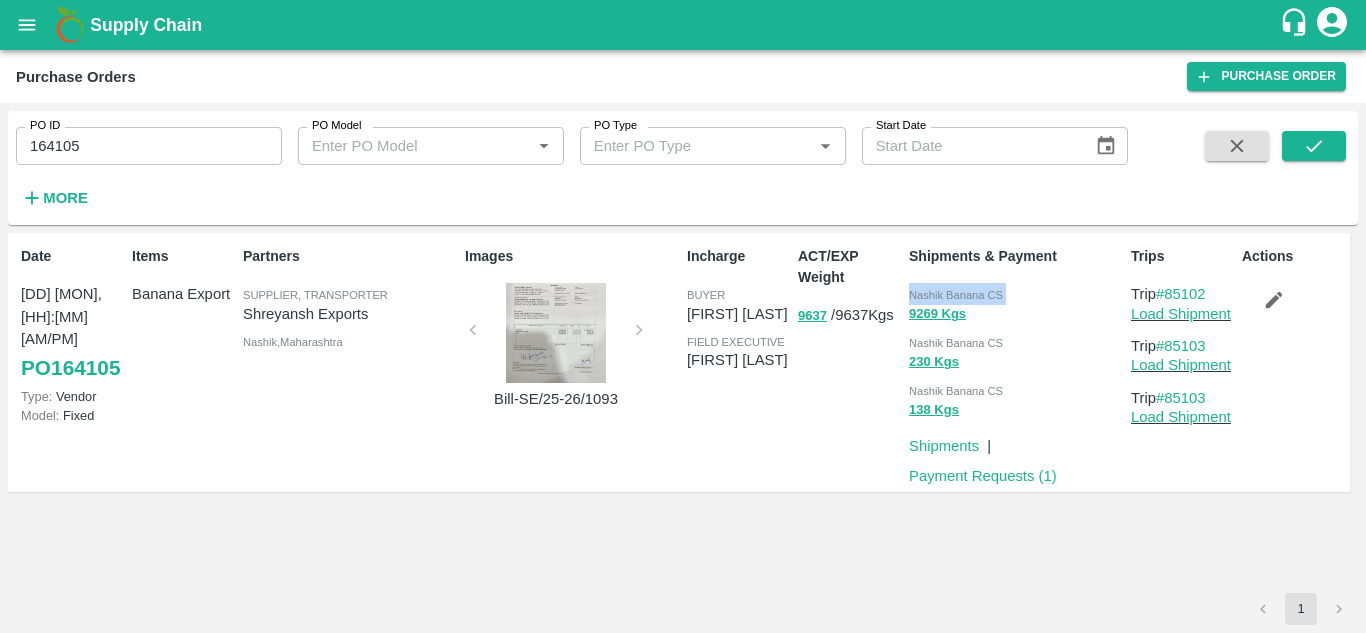 click on "Nashik Banana CS" at bounding box center [956, 295] 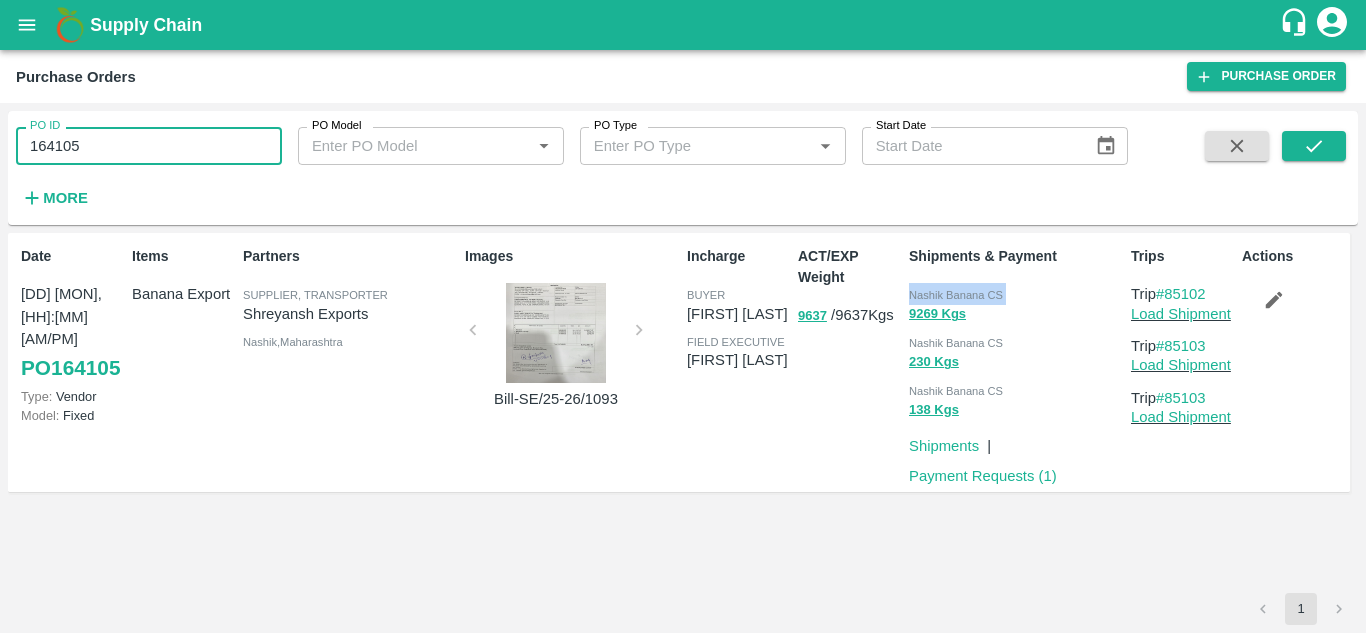 click on "164105" at bounding box center (149, 146) 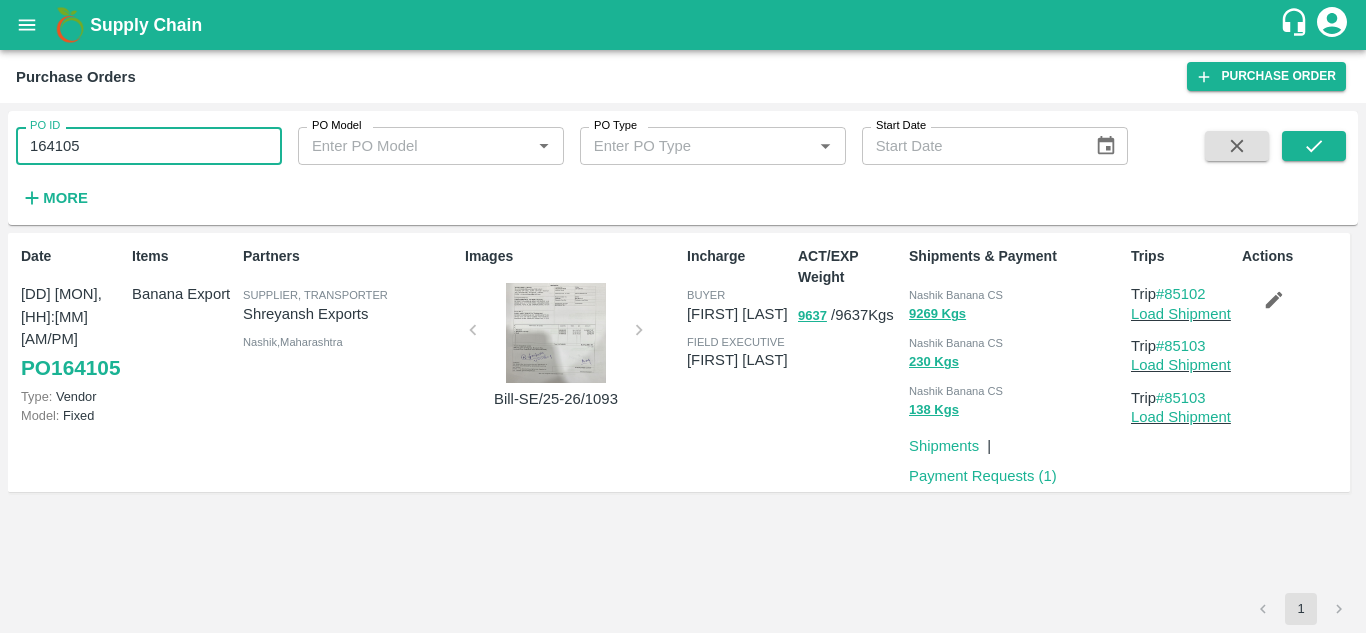 click on "164105" at bounding box center (149, 146) 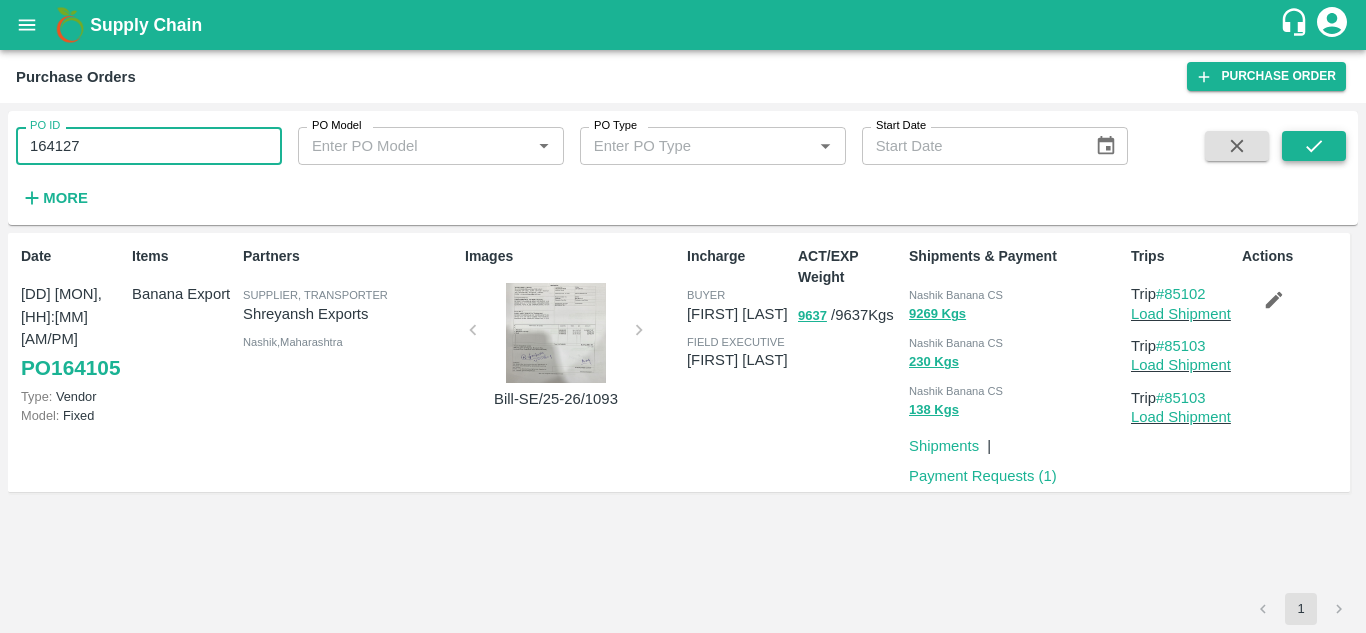click 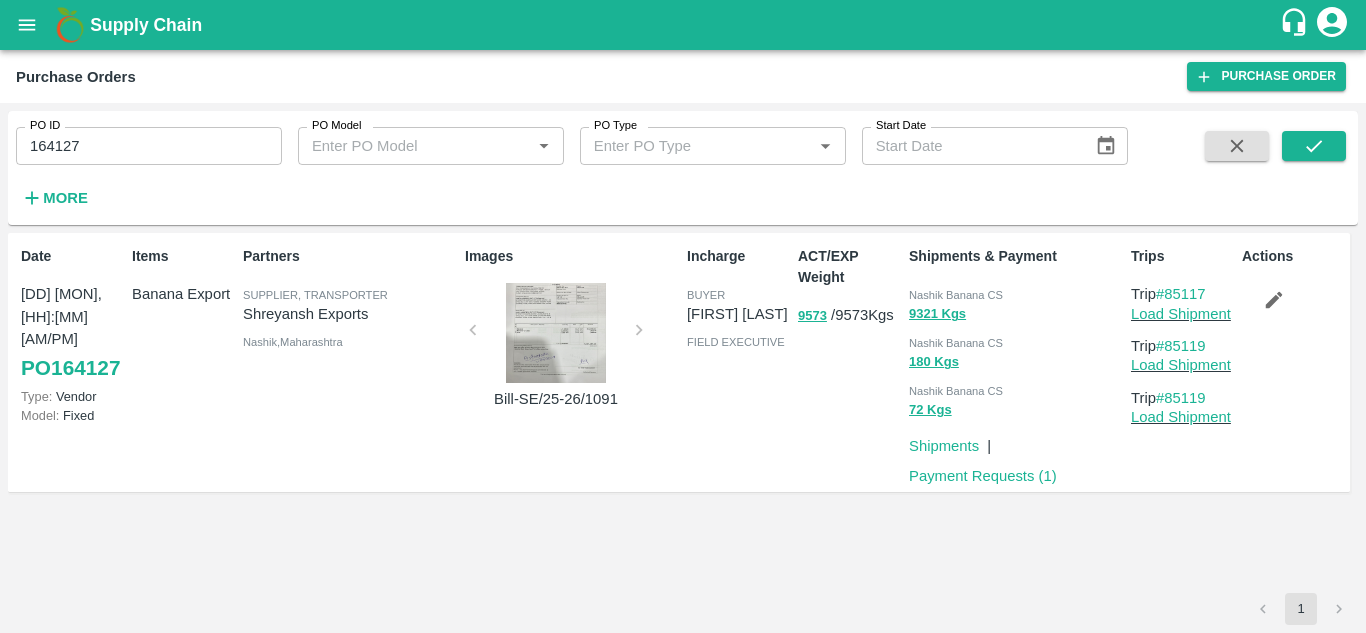 click on "Incharge buyer Ajit Otari   field executive" at bounding box center (734, 362) 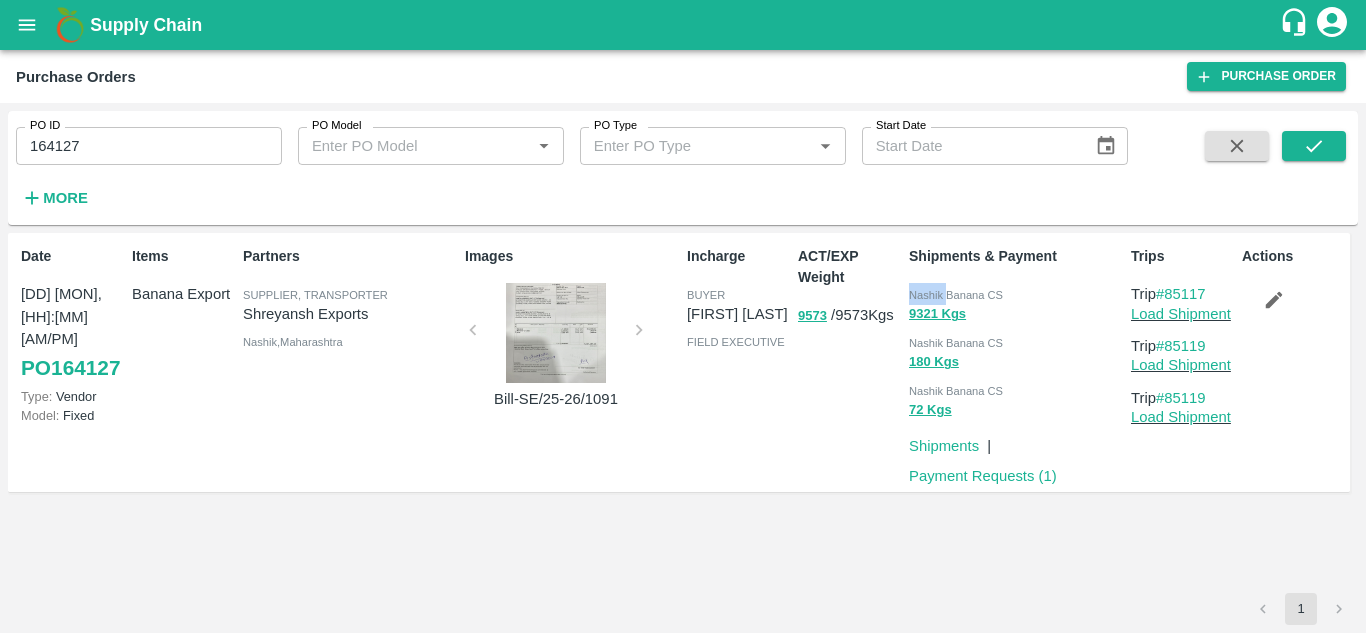 click on "Nashik Banana CS" at bounding box center (956, 295) 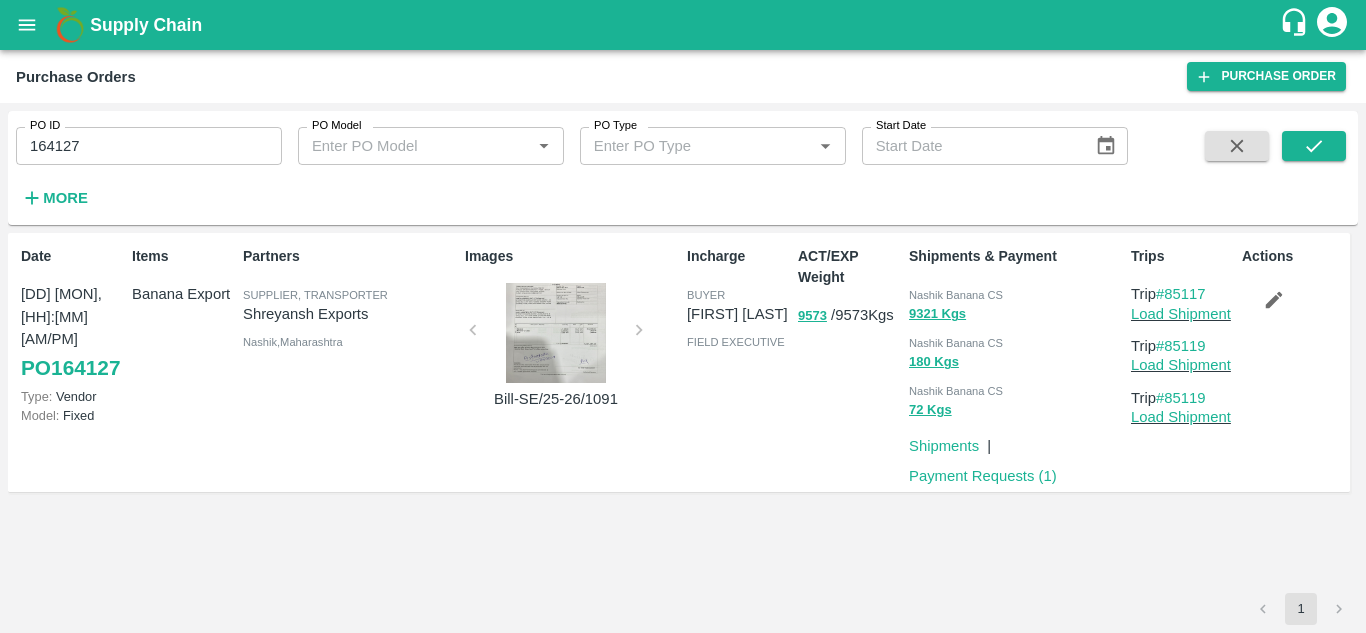 click on "Incharge buyer Ajit Otari   field executive" at bounding box center [734, 362] 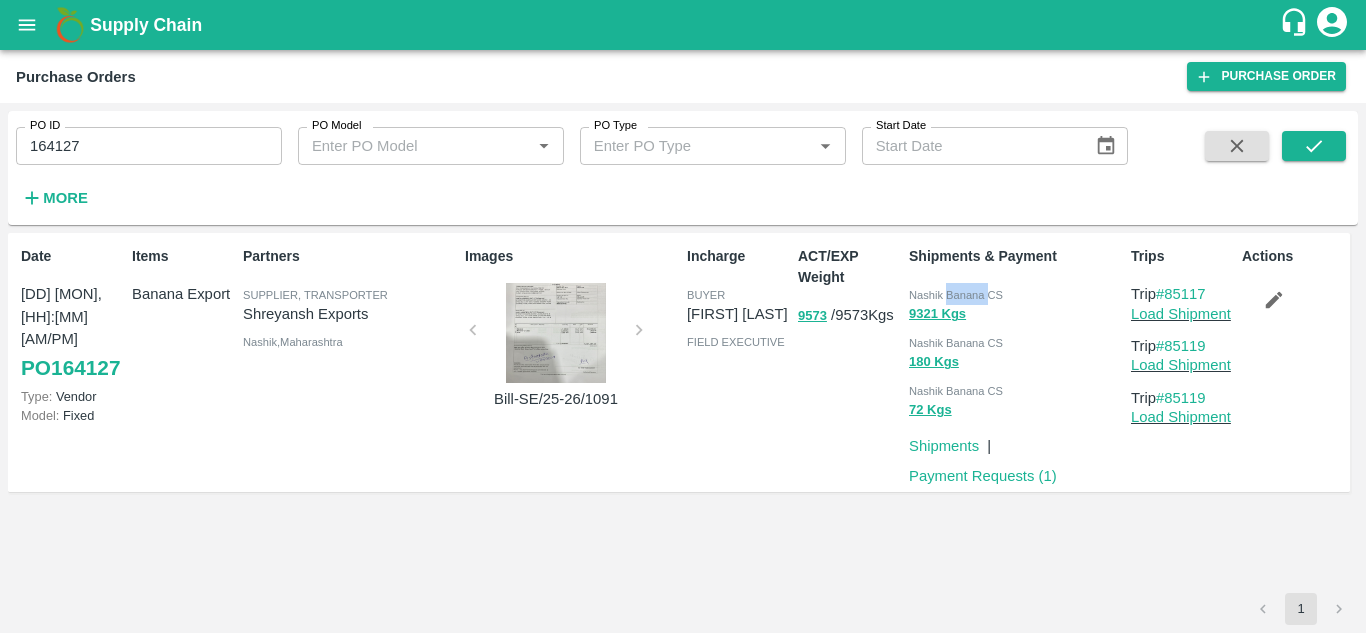 click on "Nashik Banana CS" at bounding box center [956, 295] 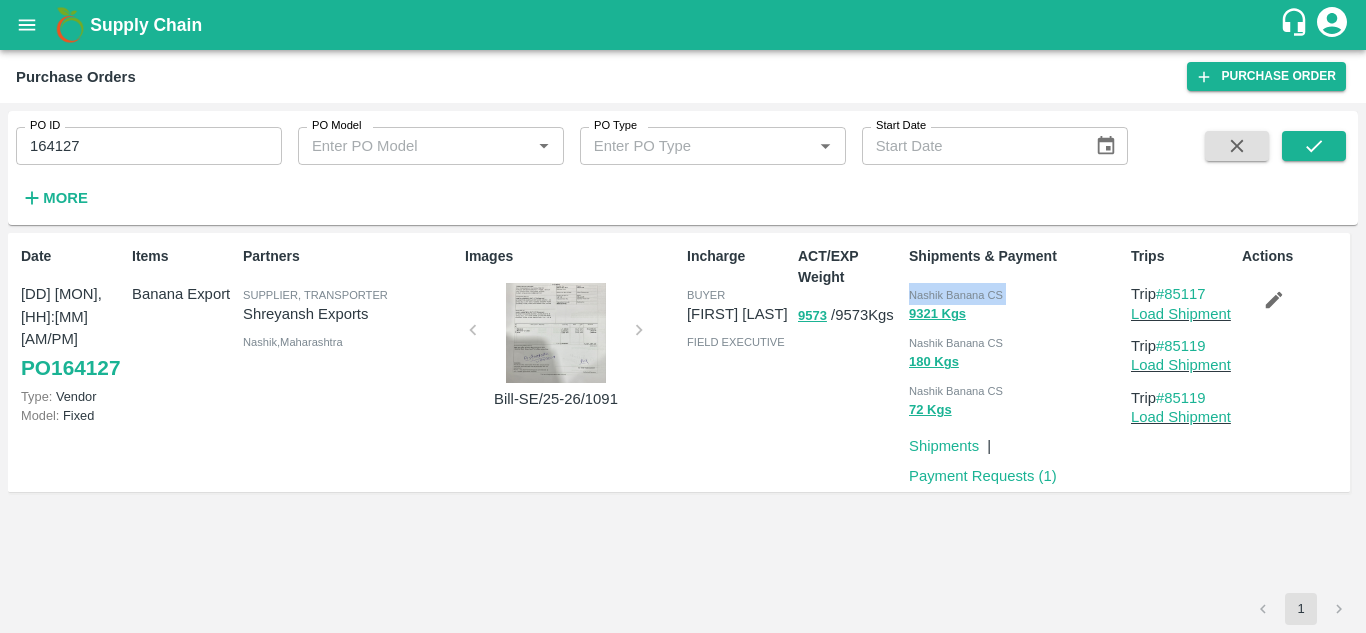 click on "Nashik Banana CS" at bounding box center (956, 295) 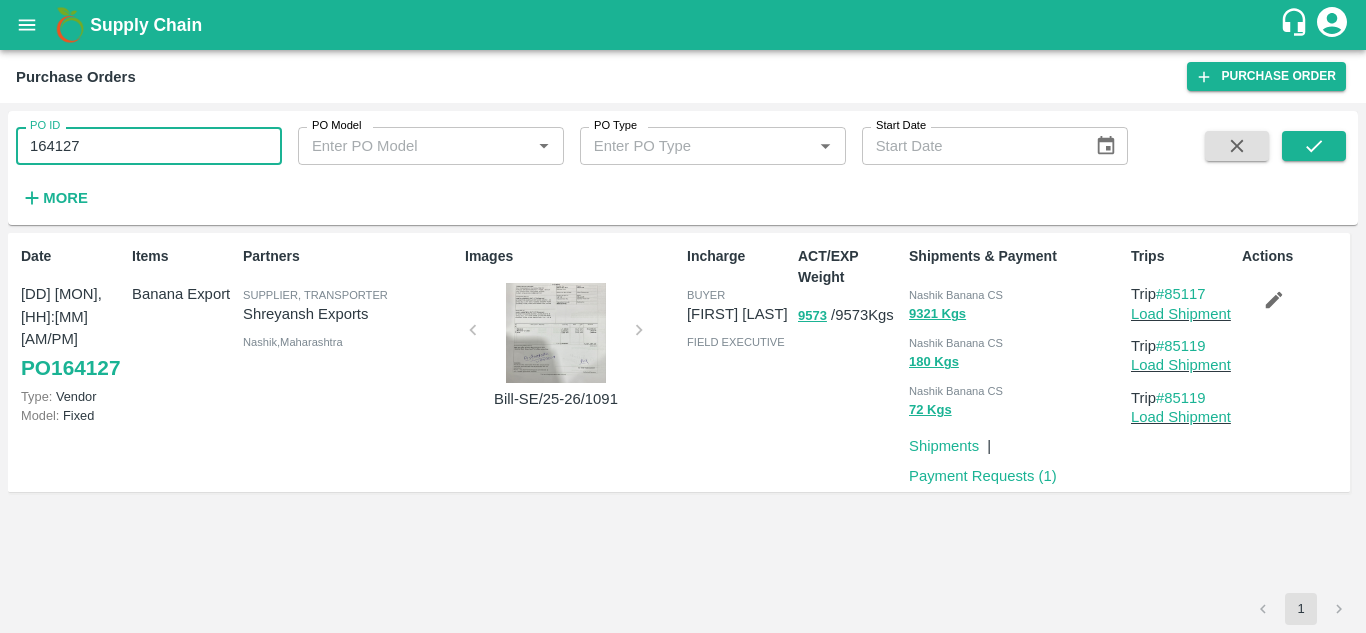 click on "164127" at bounding box center (149, 146) 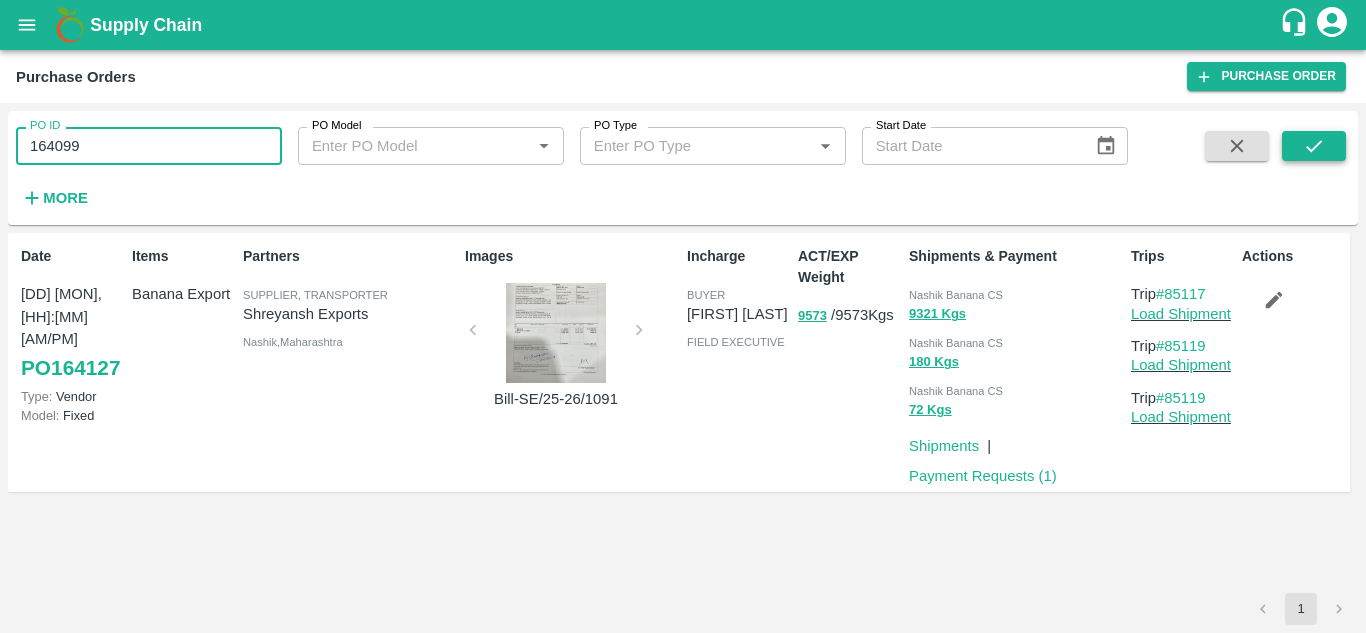 click 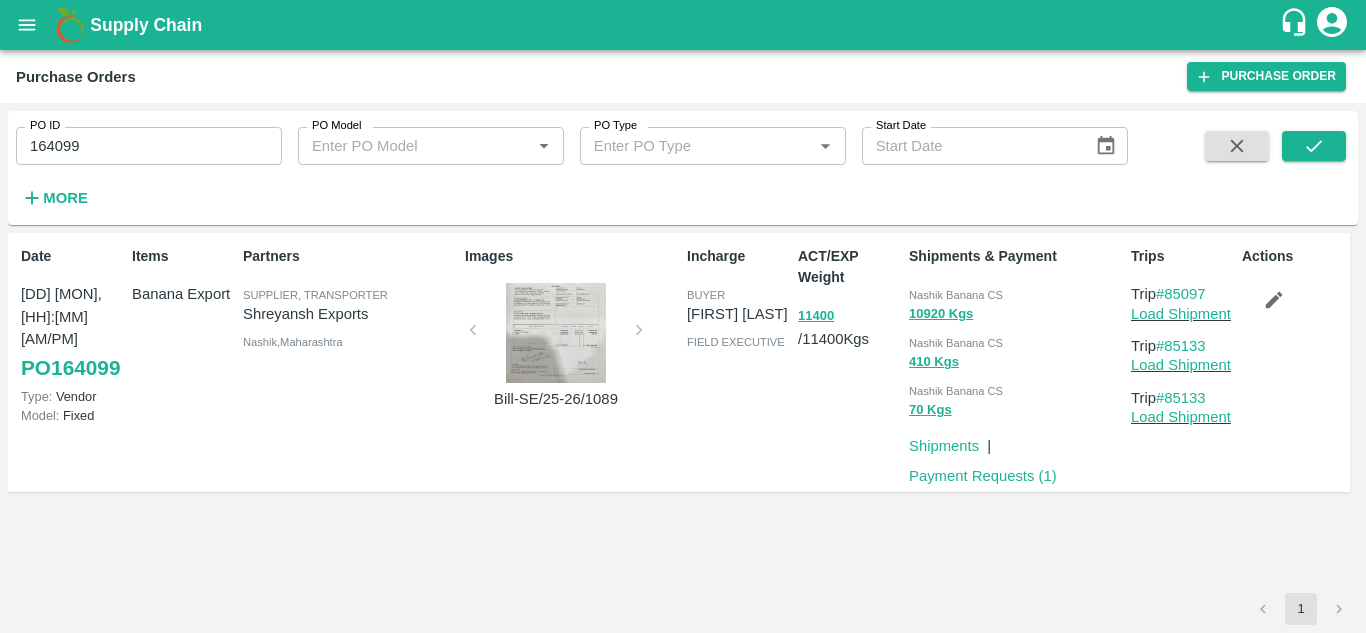 click on "Nashik Banana CS" at bounding box center (956, 295) 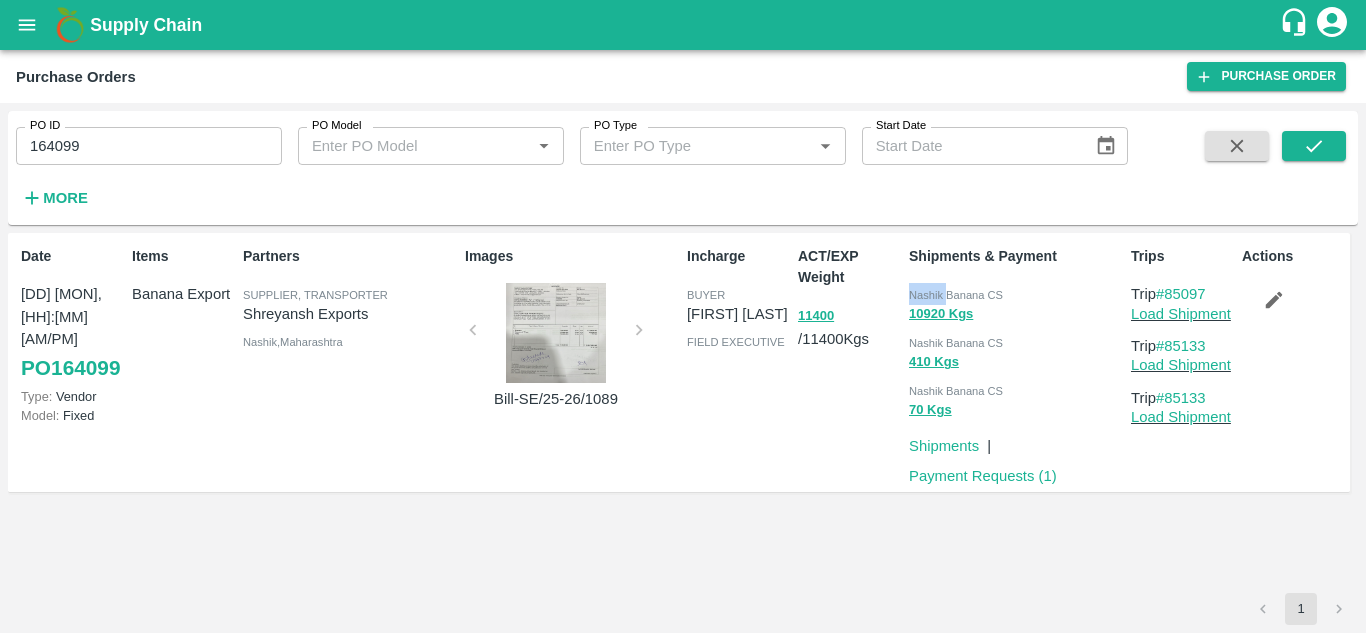 click on "Nashik Banana CS" at bounding box center [956, 295] 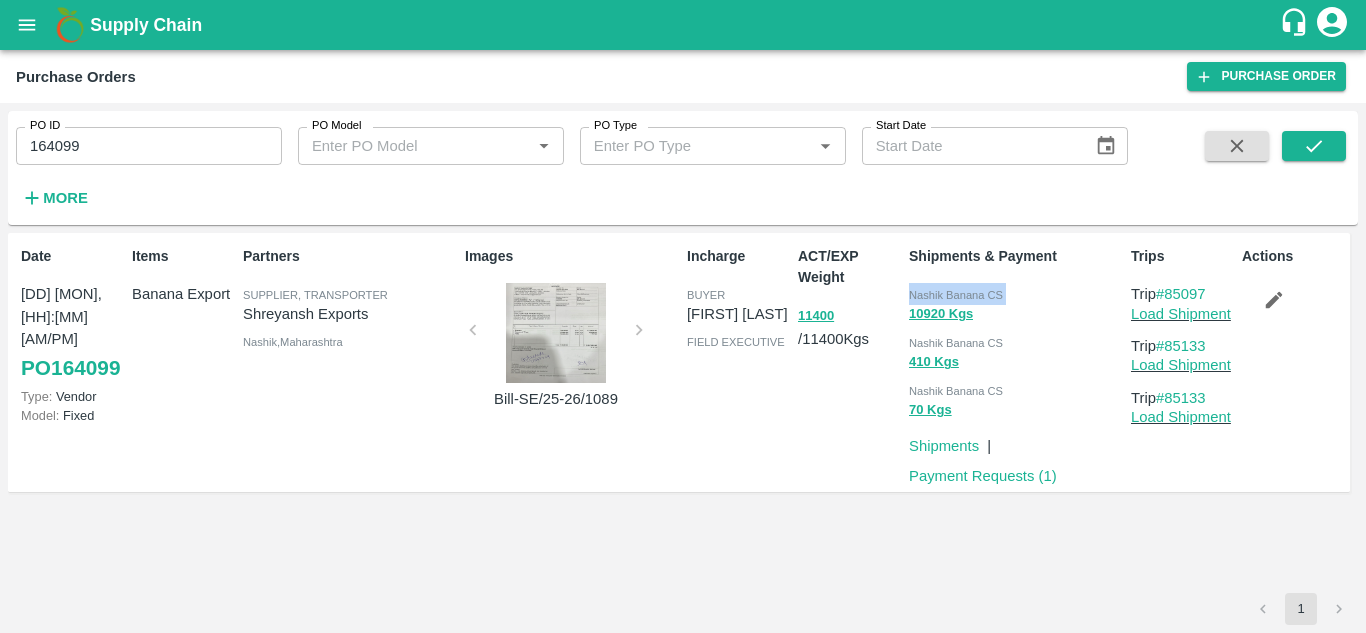 click on "Nashik Banana CS" at bounding box center (956, 295) 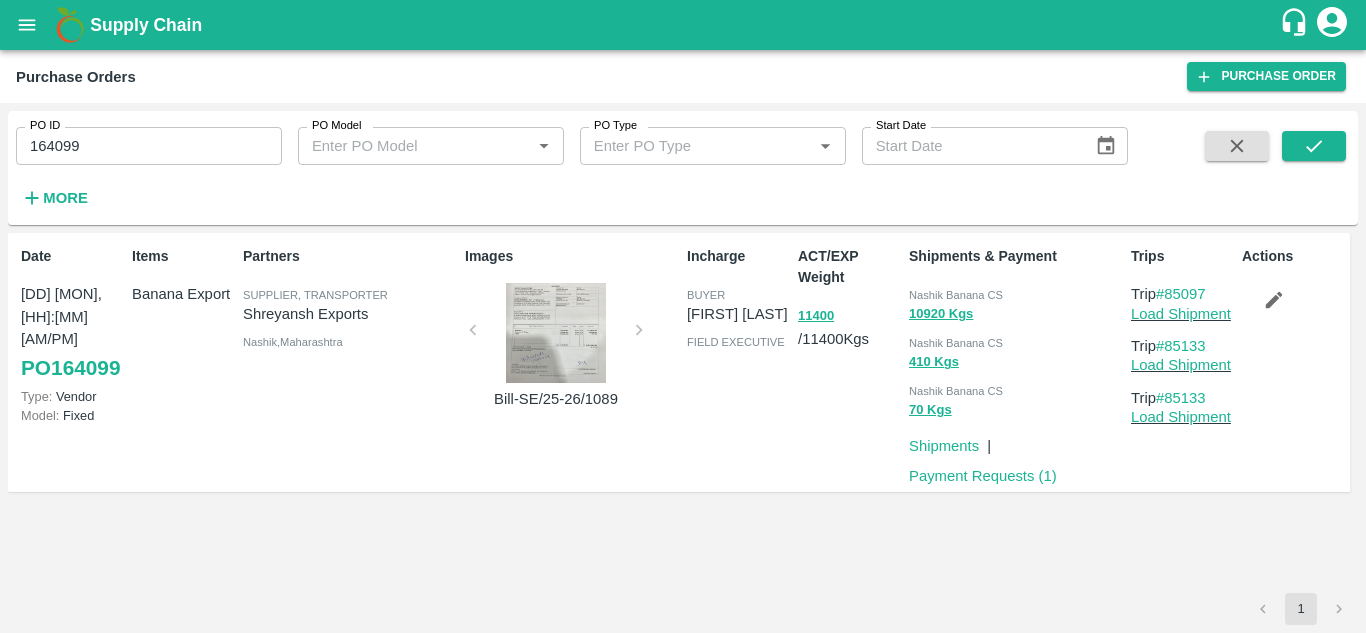click on "164099" at bounding box center [149, 146] 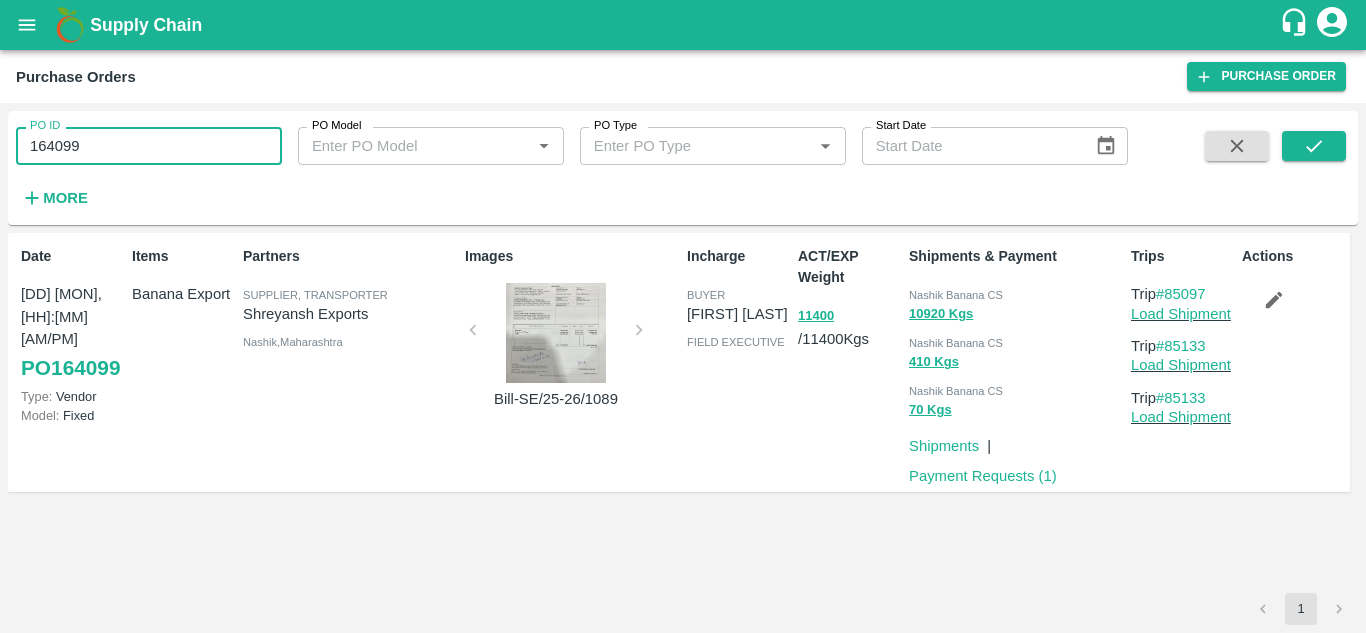 paste 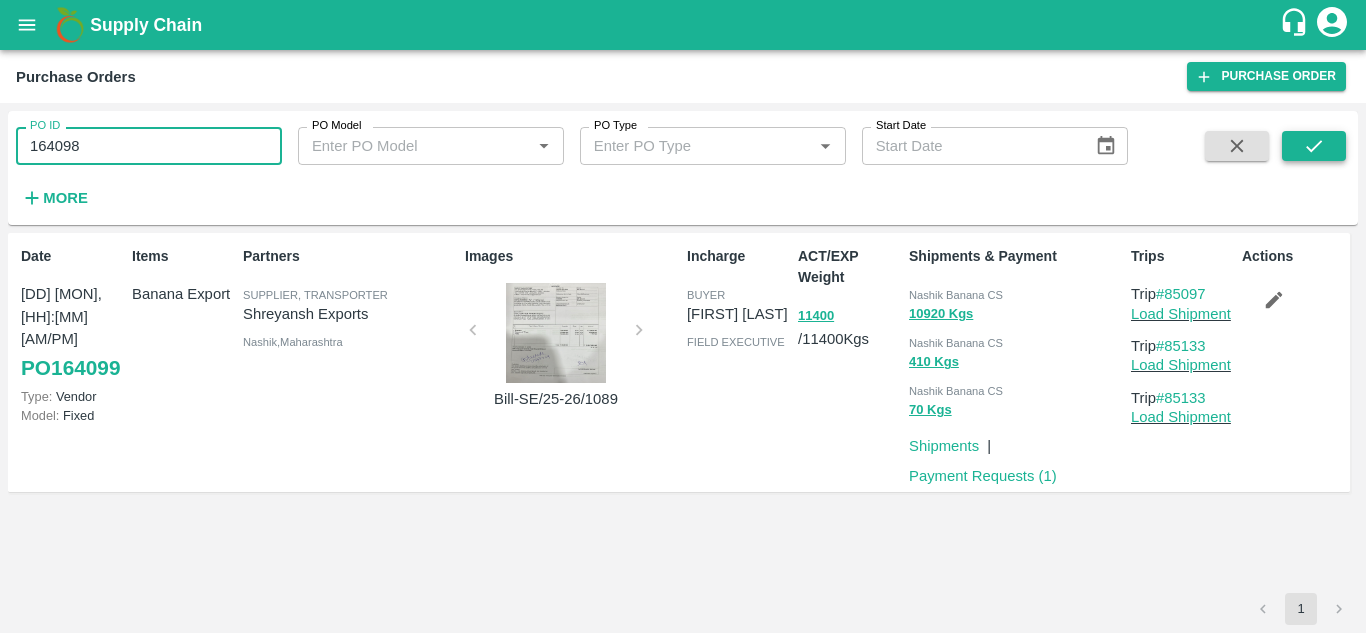 click 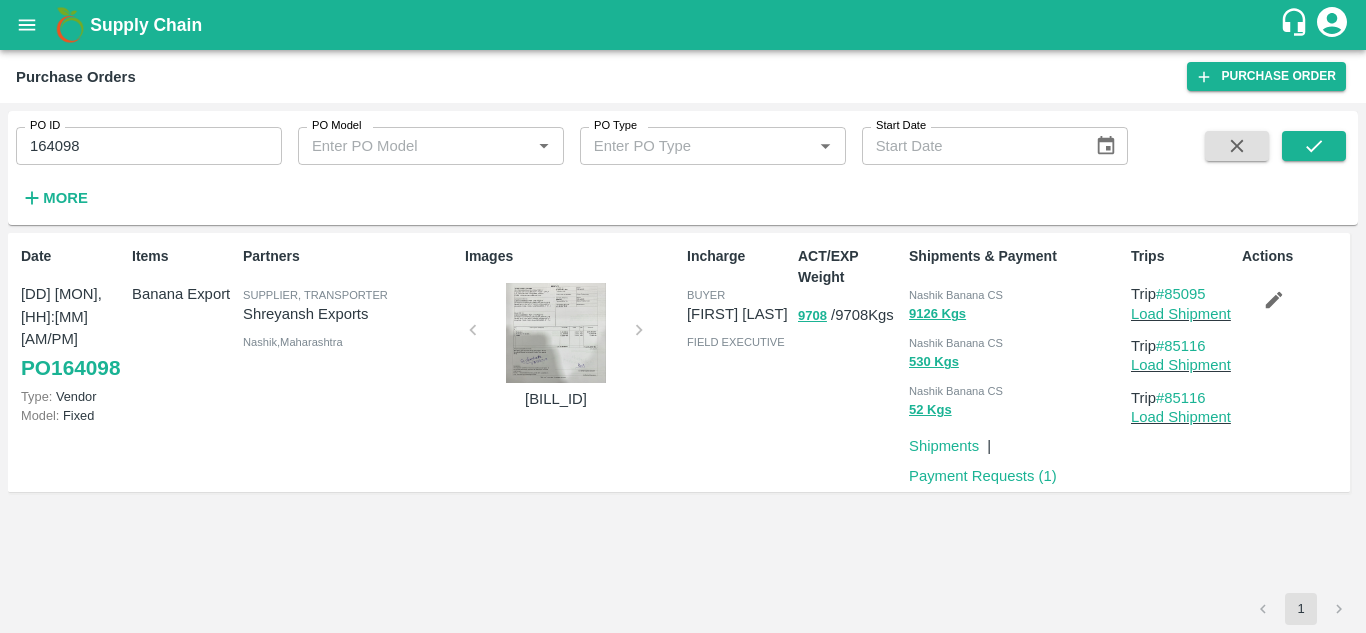 click on "Nashik Banana CS" at bounding box center (956, 295) 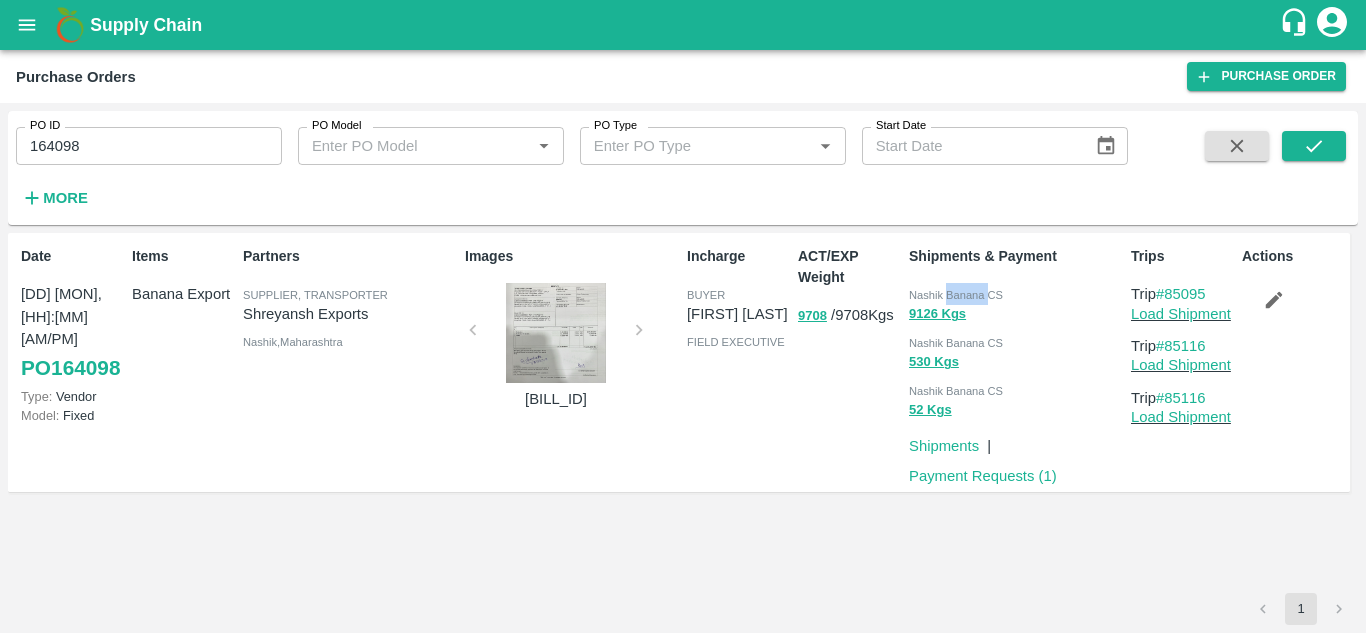 click on "Nashik Banana CS" at bounding box center (956, 295) 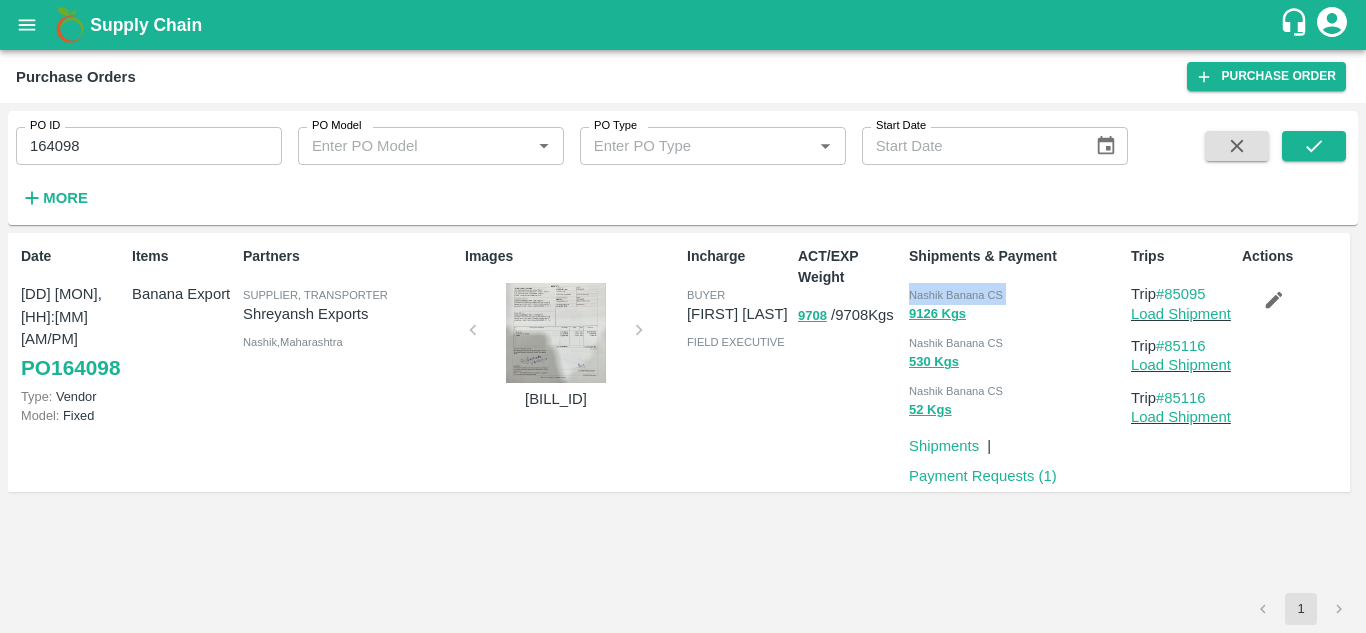 click on "Nashik Banana CS" at bounding box center [956, 295] 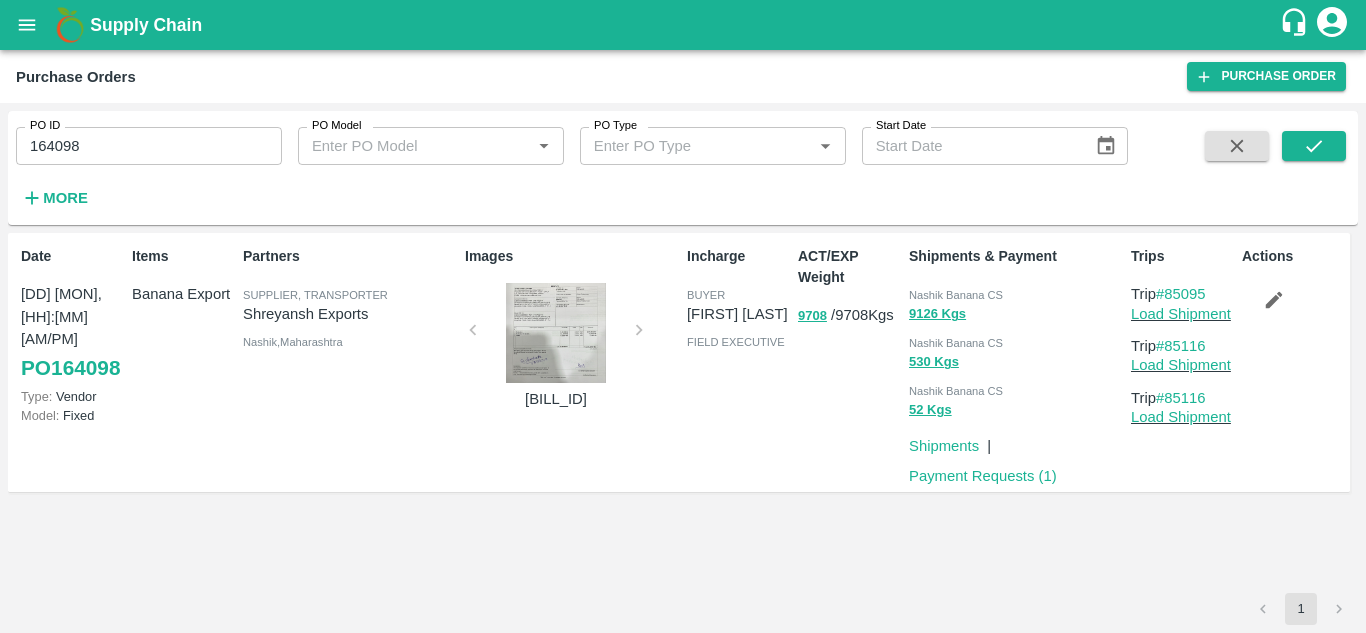 click on "164098" at bounding box center [149, 146] 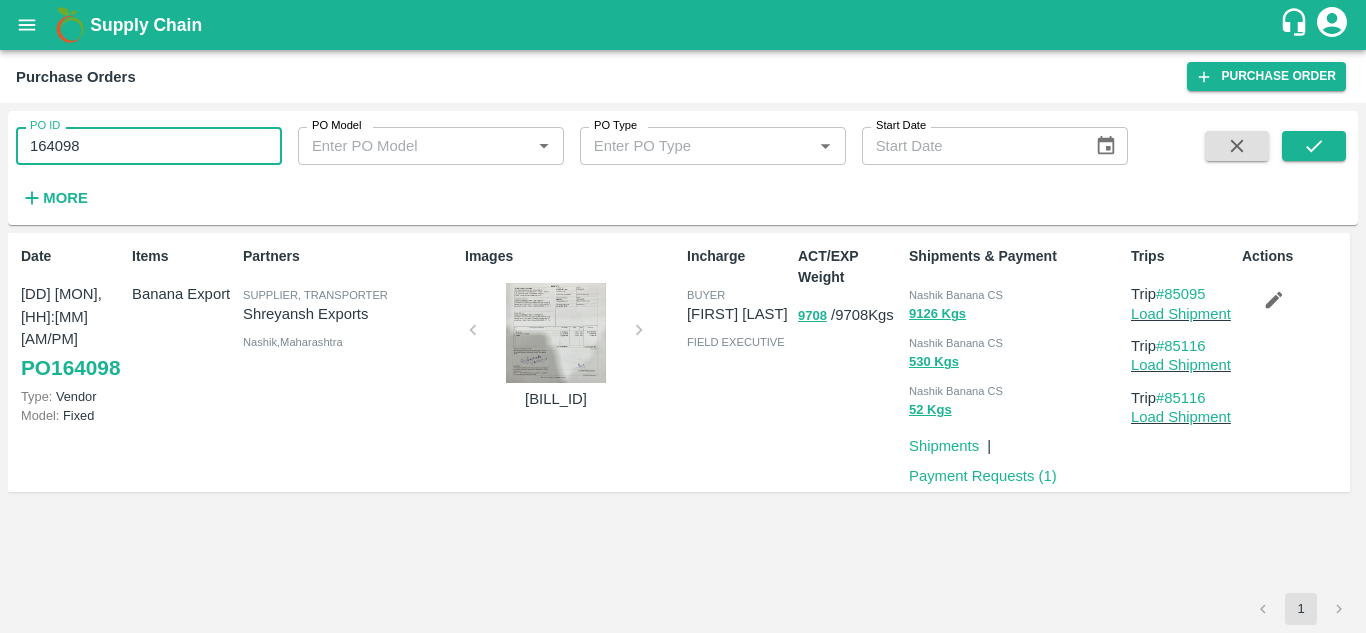 click on "164098" at bounding box center [149, 146] 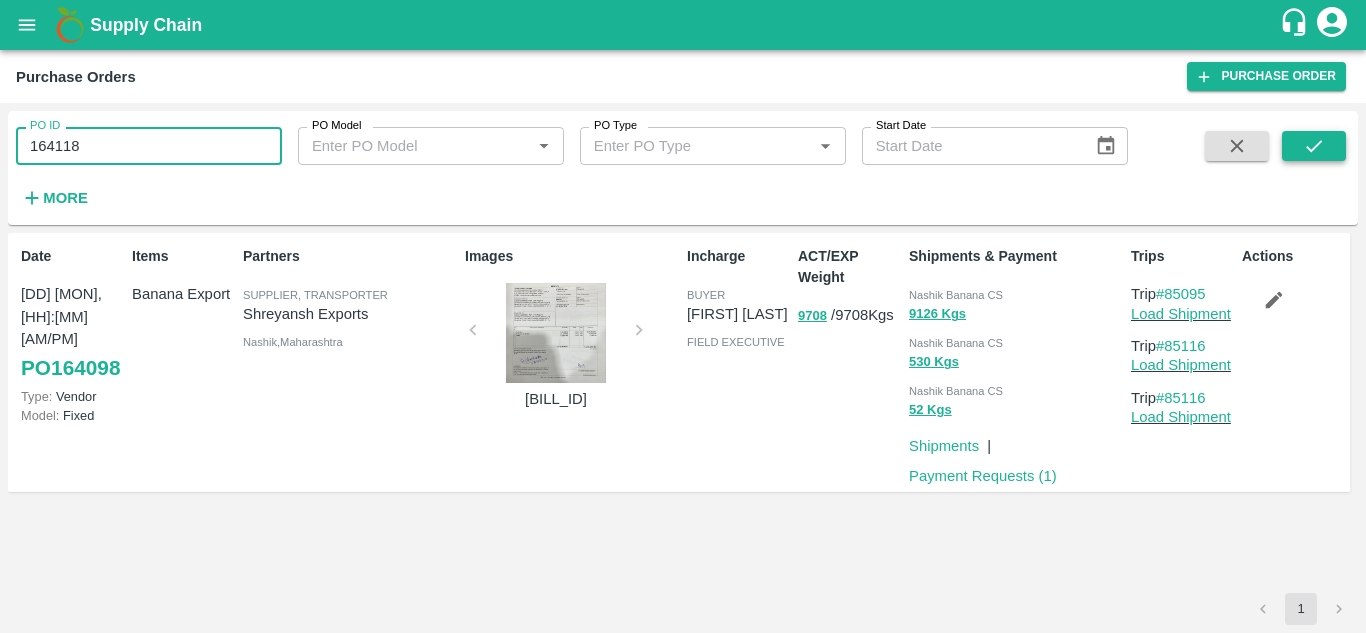 click 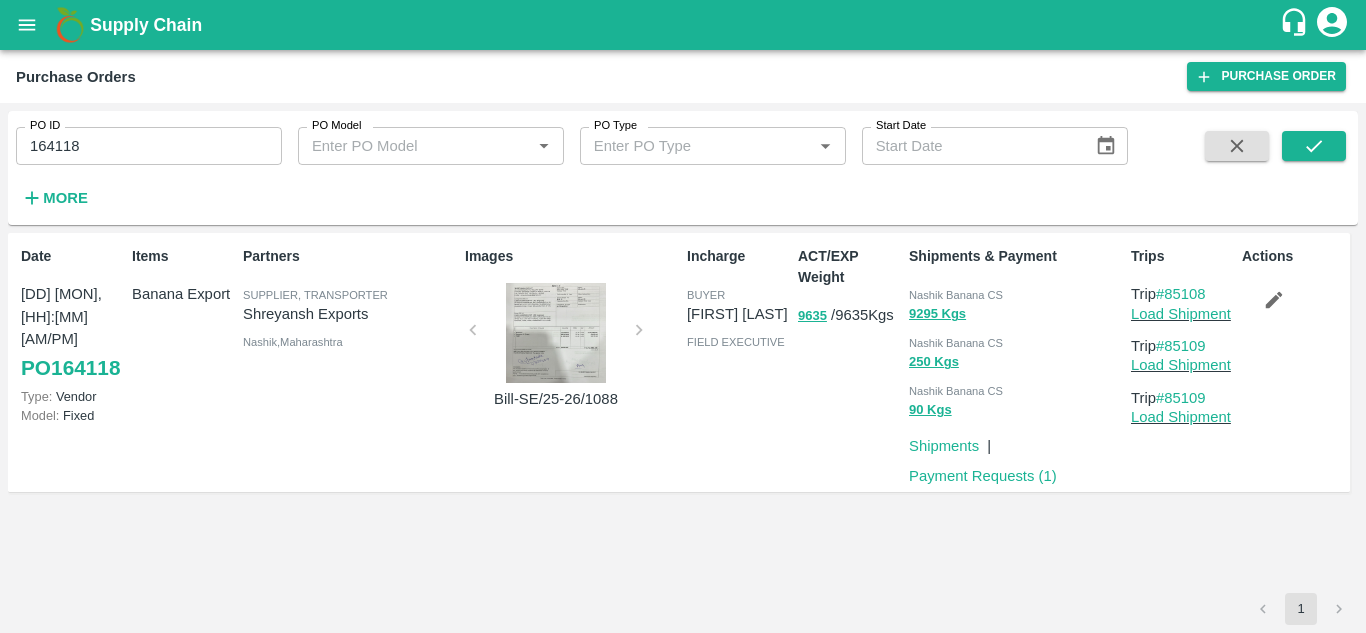 click on "Date 20 Jul, 05:30AM PO  164118 Type:    Vendor Model:    Fixed Items   Banana Export   Partners Supplier, Transporter   Shreyansh Exports Nashik , Maharashtra Images Bill-SE/25-26/1088 Incharge buyer Ajit Otari   field executive ACT/EXP Weight 9635   /  9635  Kgs Shipments & Payment   Nashik Banana CS 9295  Kgs Nashik Banana CS 250  Kgs Nashik Banana CS 90  Kgs   Shipments | Payment Requests ( 1 ) Trips Trip  #85108     Load Shipment Trip  #85109     Load Shipment Trip  #85109     Load Shipment Actions" at bounding box center (683, 413) 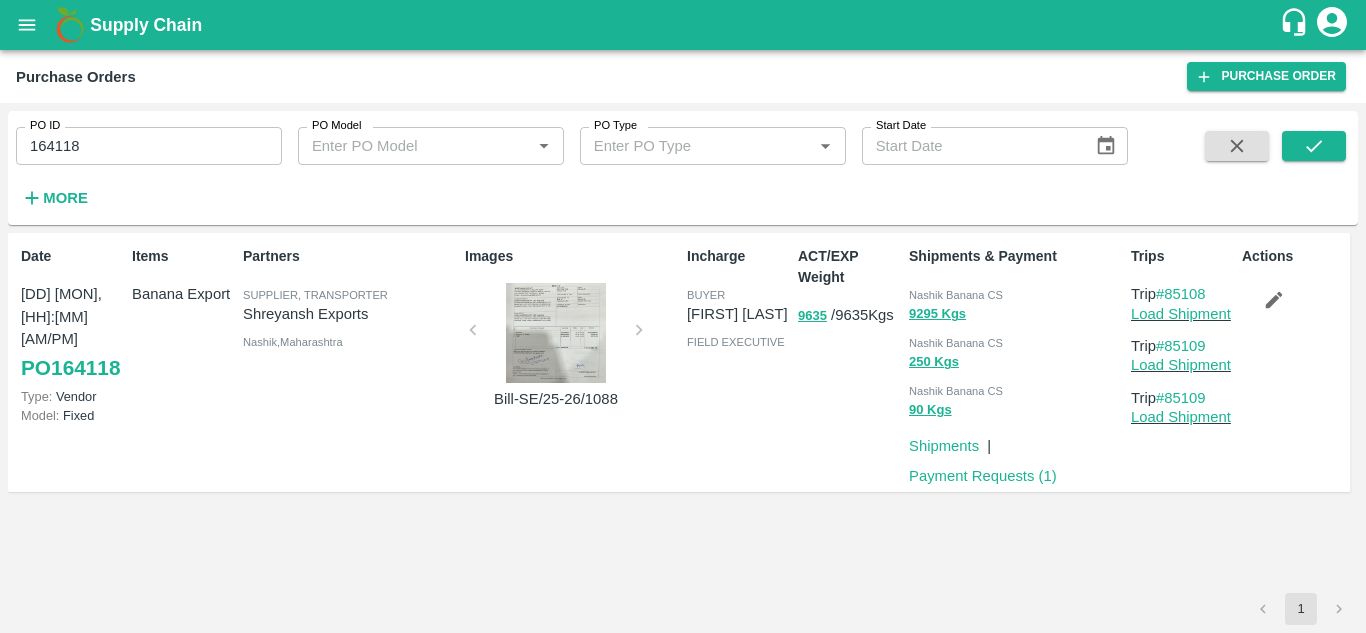 click on "Nashik Banana CS" at bounding box center (956, 295) 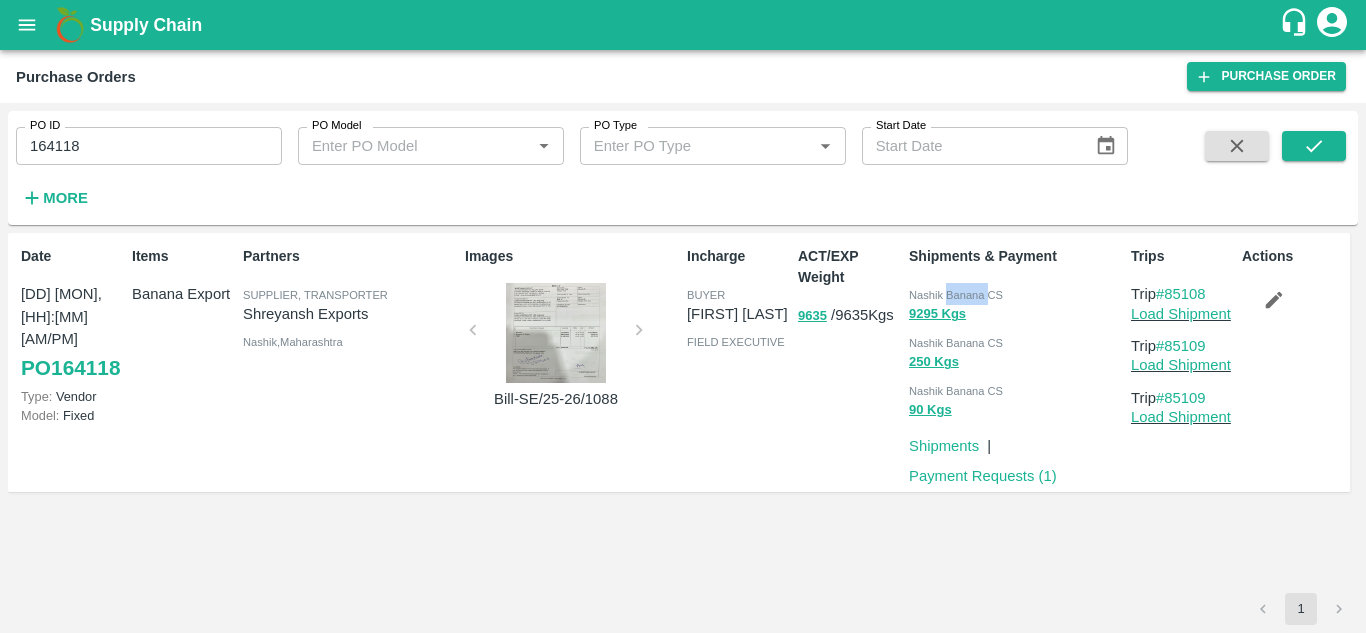 click on "Nashik Banana CS" at bounding box center (956, 295) 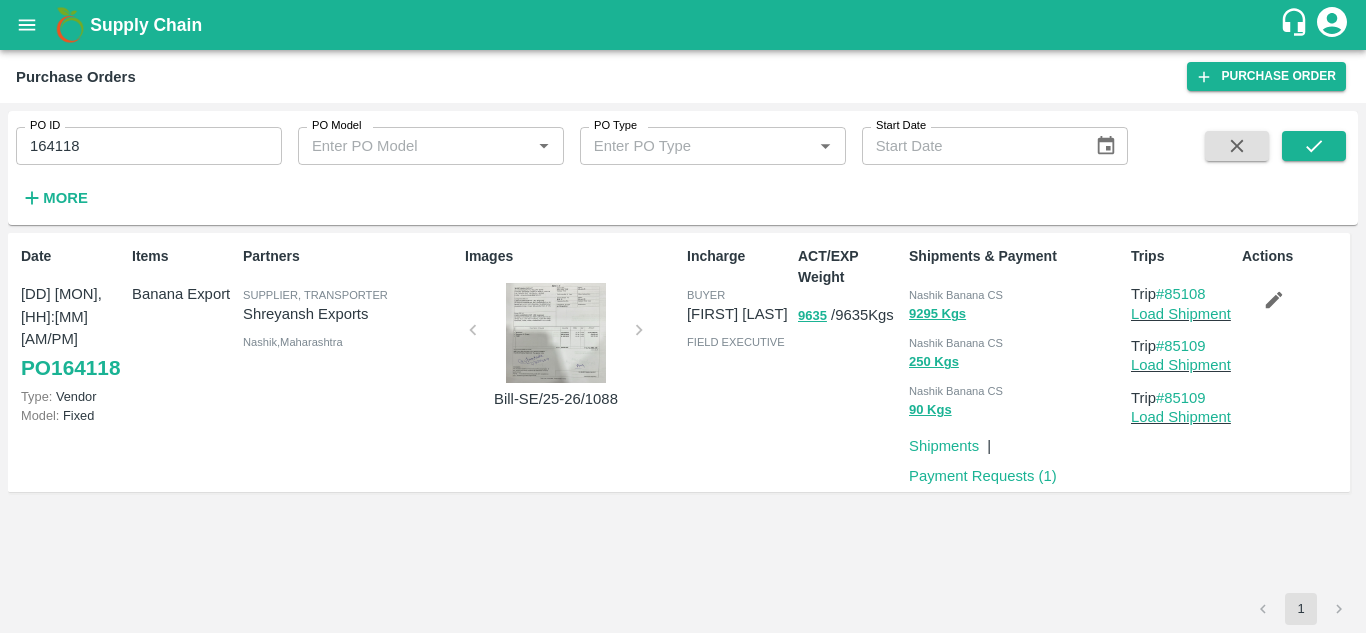 drag, startPoint x: 1074, startPoint y: 437, endPoint x: 1103, endPoint y: 557, distance: 123.454445 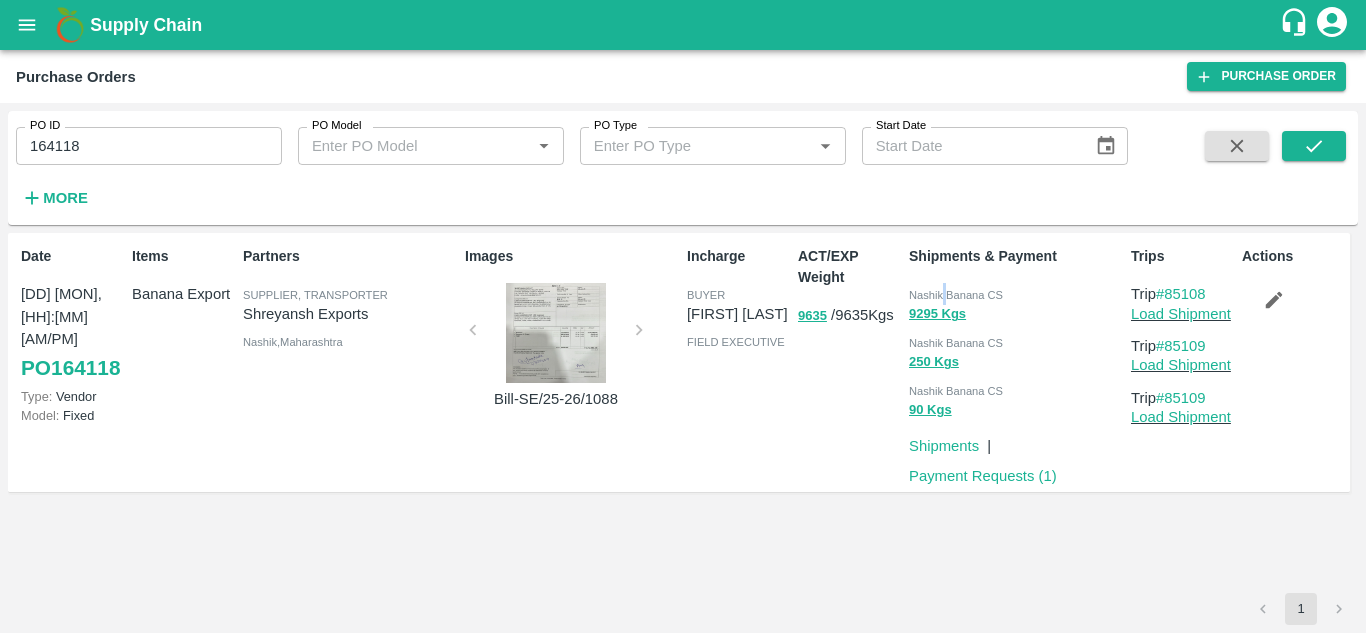 click on "Nashik Banana CS" at bounding box center (956, 295) 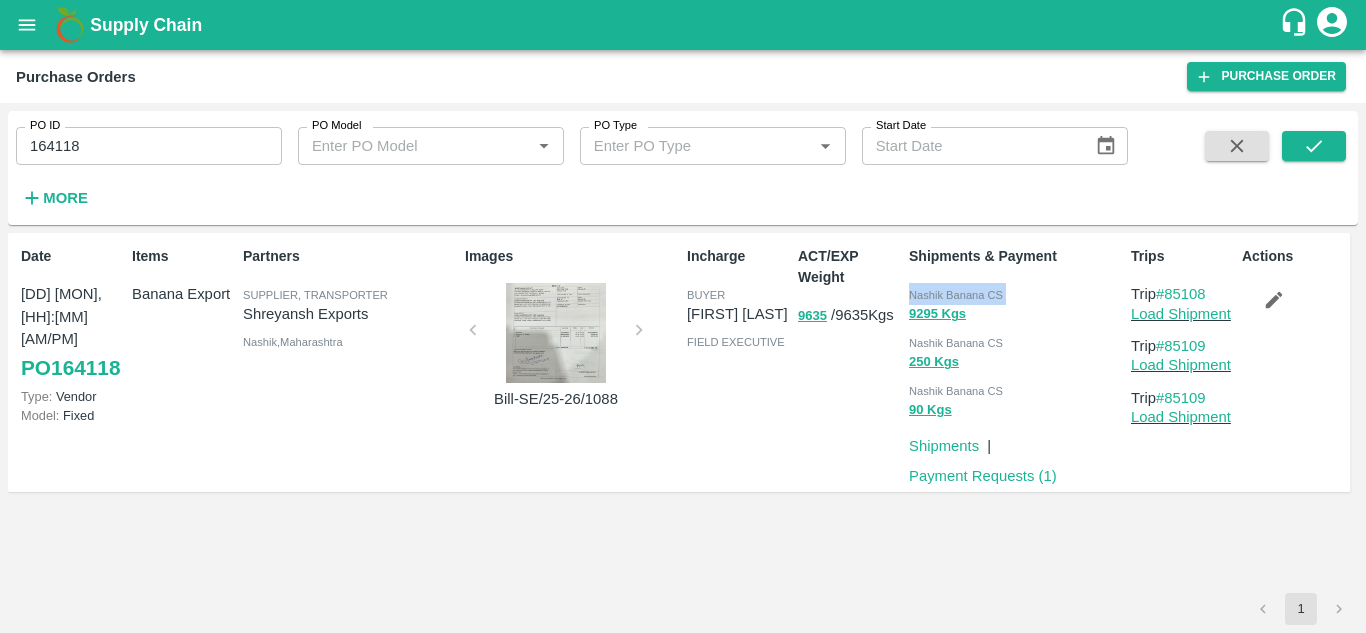 click on "Nashik Banana CS" at bounding box center (956, 295) 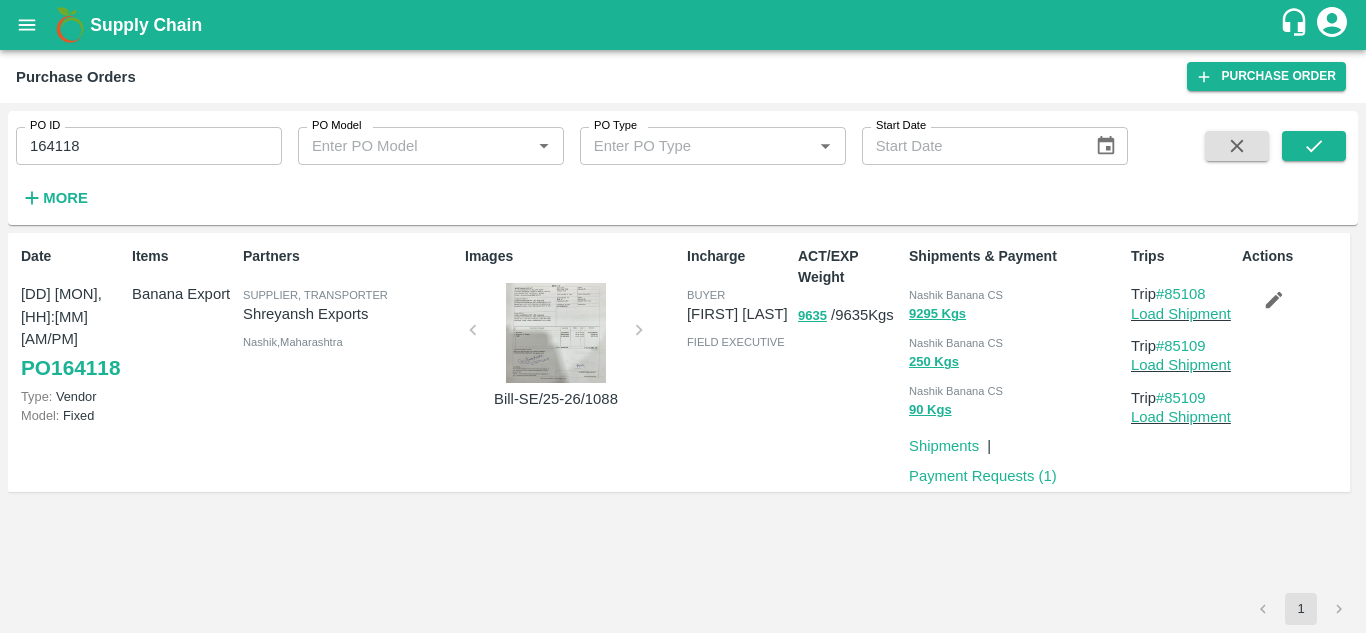 click on "PO ID 164118 PO ID PO Model PO Model   * PO Type PO Type   * Start Date Start Date More" at bounding box center [564, 163] 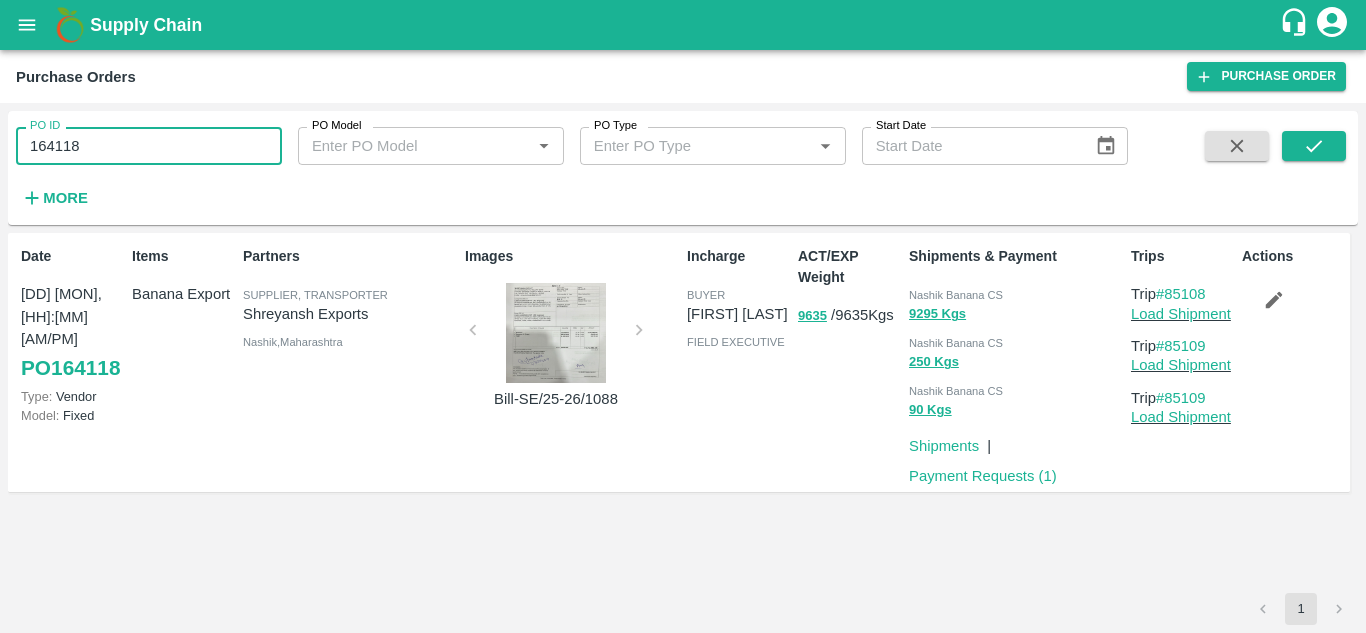 click on "164118" at bounding box center [149, 146] 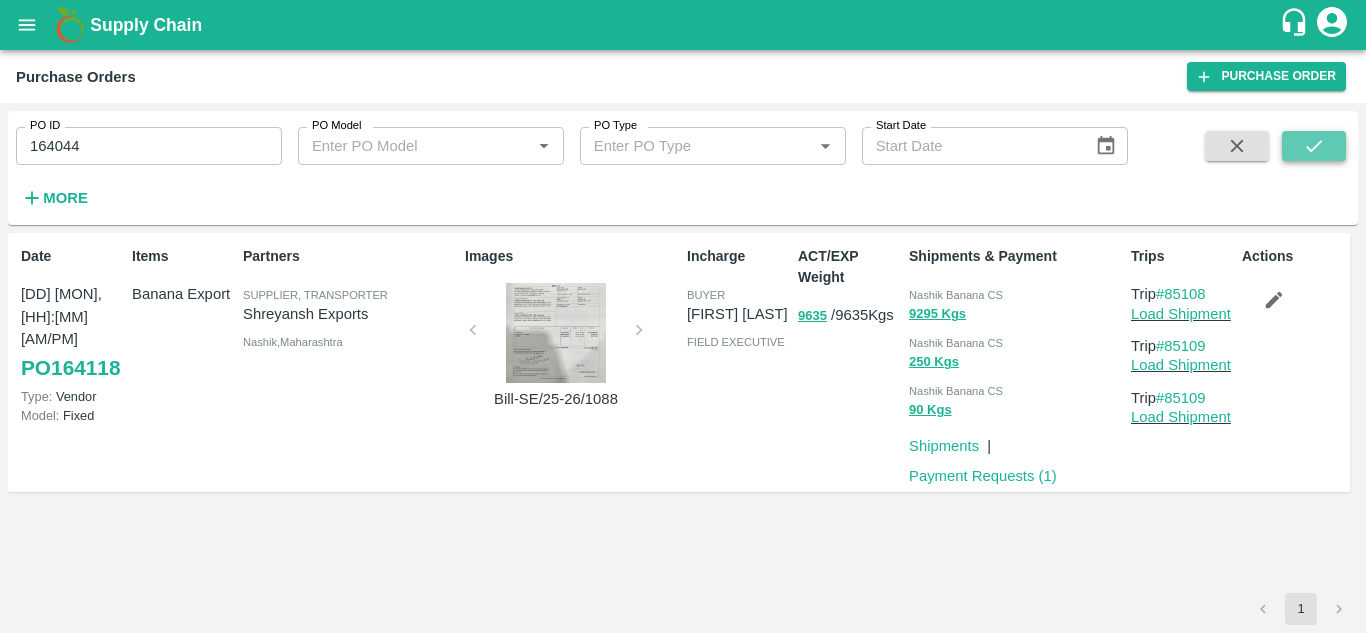 click 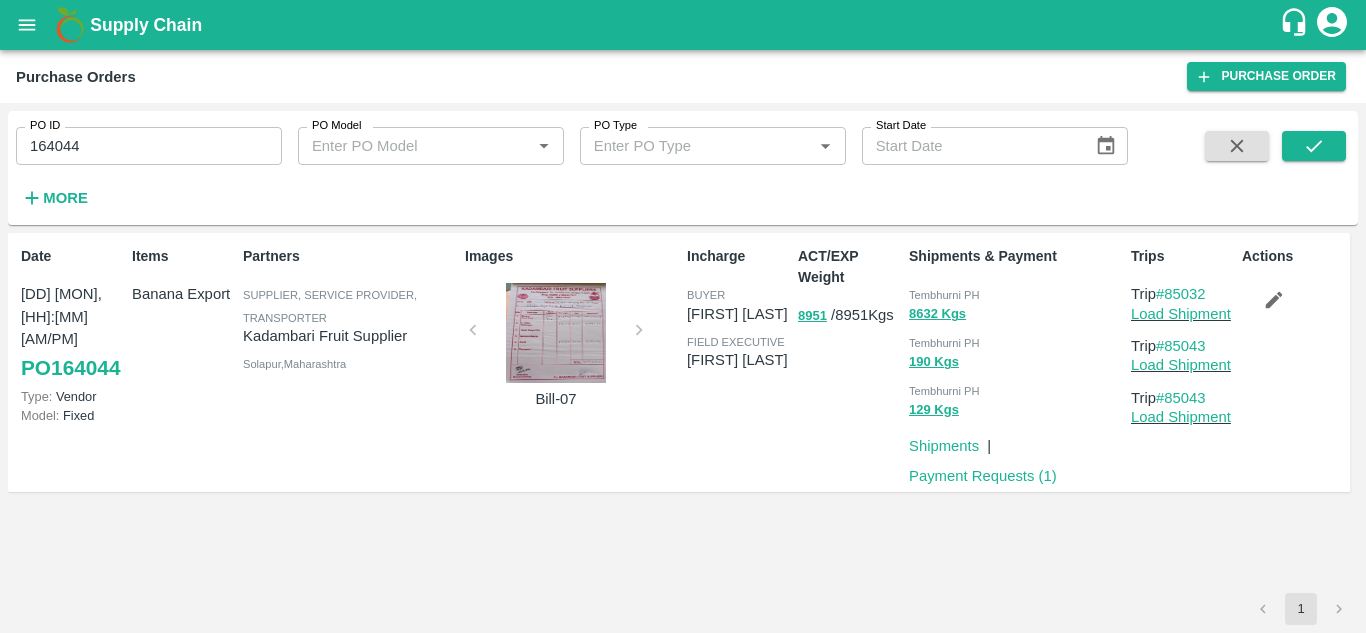 click on "Tembhurni PH" at bounding box center [944, 295] 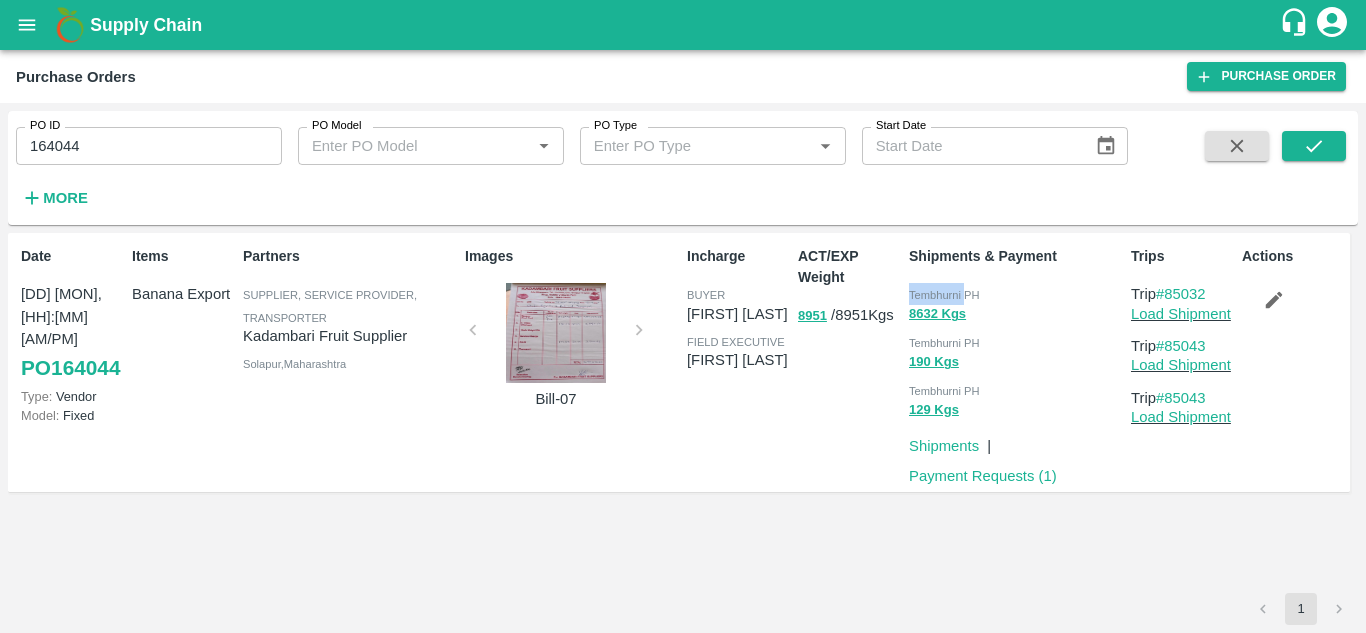 click on "Tembhurni PH" at bounding box center (944, 295) 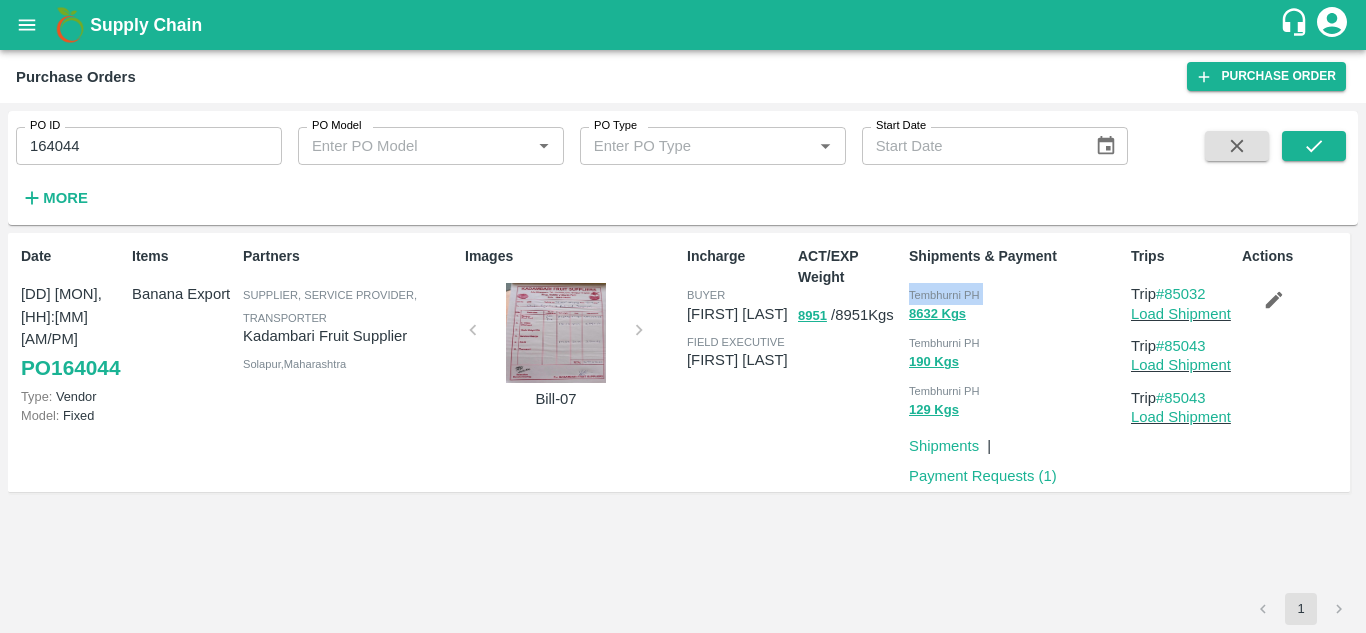click on "Tembhurni PH" at bounding box center (944, 295) 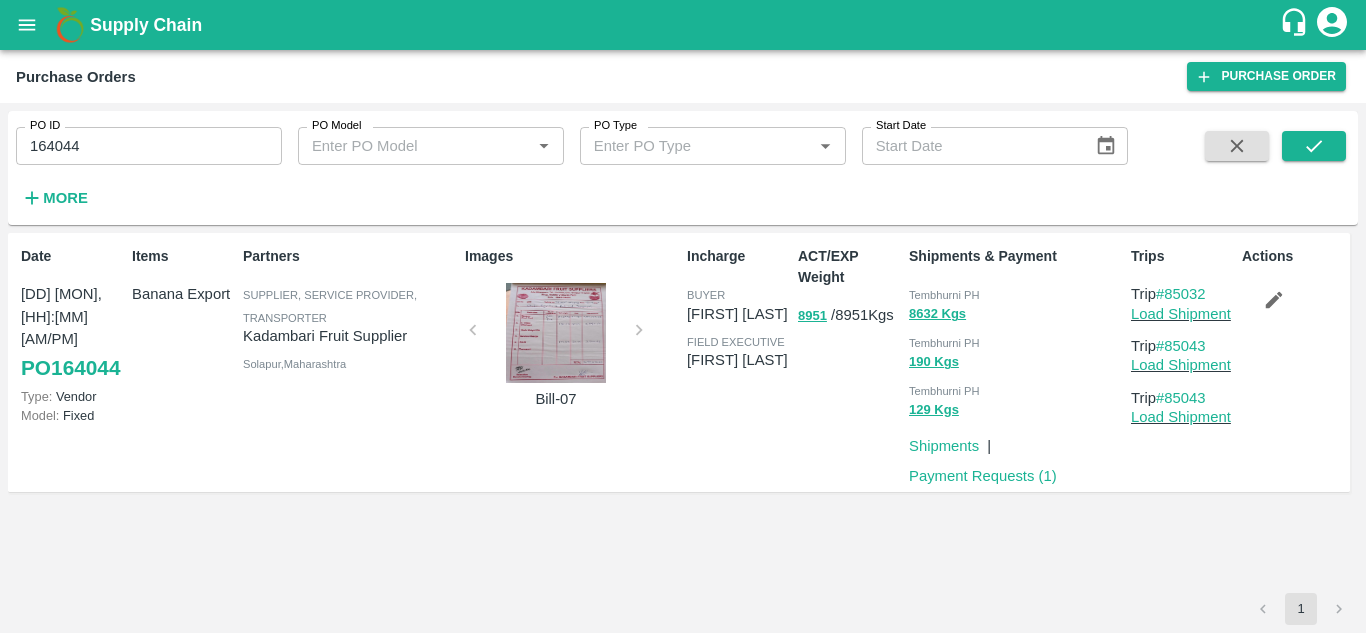 click on "164044" at bounding box center (149, 146) 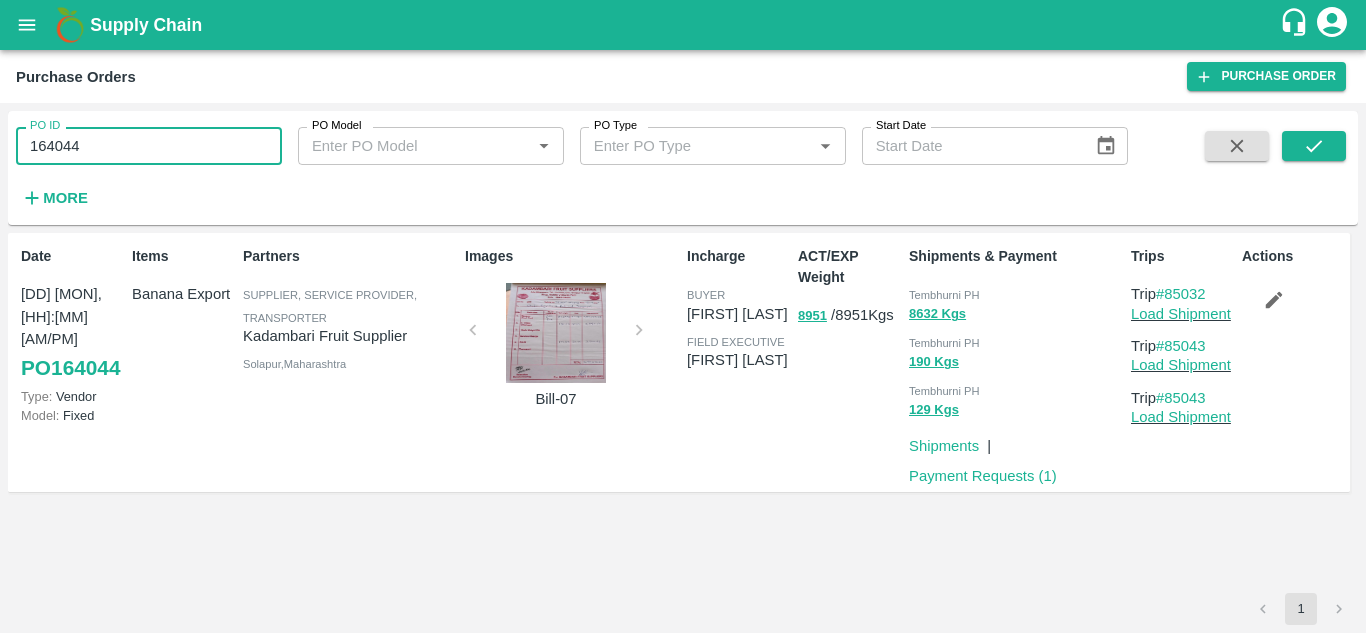 paste 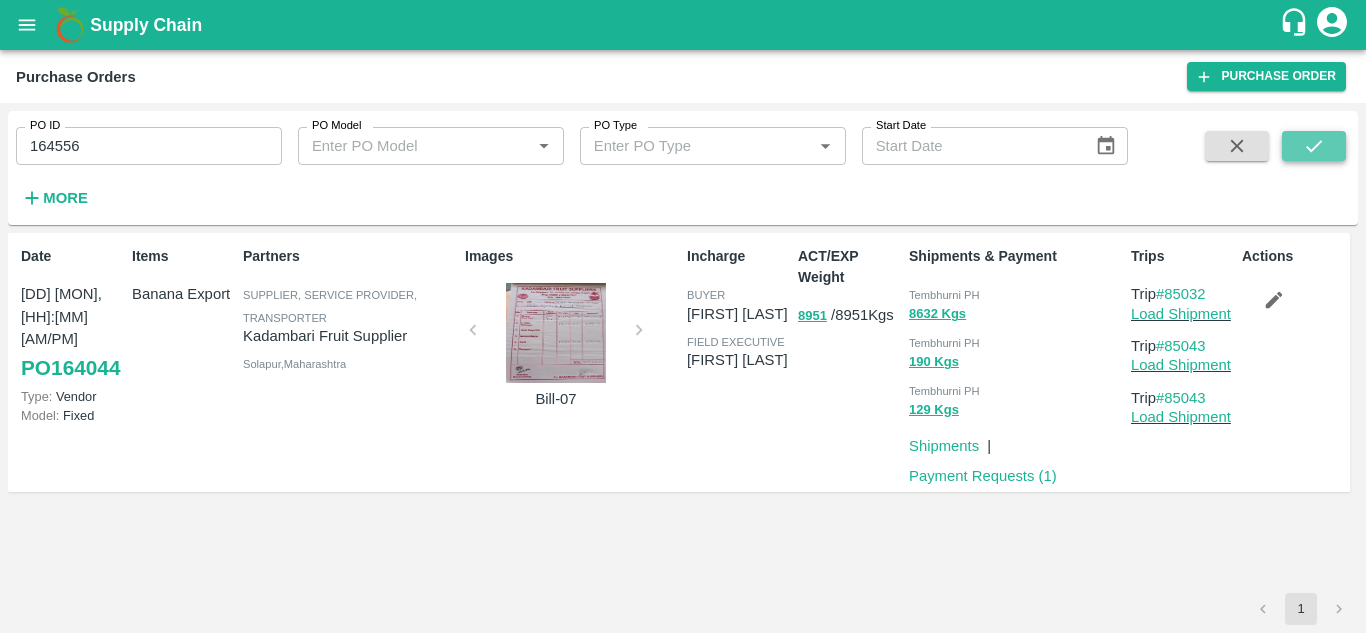 click 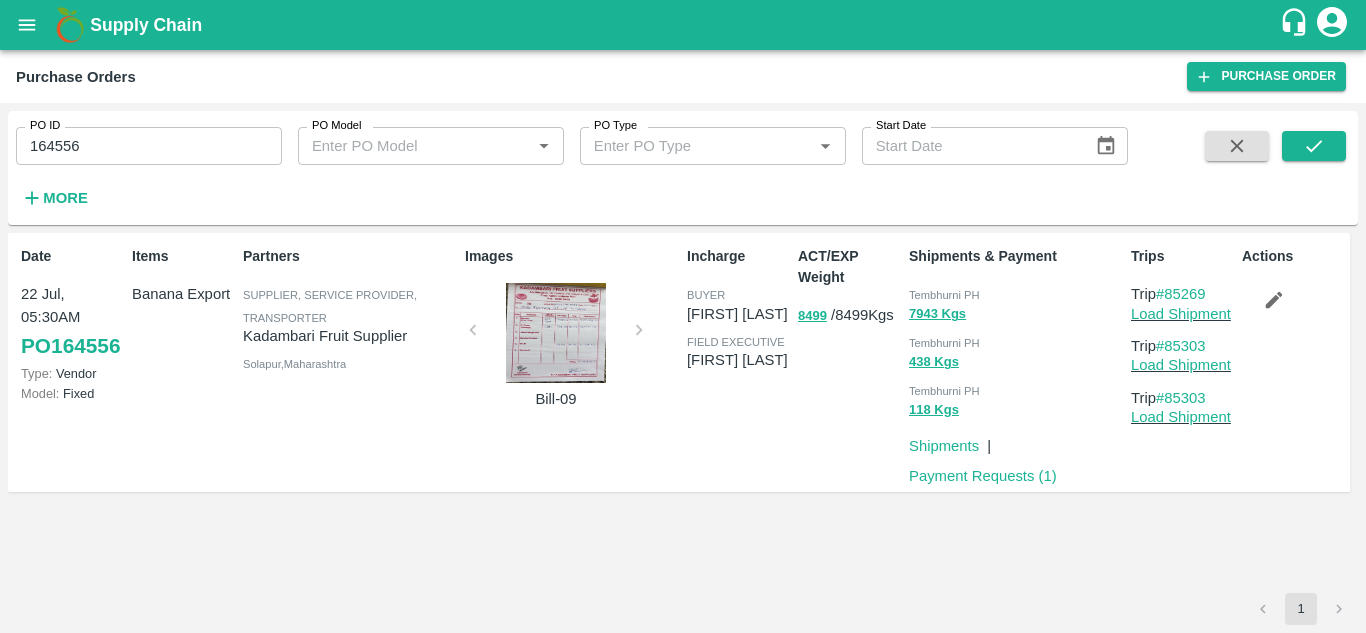click on "Incharge buyer Ajit Otari   field executive jaydip Tale" at bounding box center (734, 362) 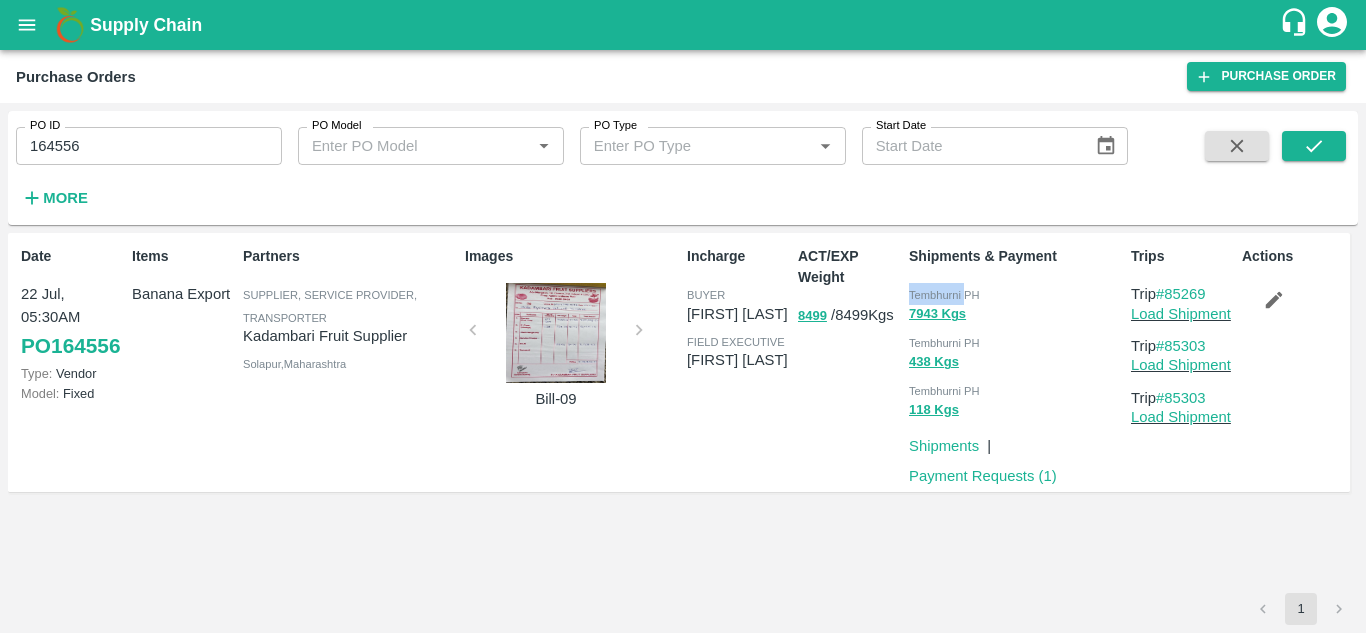 click on "Tembhurni PH" at bounding box center (944, 295) 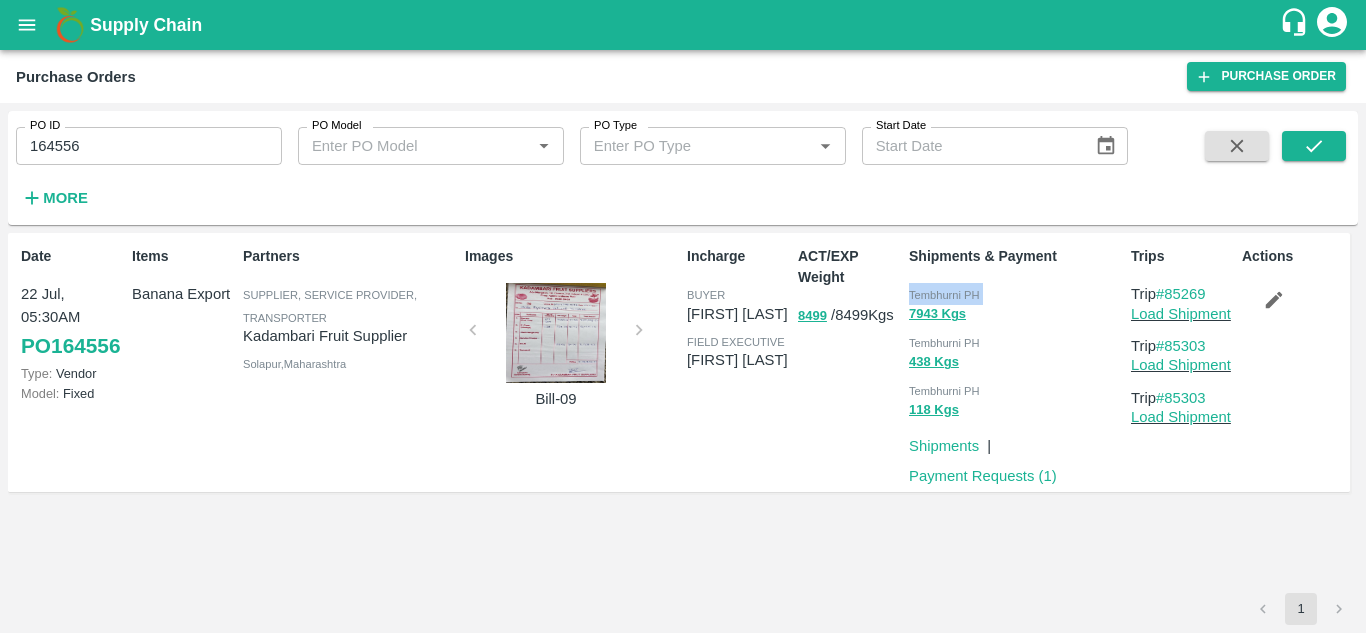 click on "Tembhurni PH" at bounding box center [944, 295] 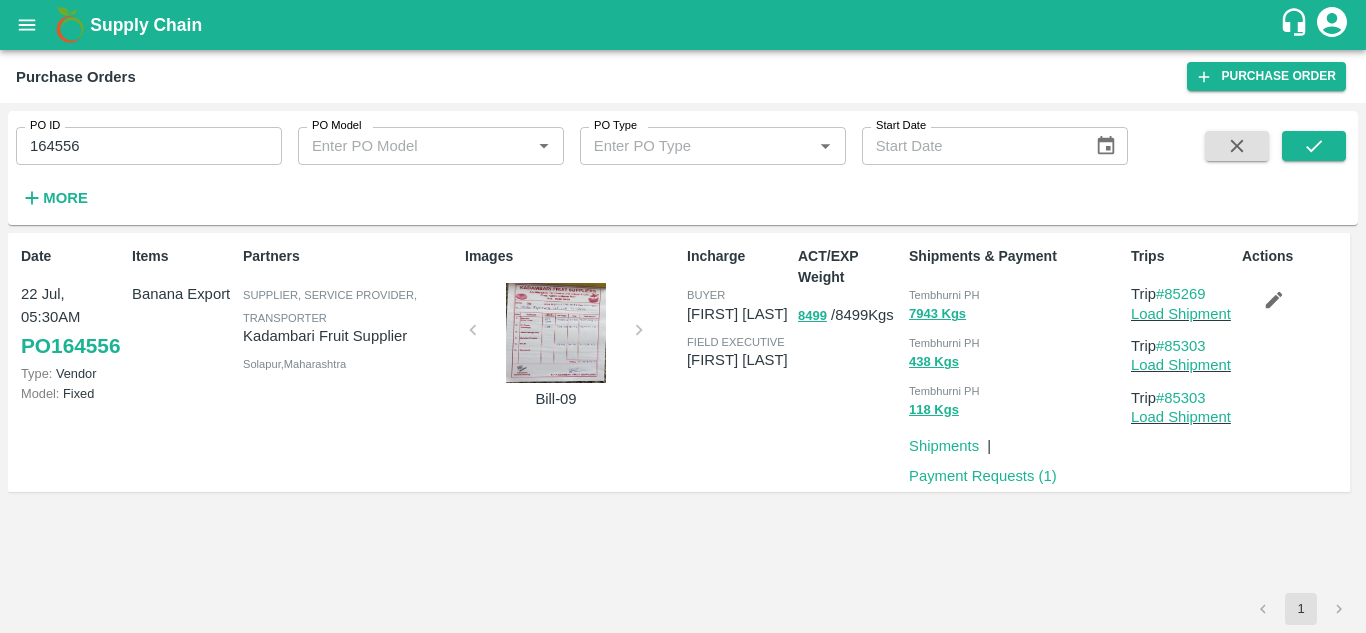click on "Items   Banana Export" at bounding box center (179, 362) 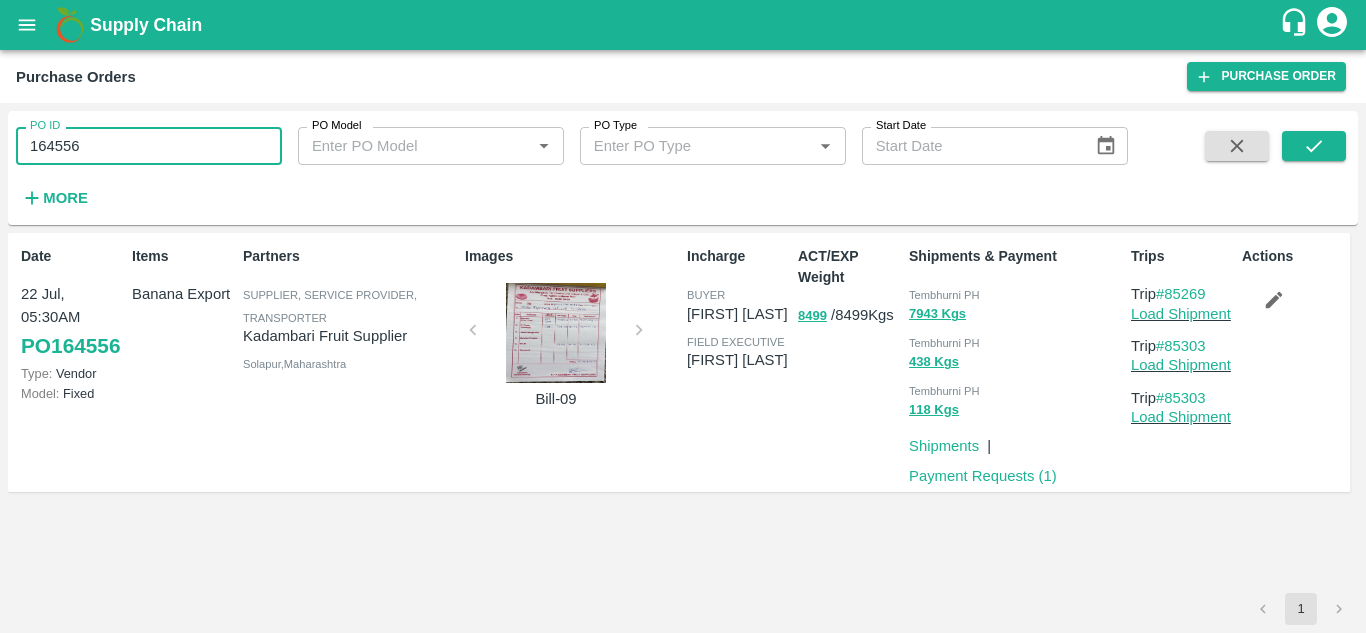 click on "164556" at bounding box center (149, 146) 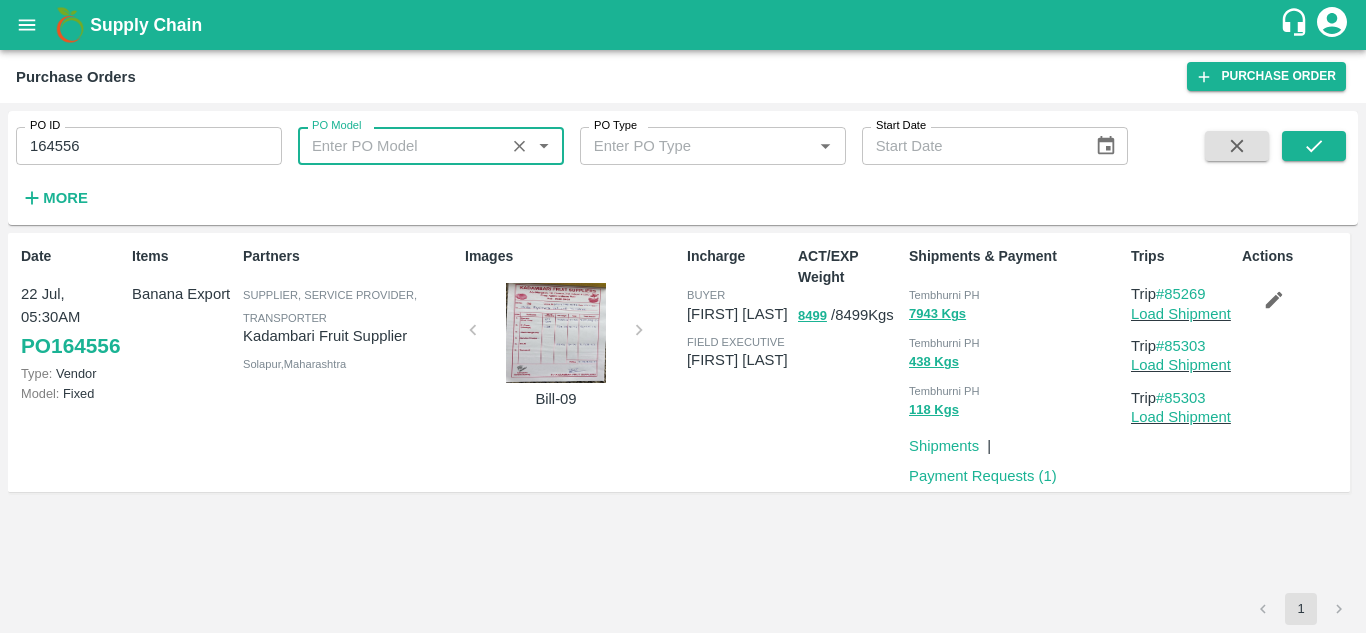 click on "PO ID 164556 PO ID PO Model PO Model   * PO Type PO Type   * Start Date Start Date More" at bounding box center (564, 163) 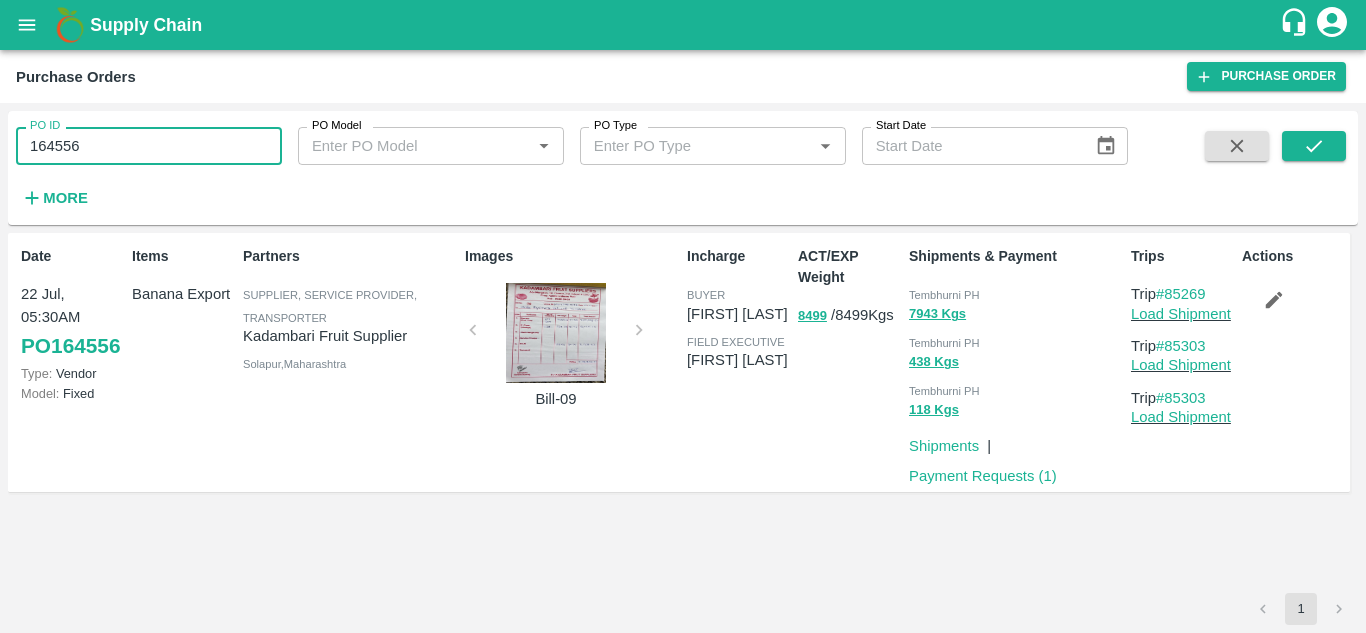click on "164556" at bounding box center [149, 146] 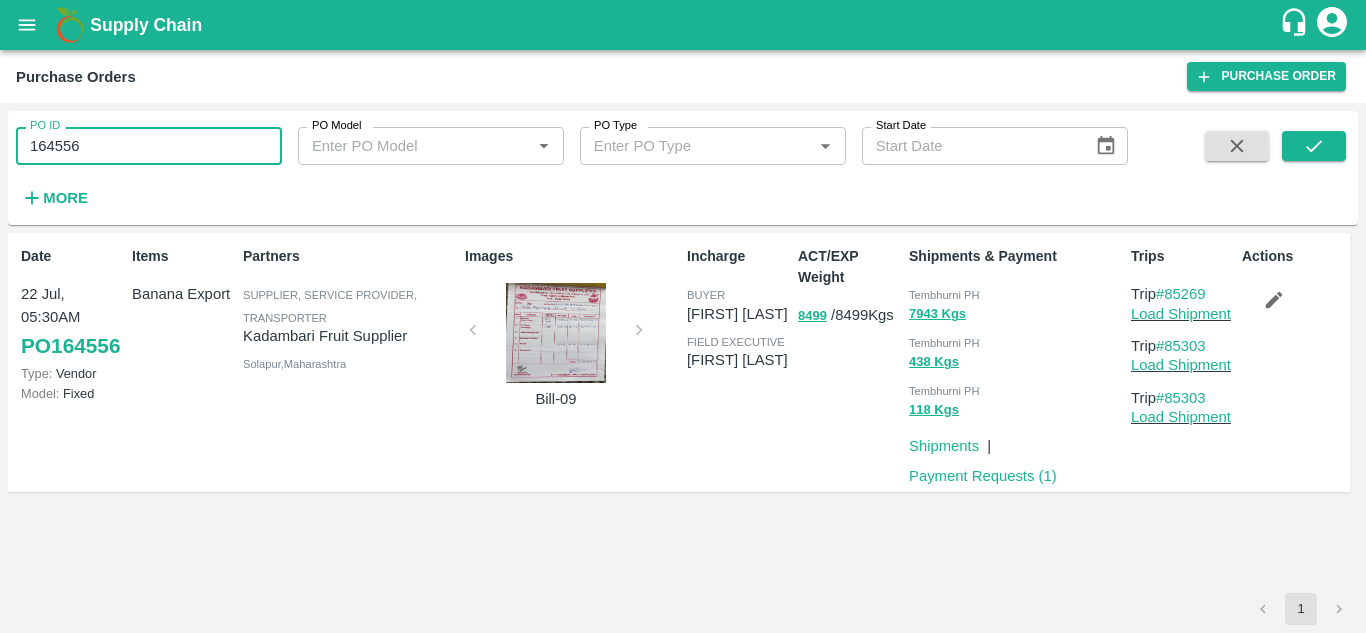 paste 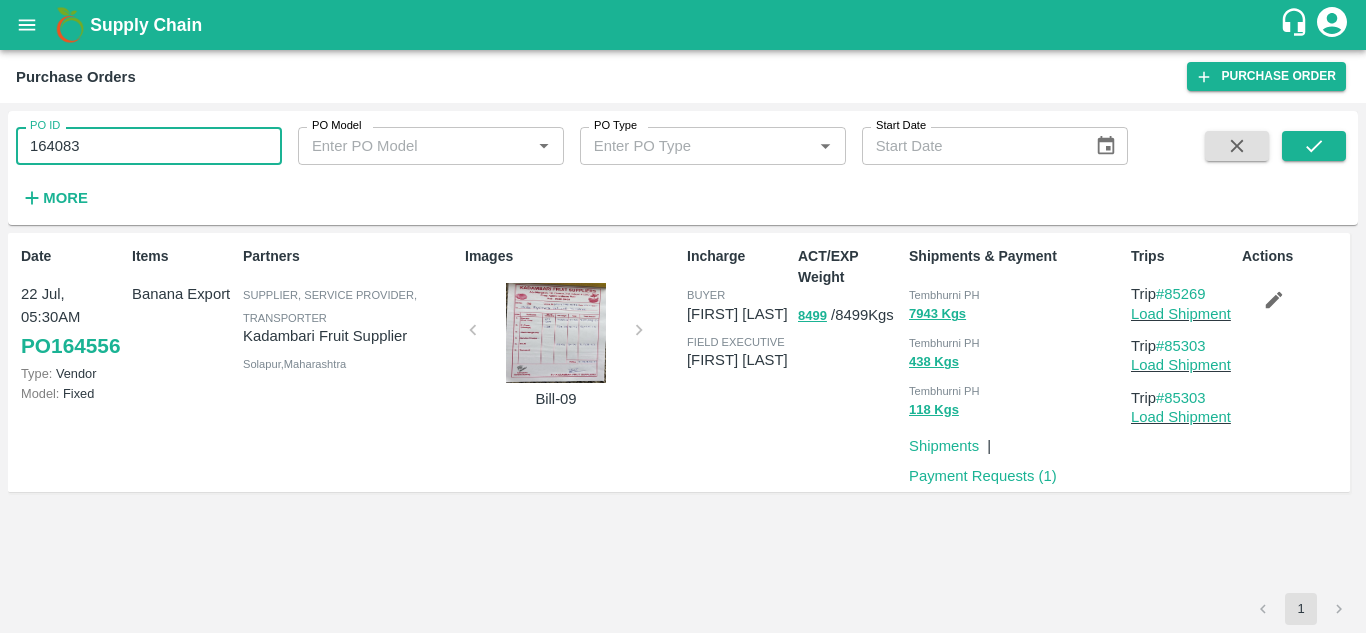 drag, startPoint x: 270, startPoint y: 419, endPoint x: 0, endPoint y: 469, distance: 274.5906 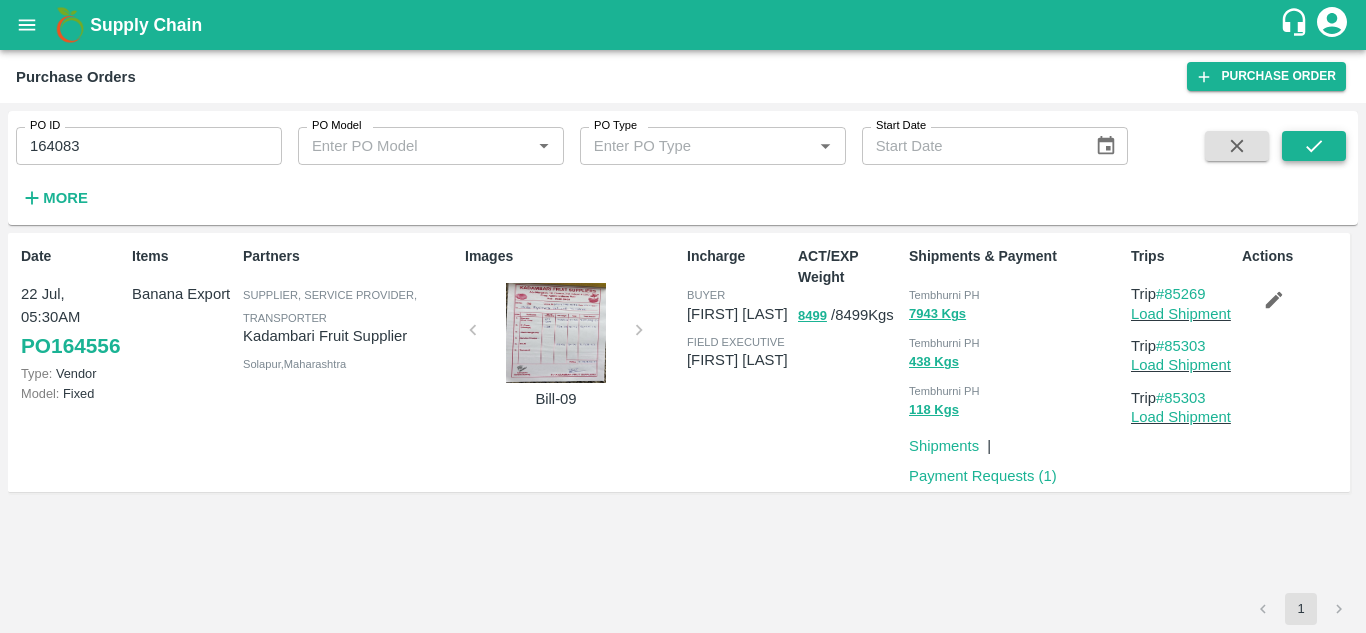 click at bounding box center [1314, 146] 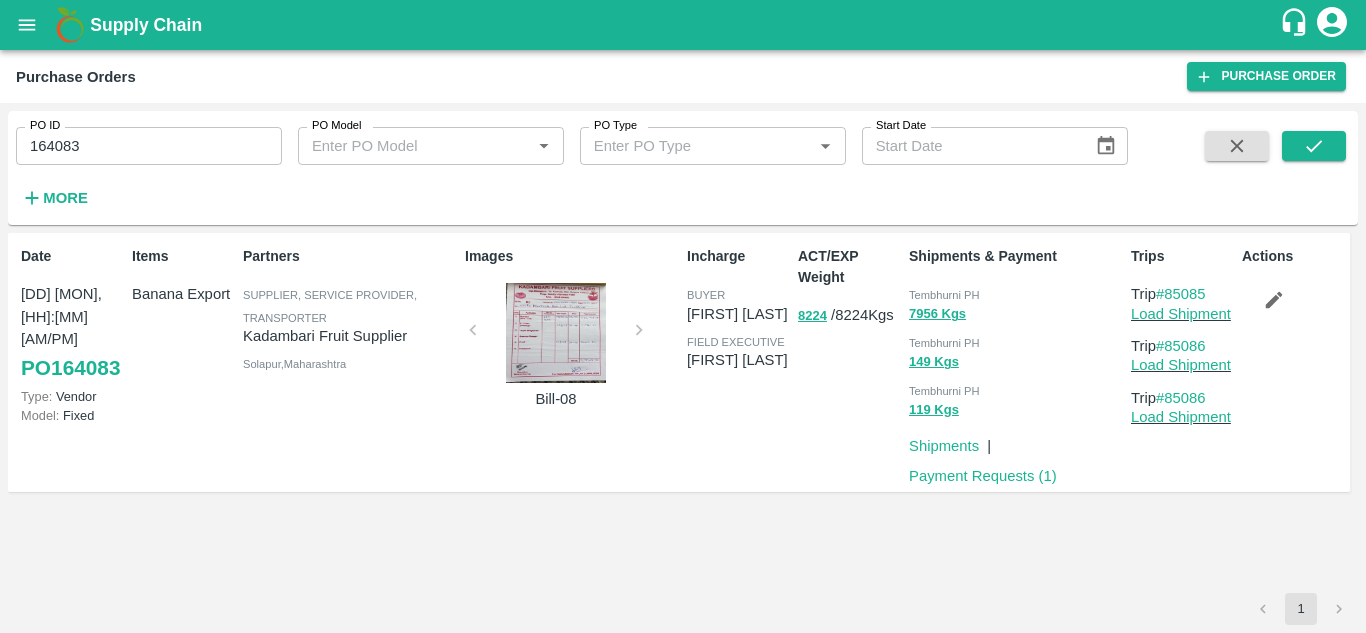 click on "Tembhurni PH" at bounding box center [944, 295] 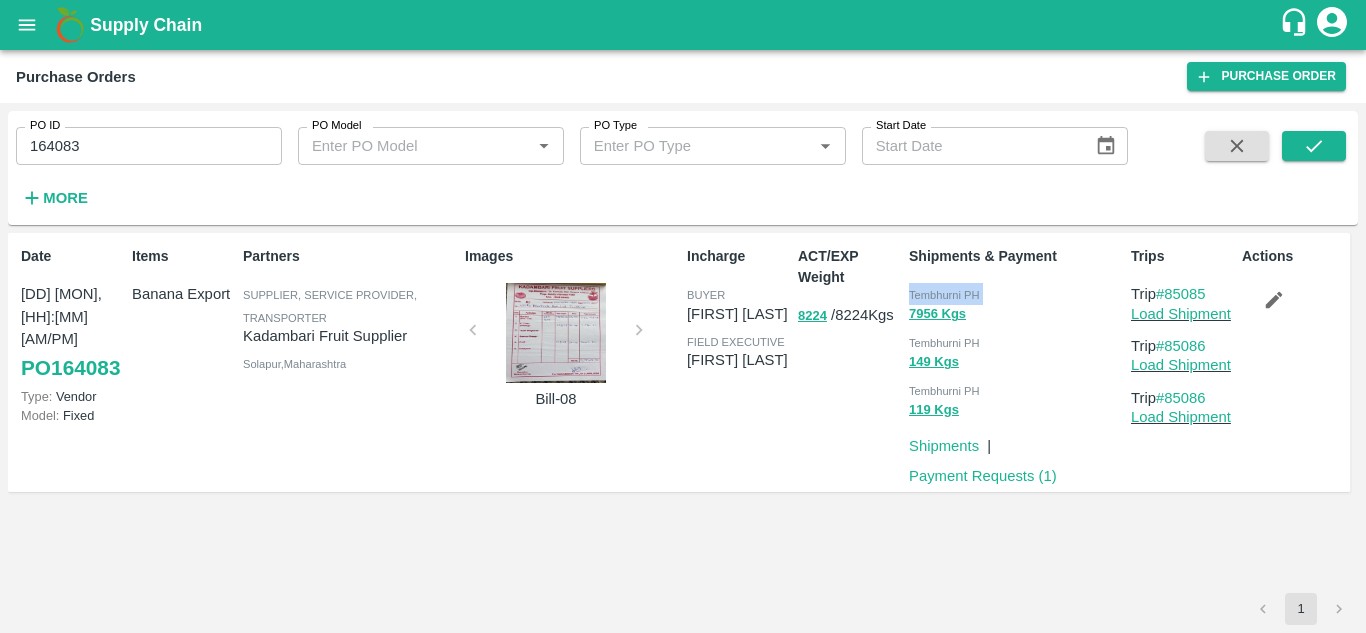 click on "Tembhurni PH" at bounding box center (944, 295) 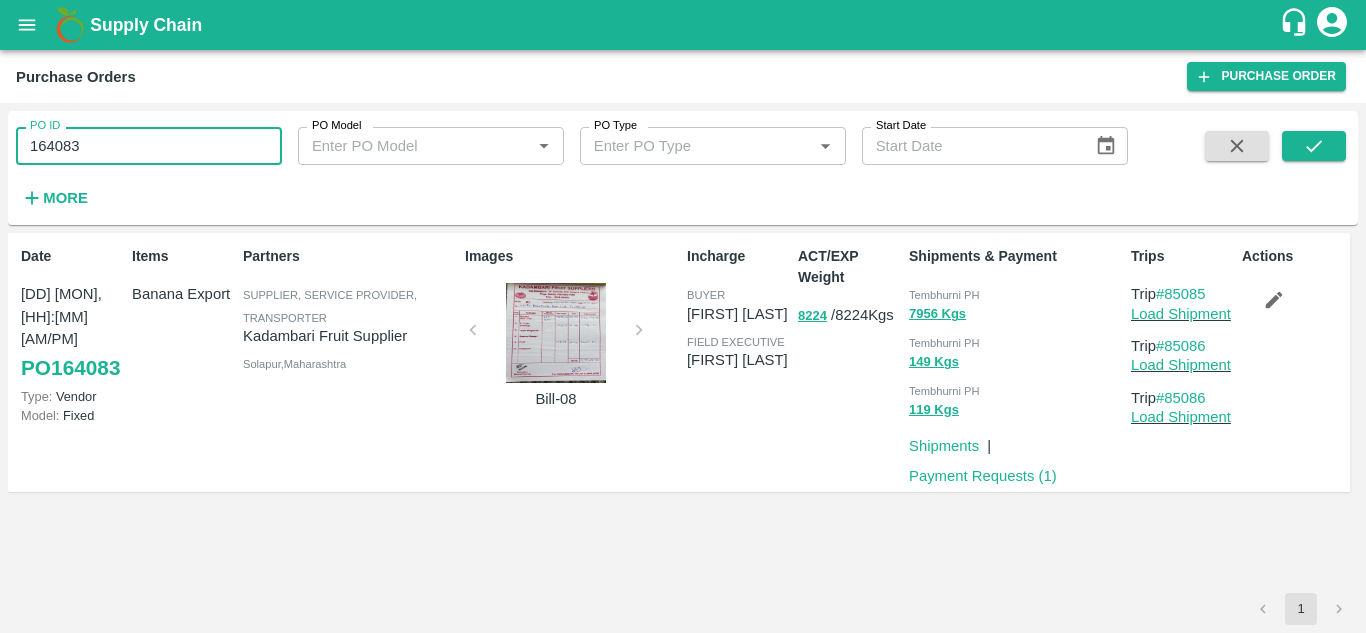 click on "164083" at bounding box center [149, 146] 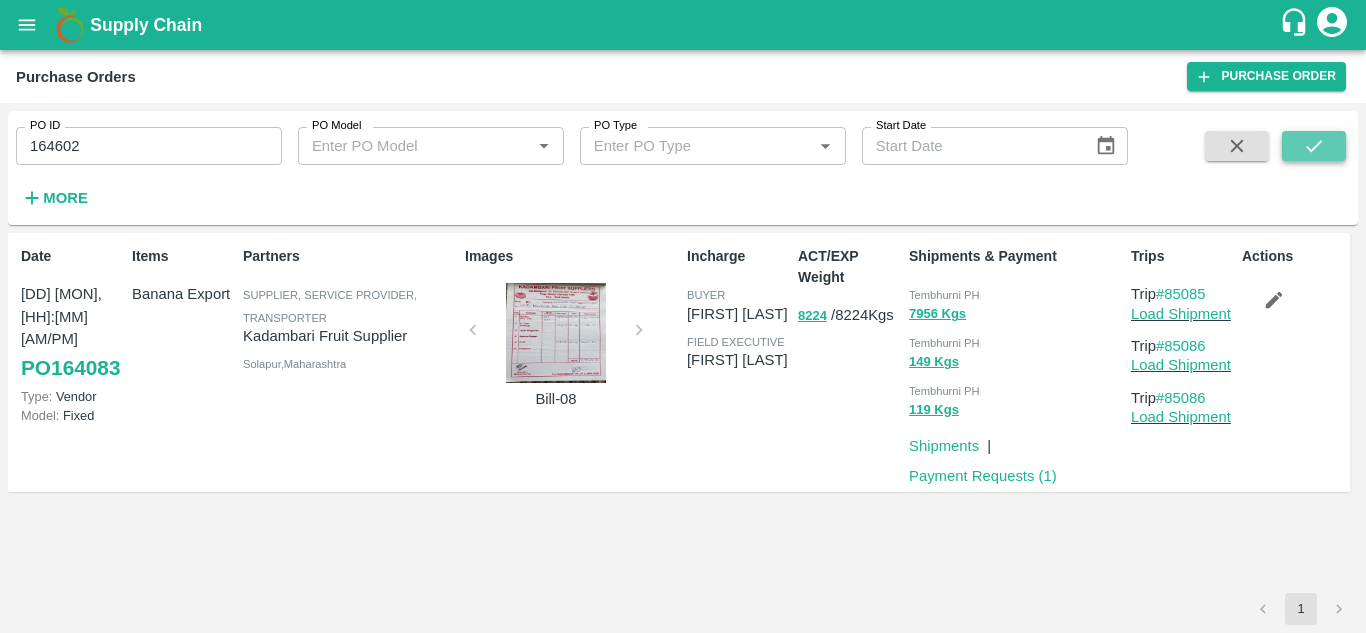 click 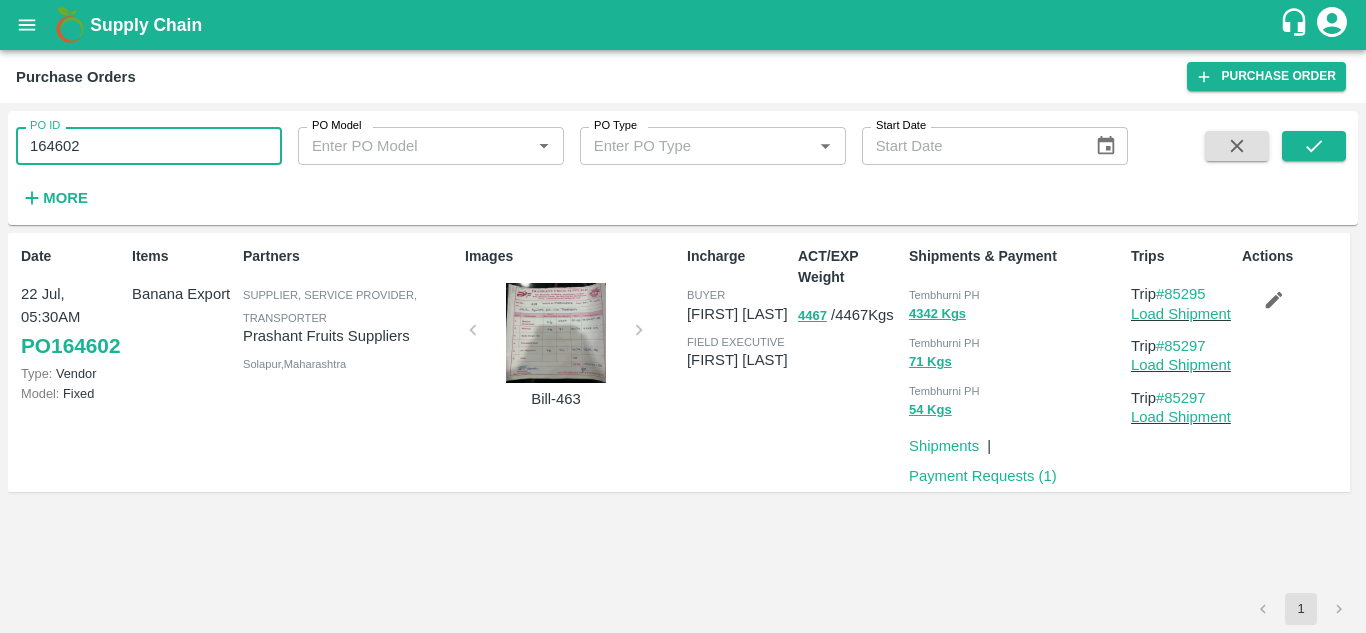 click on "Date 22 Jul, 05:30AM PO  164602 Type:    Vendor Model:    Fixed Items   Banana Export   Partners Supplier, Service Provider, Transporter   Prashant Fruits Suppliers Solapur , Maharashtra Images Bill-463 Incharge buyer Ajit Otari   field executive jaydip Tale   ACT/EXP Weight 4467   /  4467  Kgs Shipments & Payment   Tembhurni PH 4342  Kgs Tembhurni PH 71  Kgs Tembhurni PH 54  Kgs   Shipments | Payment Requests ( 1 ) Trips Trip  #85295     Load Shipment Trip  #85297     Load Shipment Trip  #85297     Load Shipment Actions" at bounding box center (683, 413) 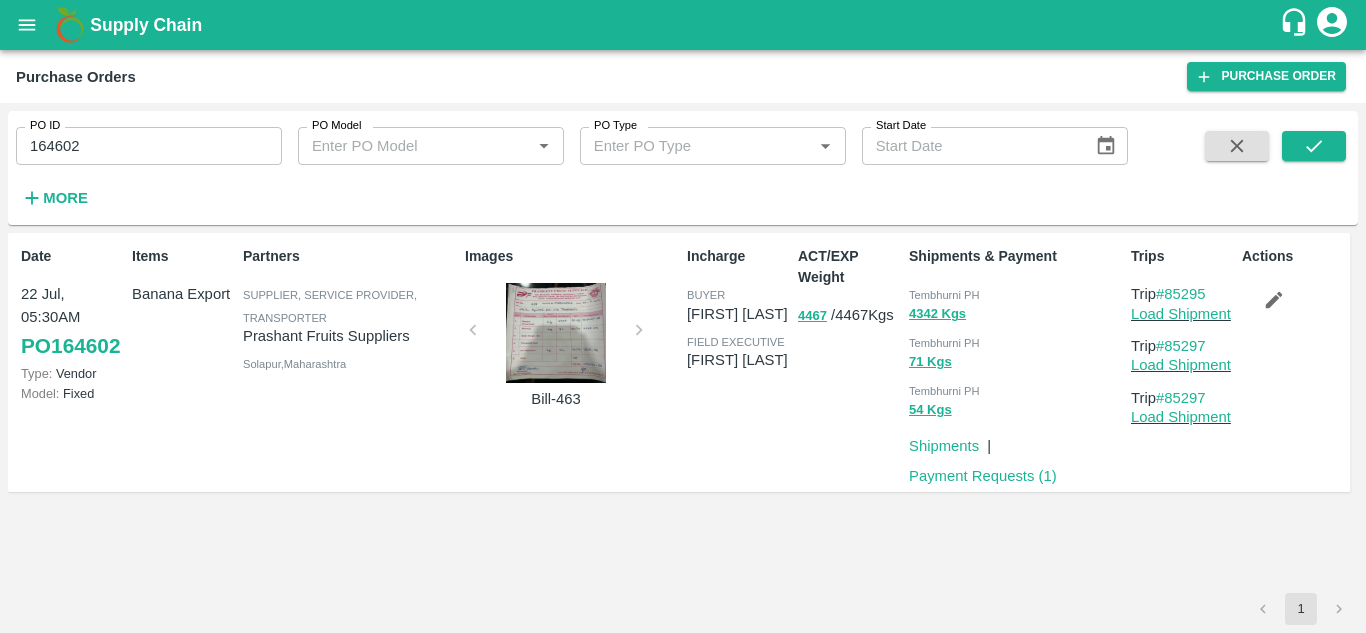 click on "Incharge buyer Ajit Otari   field executive jaydip Tale" at bounding box center (734, 362) 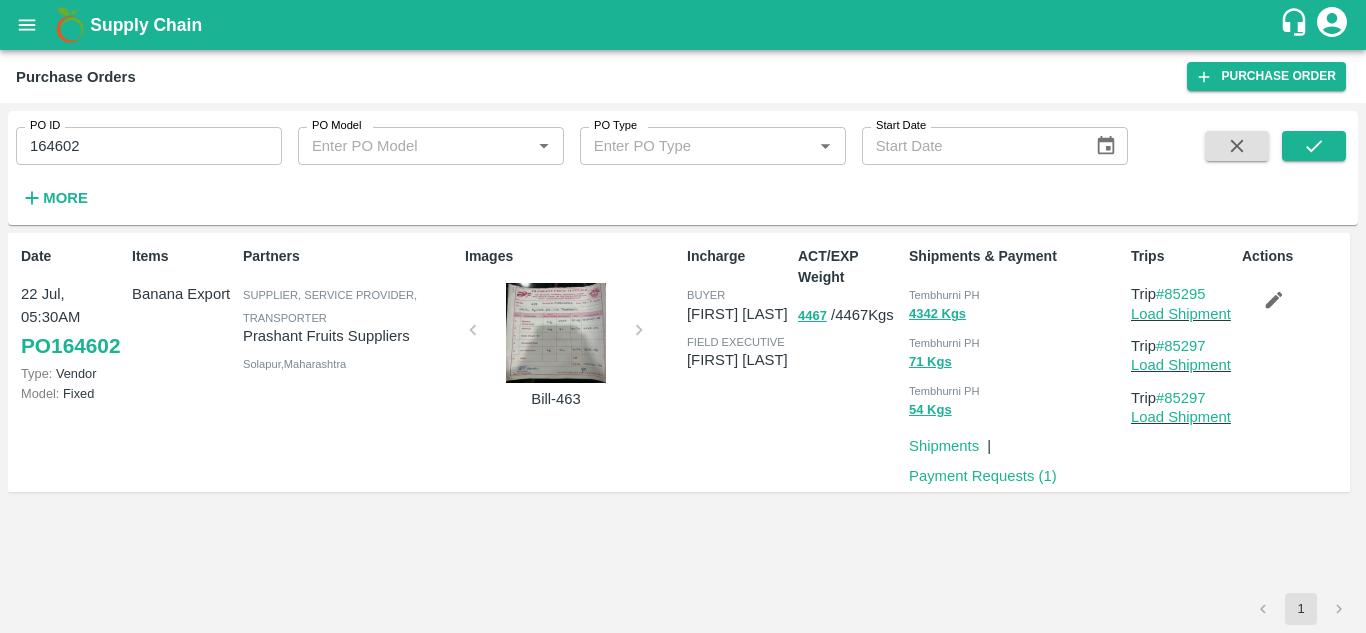 click on "Tembhurni PH" at bounding box center (944, 295) 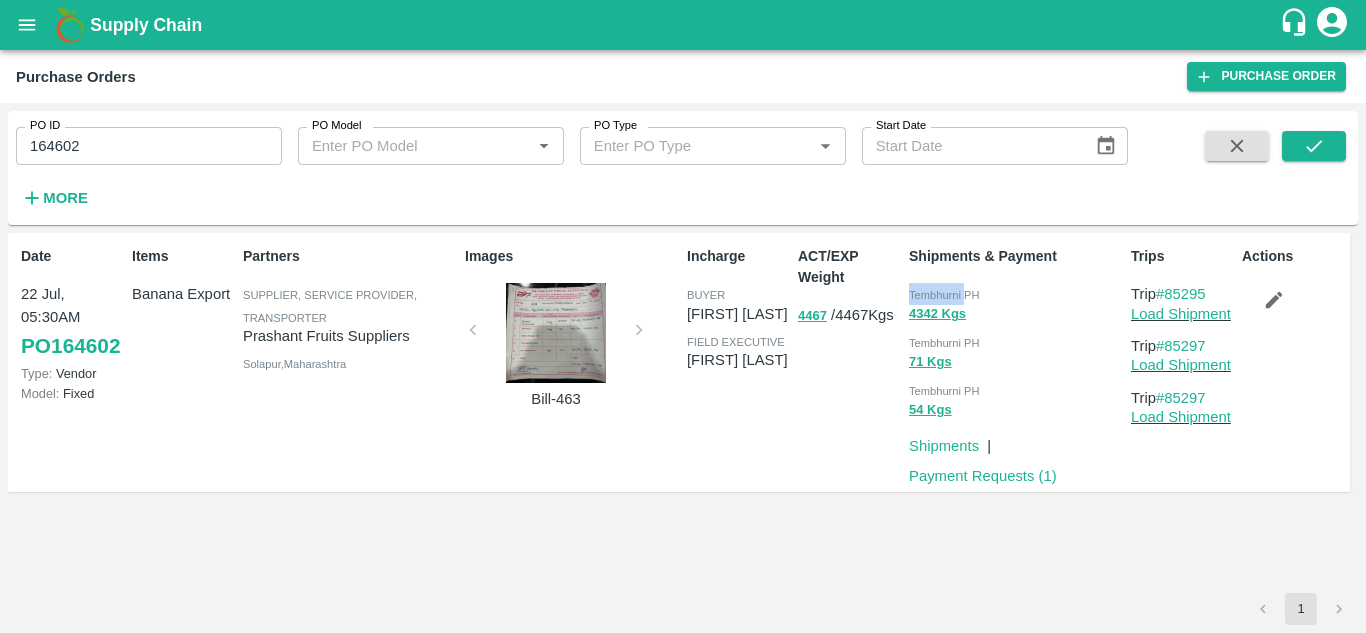 click on "Tembhurni PH" at bounding box center [944, 295] 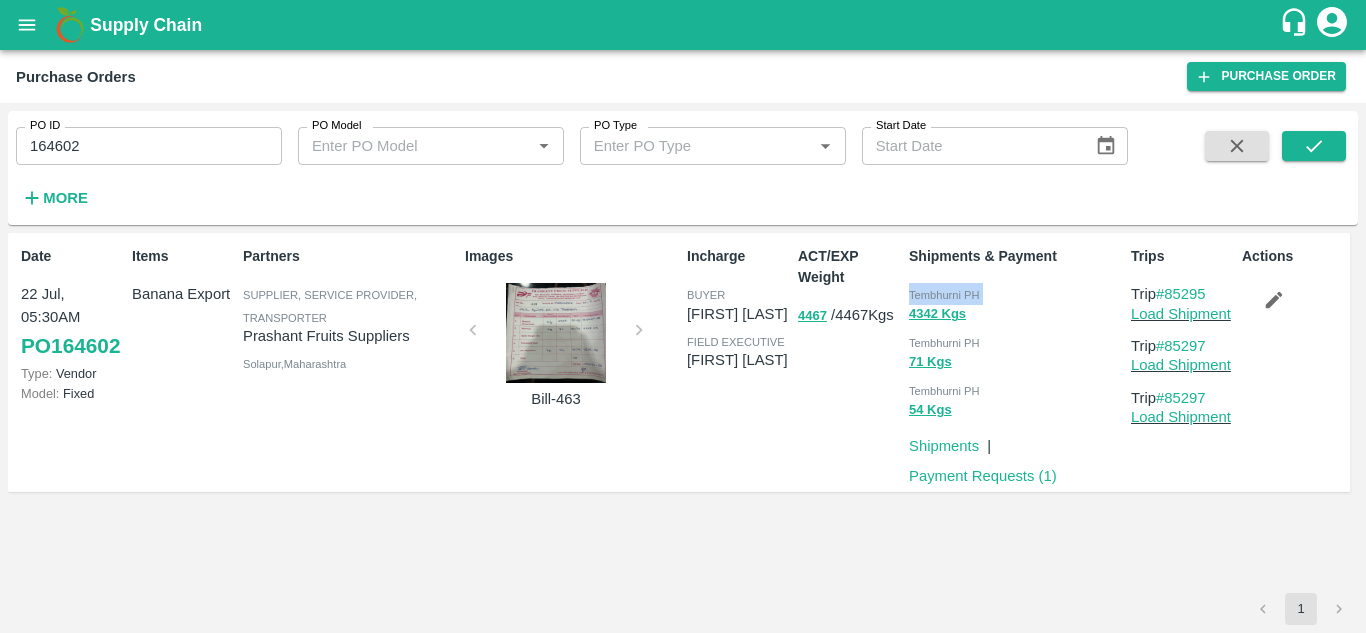 click on "Tembhurni PH" at bounding box center [944, 295] 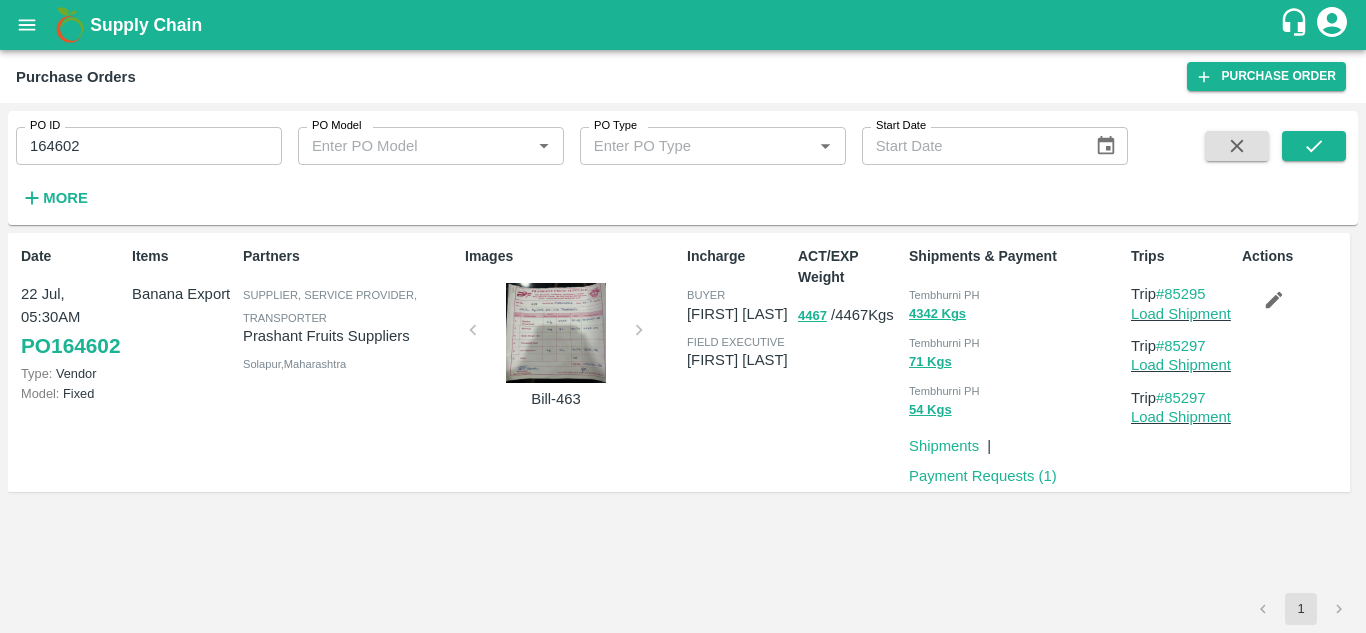 click on "164602" at bounding box center [149, 146] 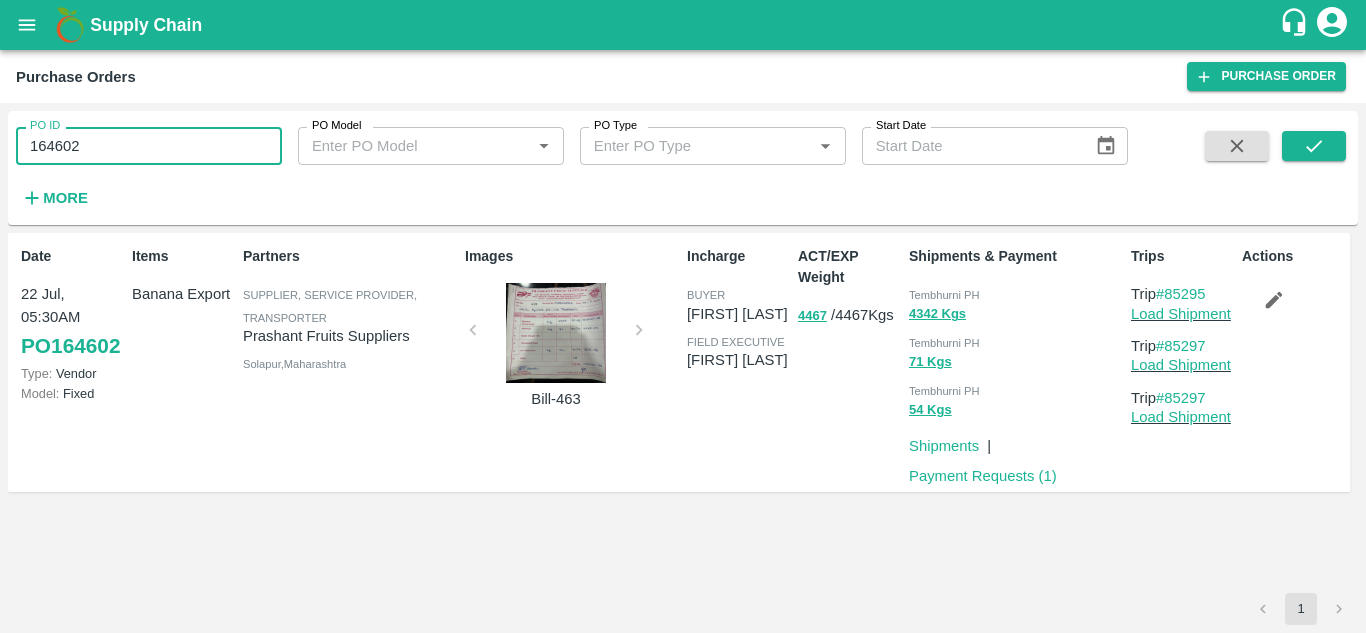 click on "164602" at bounding box center [149, 146] 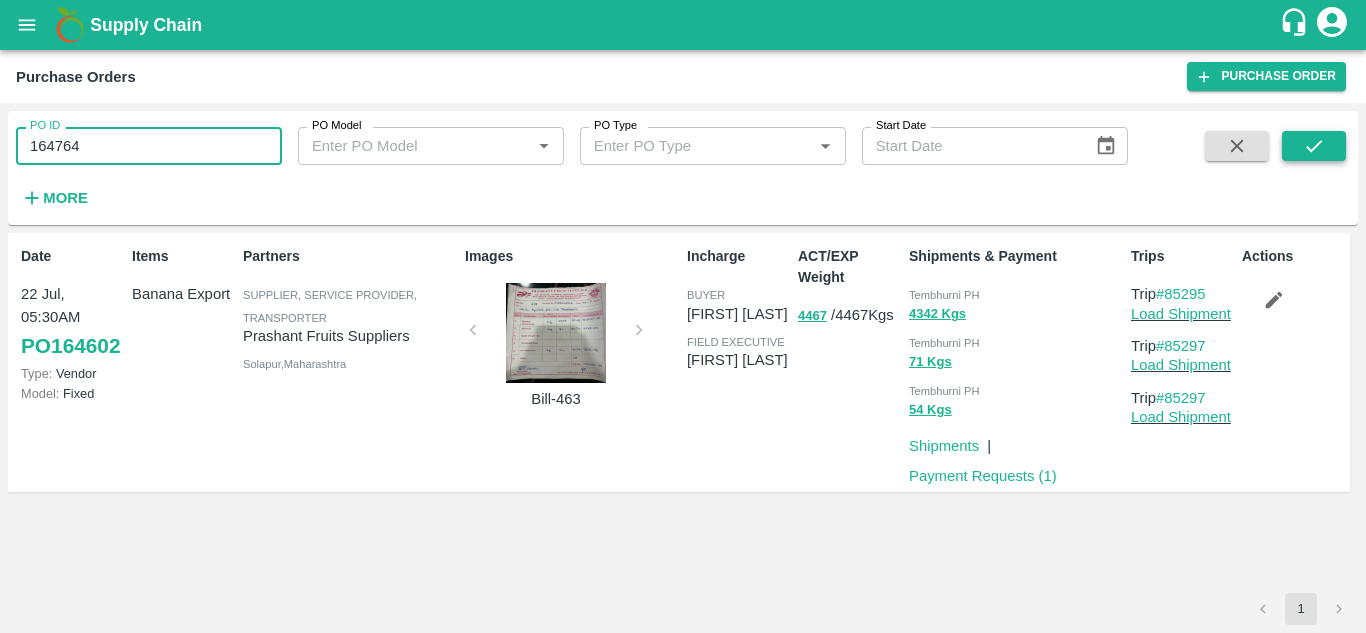click 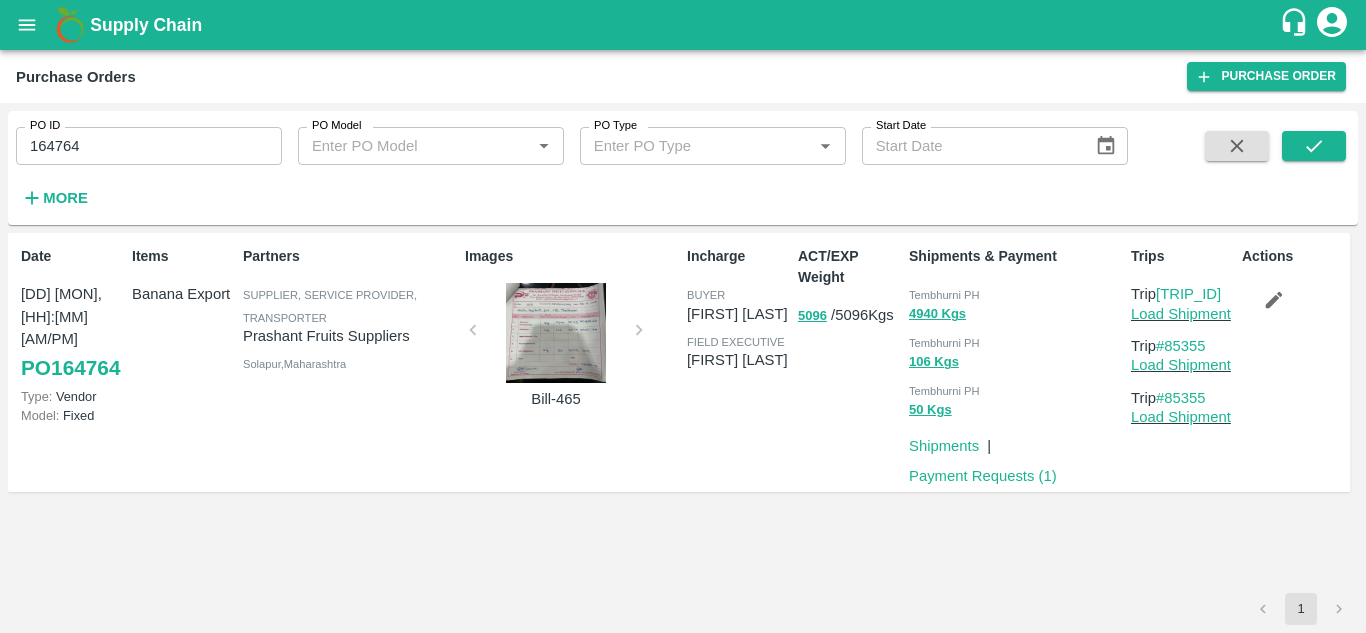 click on "Date 23 Jul, 05:30AM PO  164764 Type:    Vendor Model:    Fixed Items   Banana Export   Partners Supplier, Service Provider, Transporter   Prashant Fruits Suppliers Solapur , Maharashtra Images Bill-465 Incharge buyer Ajit Otari   field executive jaydip Tale   ACT/EXP Weight 5096   /  5096  Kgs Shipments & Payment   Tembhurni PH 4940  Kgs Tembhurni PH 106  Kgs Tembhurni PH 50  Kgs   Shipments | Payment Requests ( 1 ) Trips Trip  #85354     Load Shipment Trip  #85355     Load Shipment Trip  #85355     Load Shipment Actions" at bounding box center (683, 413) 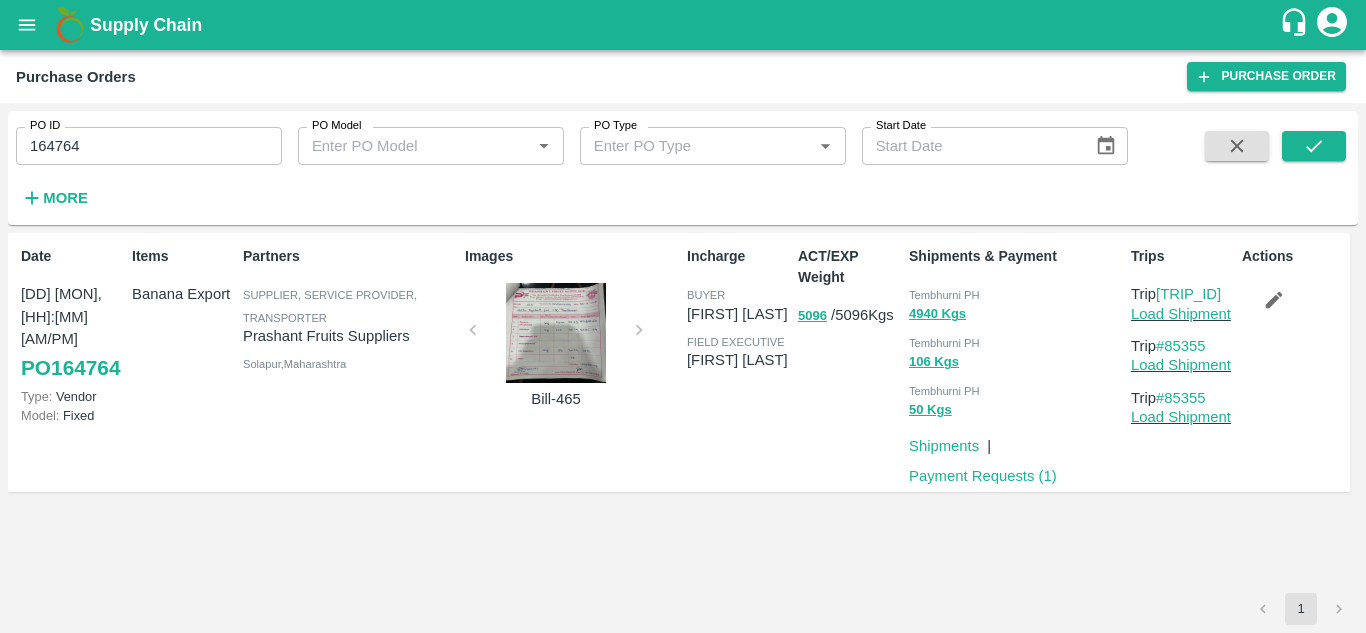 click on "Tembhurni PH" at bounding box center (1016, 294) 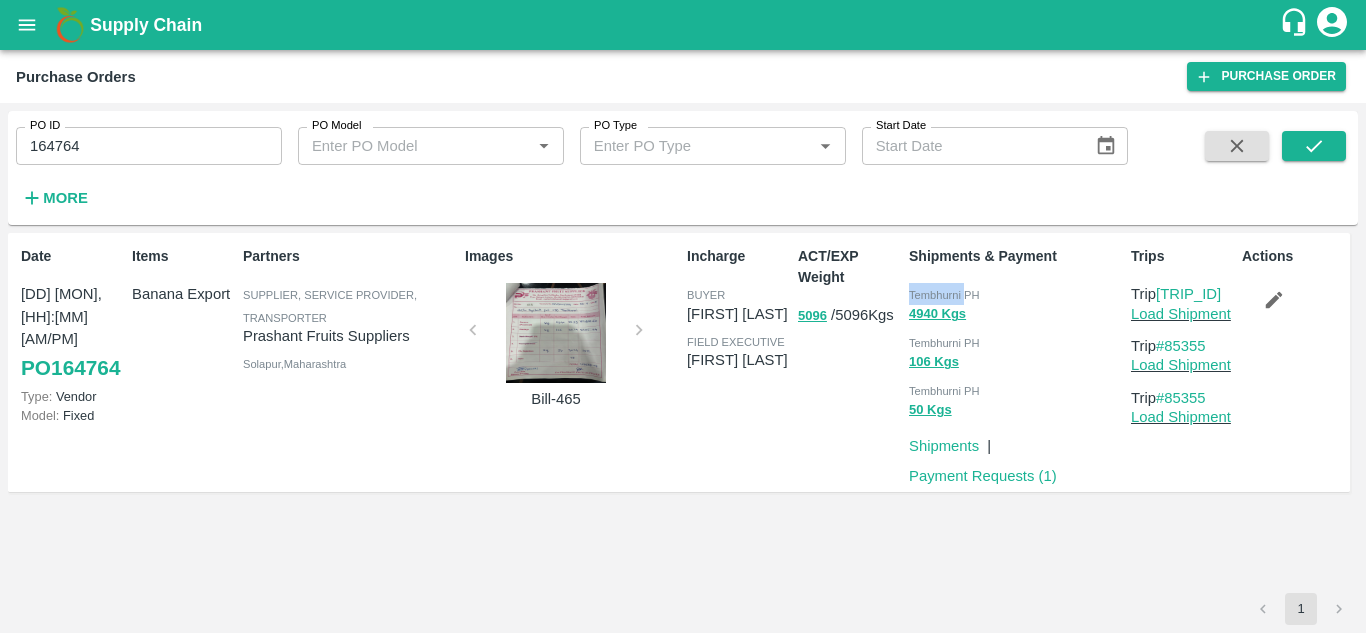 click on "Tembhurni PH" at bounding box center [1016, 294] 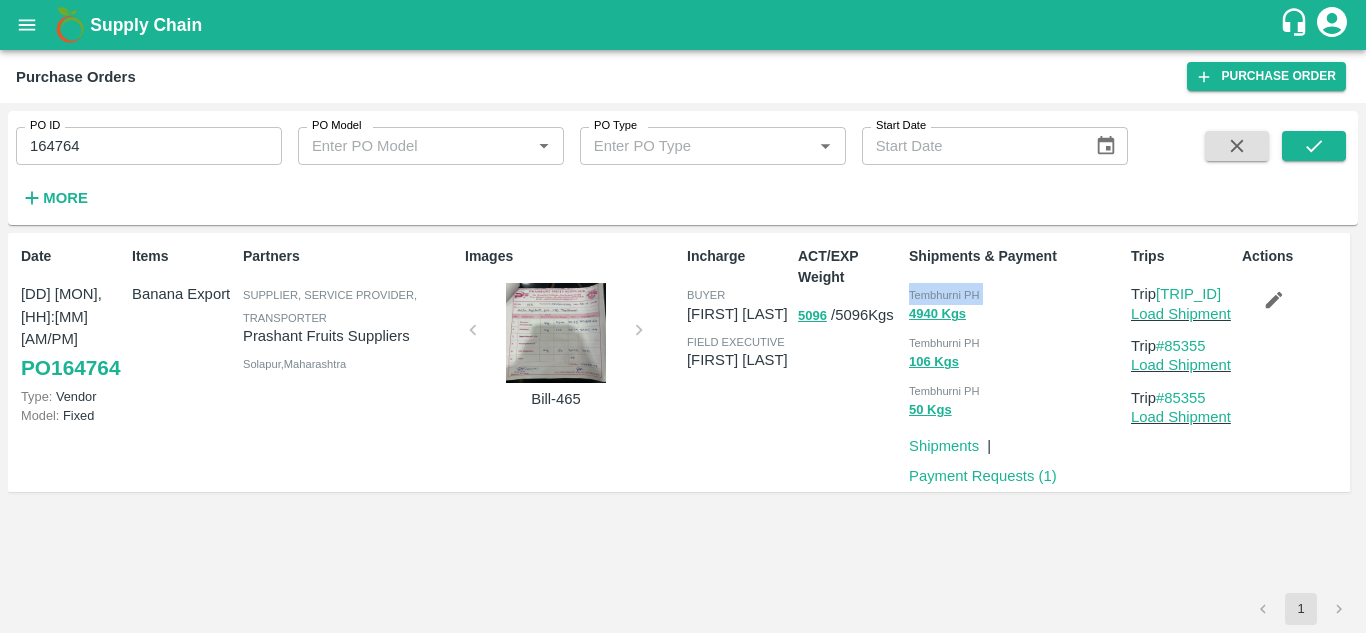 click on "Tembhurni PH" at bounding box center (1016, 294) 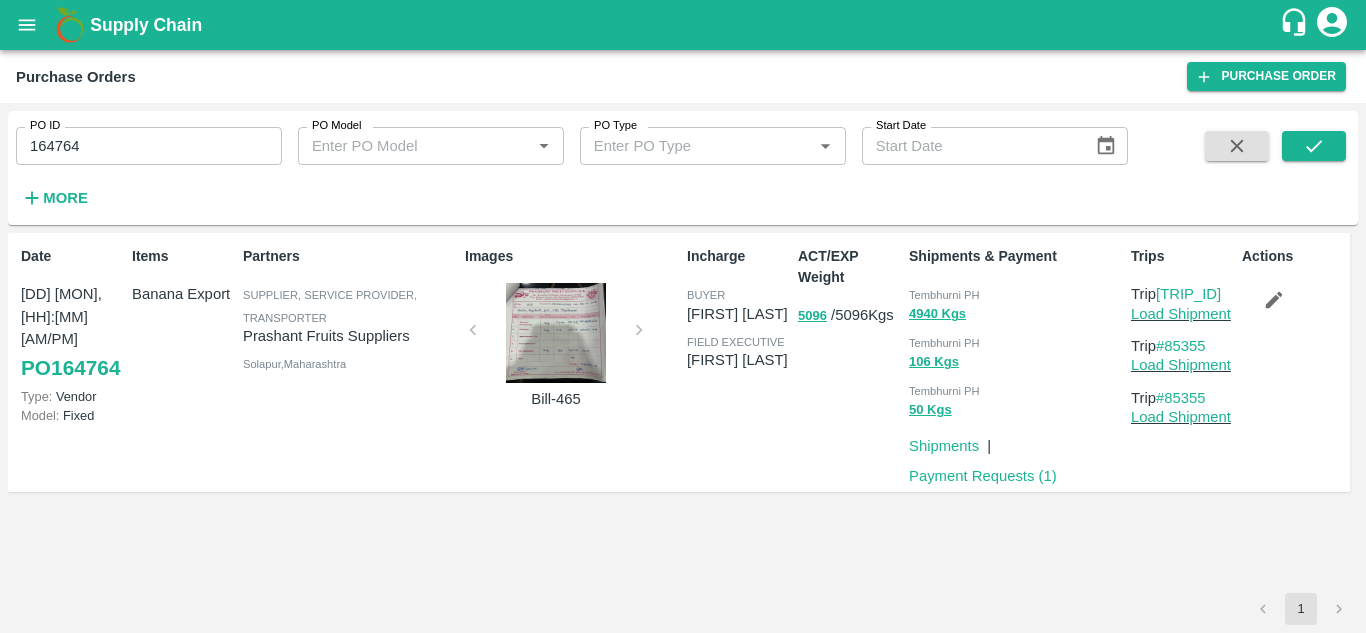 click on "PO ID 164764 PO ID PO Model PO Model   * PO Type PO Type   * Start Date Start Date More" at bounding box center [564, 163] 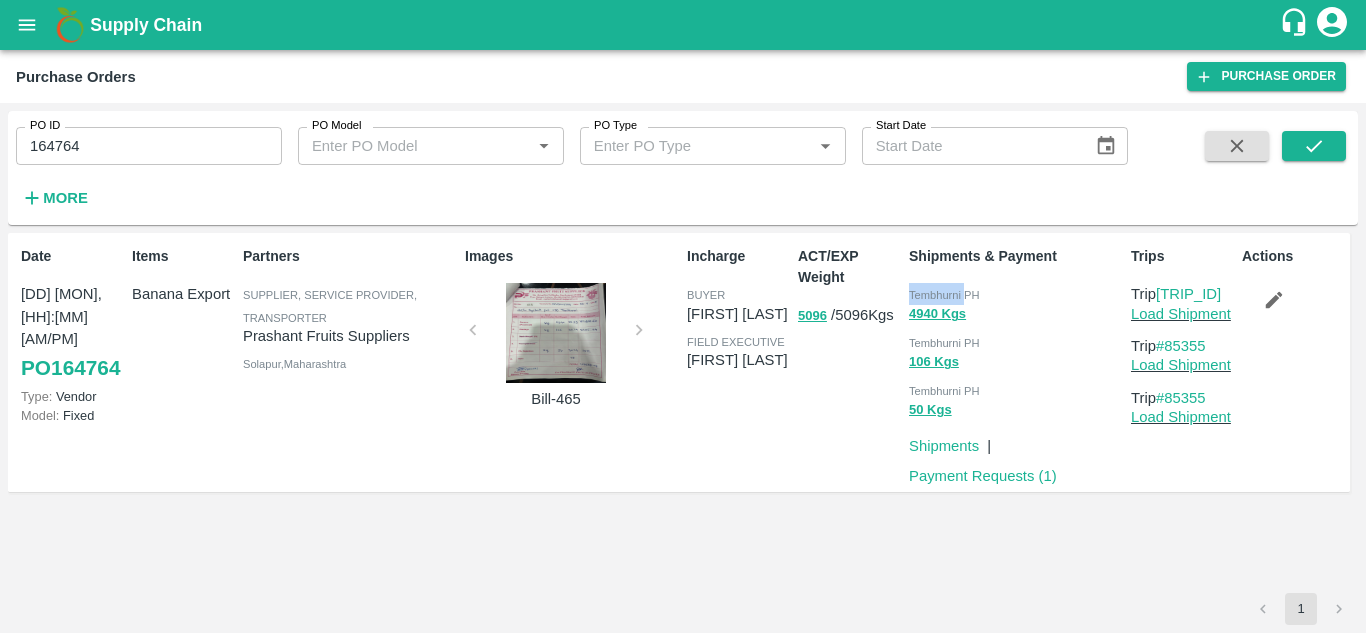 click on "Tembhurni PH" at bounding box center (944, 295) 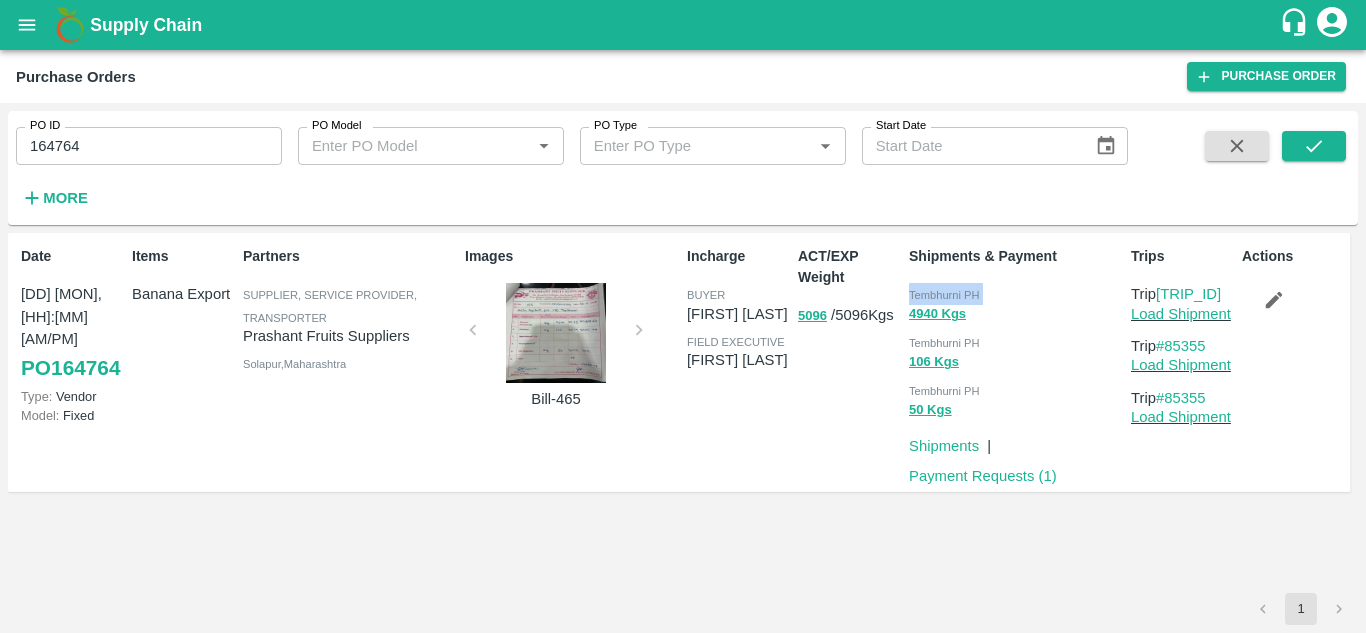click on "Tembhurni PH" at bounding box center (944, 295) 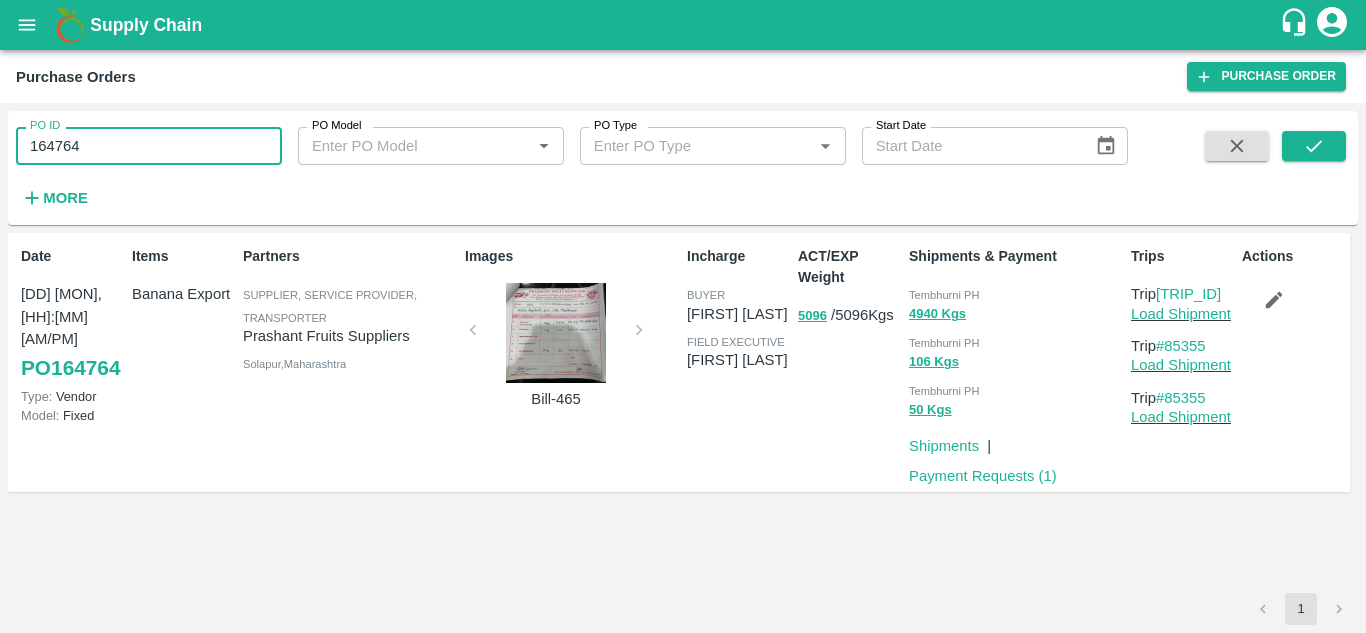 click on "164764" at bounding box center [149, 146] 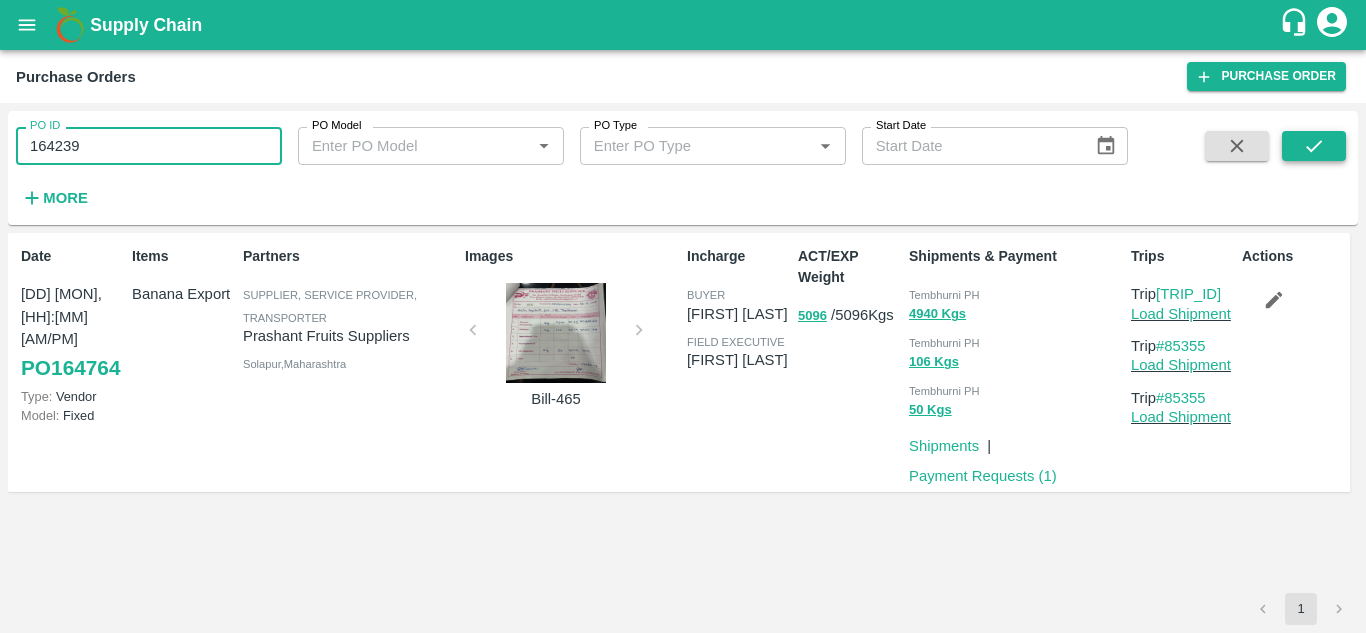 click 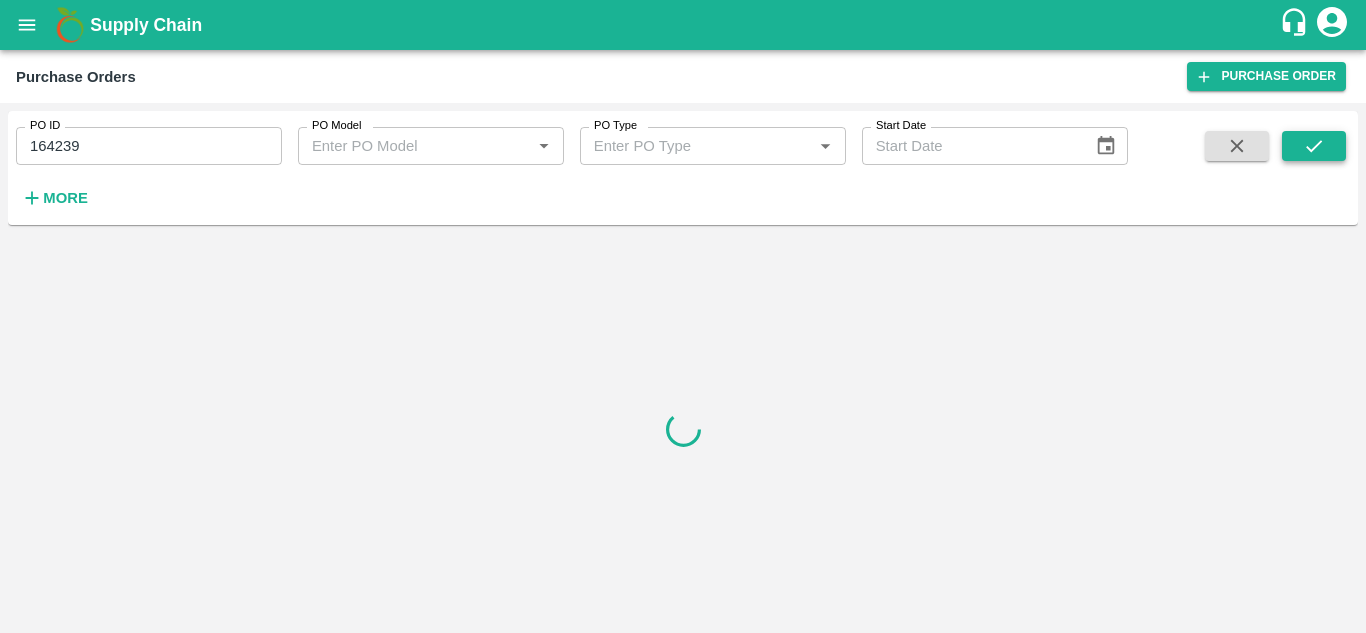 click 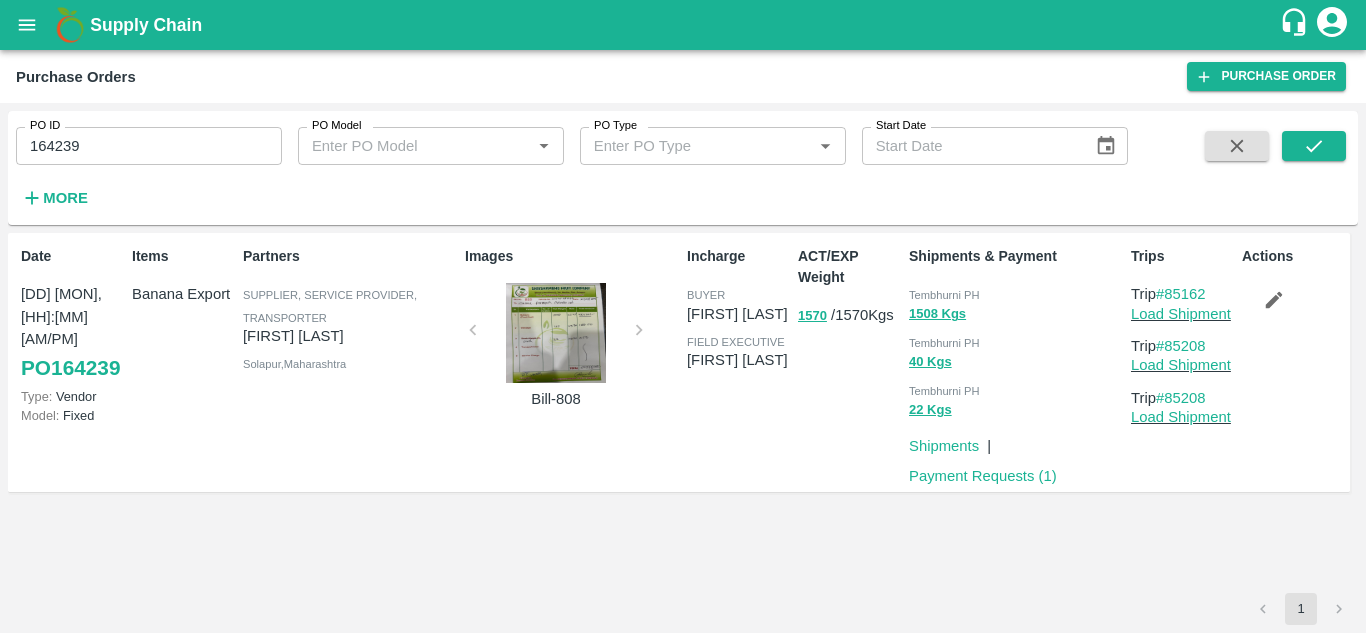 click on "Tembhurni PH" at bounding box center (944, 295) 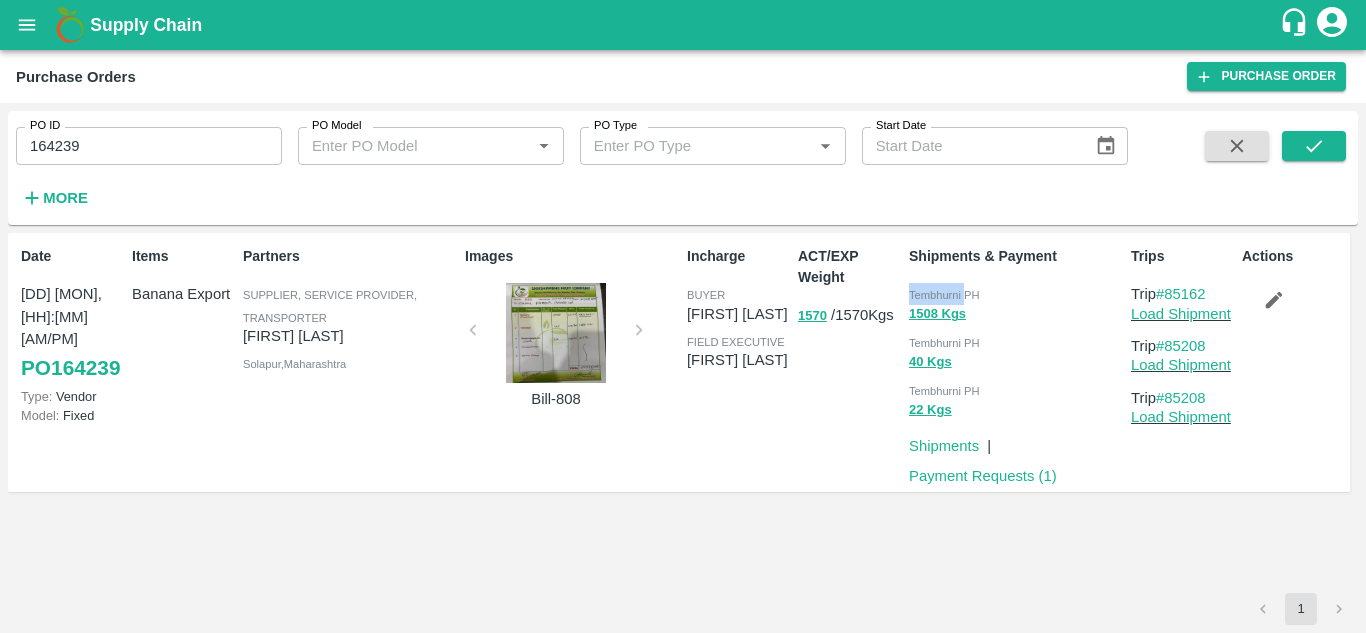 click on "Tembhurni PH" at bounding box center [944, 295] 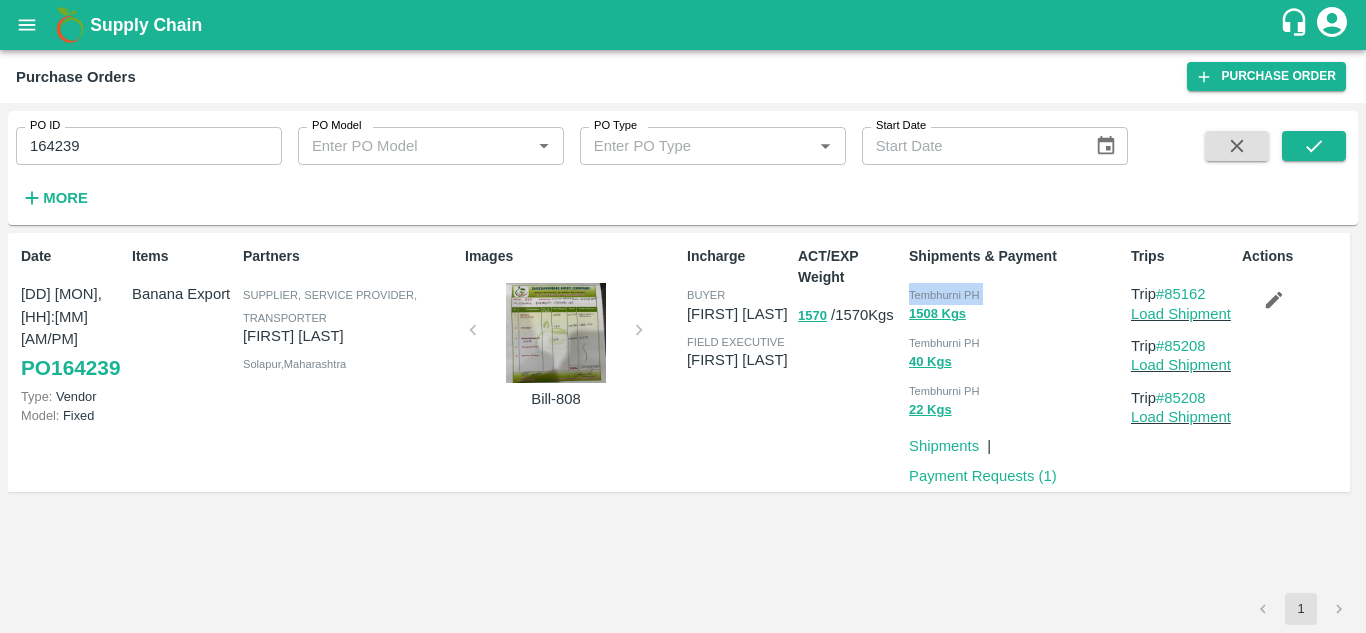 click on "Tembhurni PH" at bounding box center [944, 295] 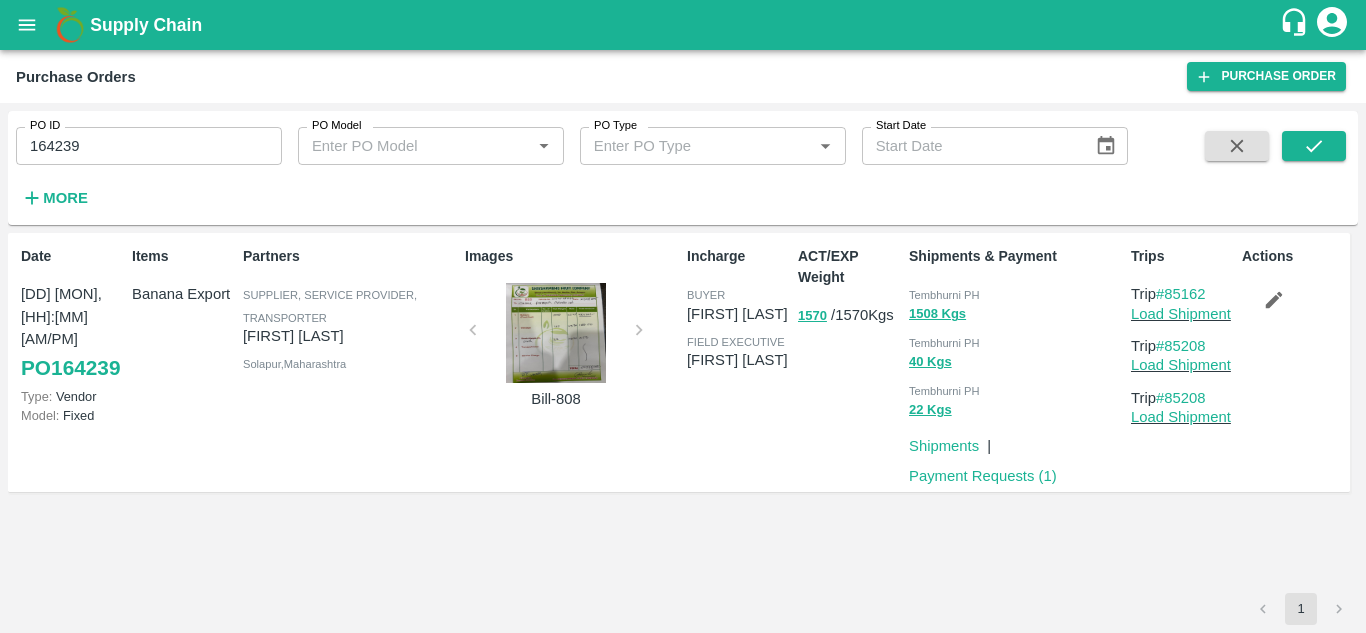 click on "164239" at bounding box center (149, 146) 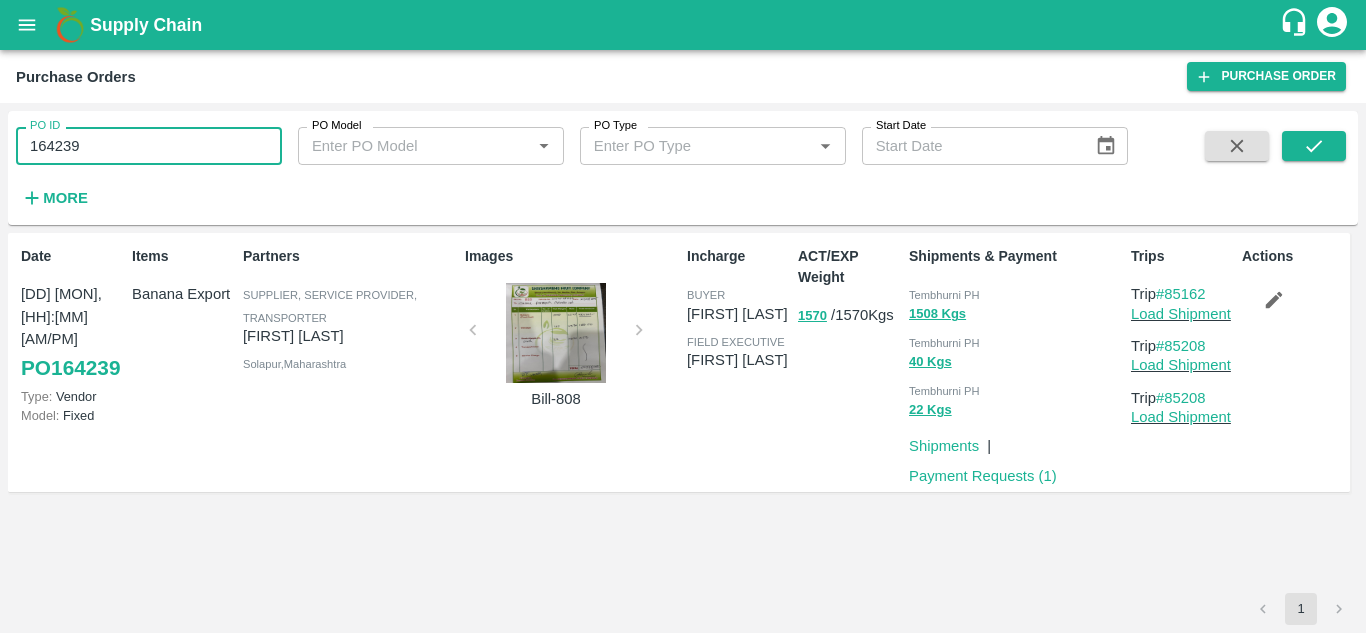 click on "164239" at bounding box center (149, 146) 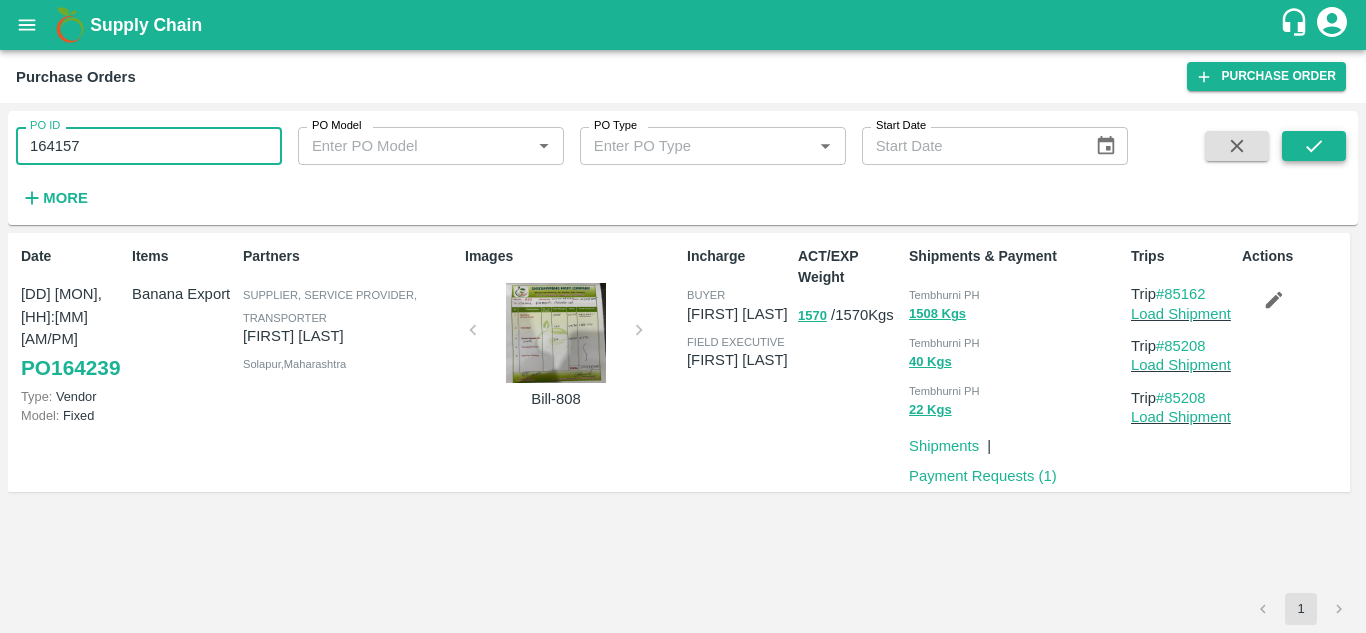 click 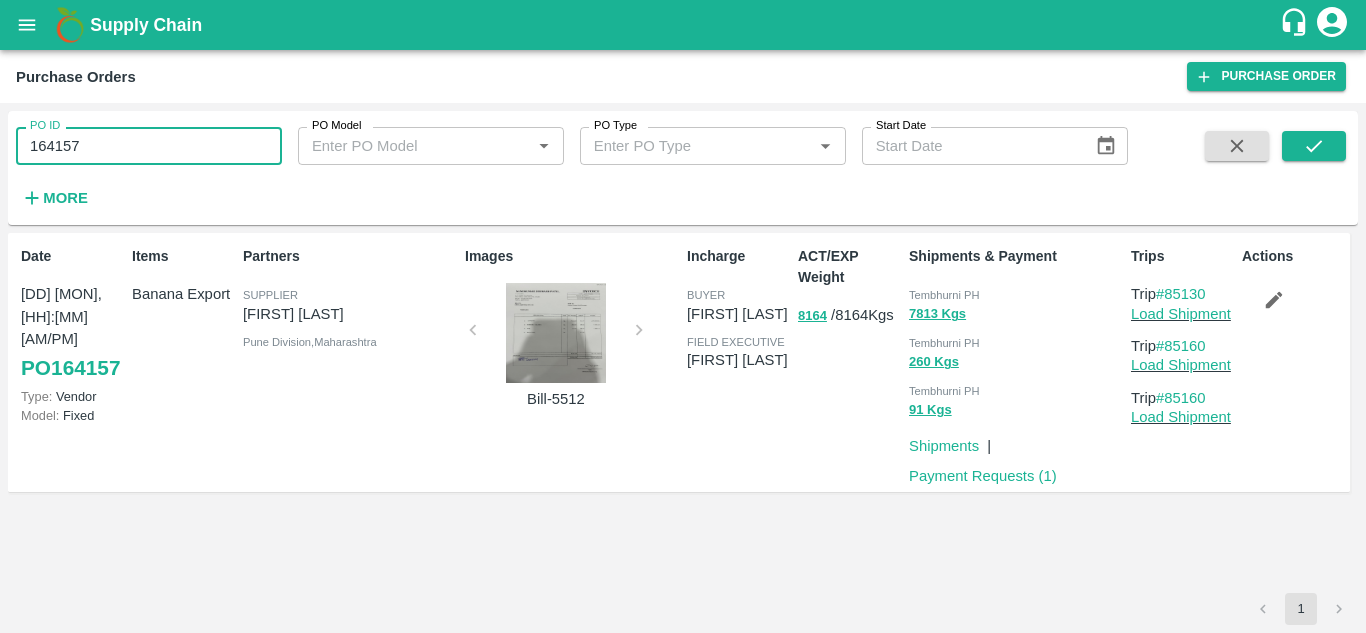 click on "Date 20 Jul, 05:30AM PO  164157 Type:    Vendor Model:    Fixed Items   Banana Export   Partners Supplier   Nandkumar Subhash Patil Pune Division , Maharashtra Images Bill-5512 Incharge buyer Ajit Otari   field executive jaydip Tale   ACT/EXP Weight 8164   /  8164  Kgs Shipments & Payment   Tembhurni PH 7813  Kgs Tembhurni PH 260  Kgs Tembhurni PH 91  Kgs   Shipments | Payment Requests ( 1 ) Trips Trip  #85130     Load Shipment Trip  #85160     Load Shipment Trip  #85160     Load Shipment Actions" at bounding box center (683, 413) 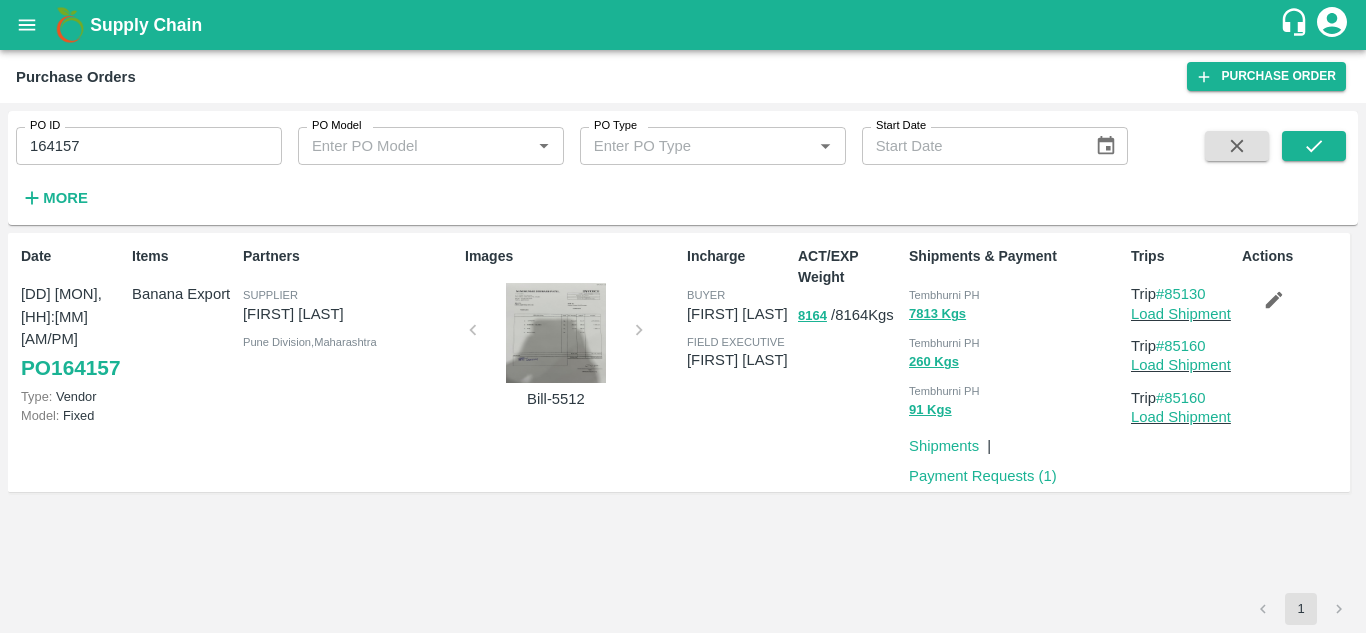 click on "Tembhurni PH" at bounding box center [1016, 294] 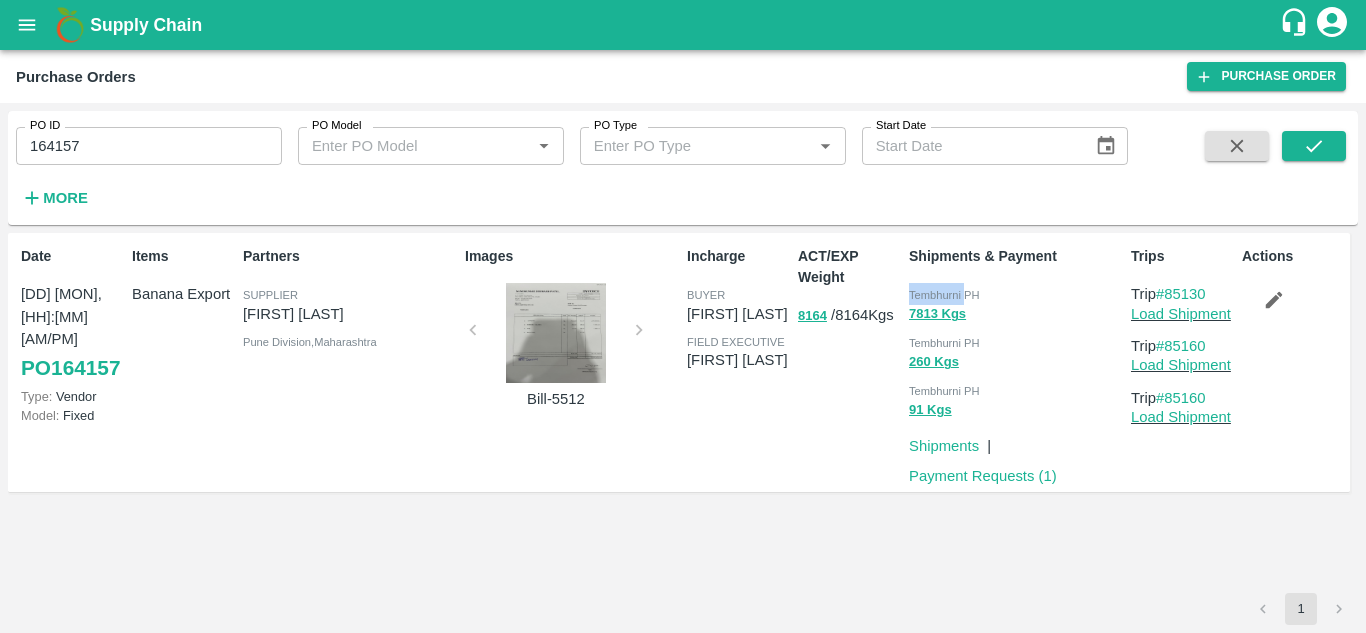 click on "Tembhurni PH" at bounding box center (1016, 294) 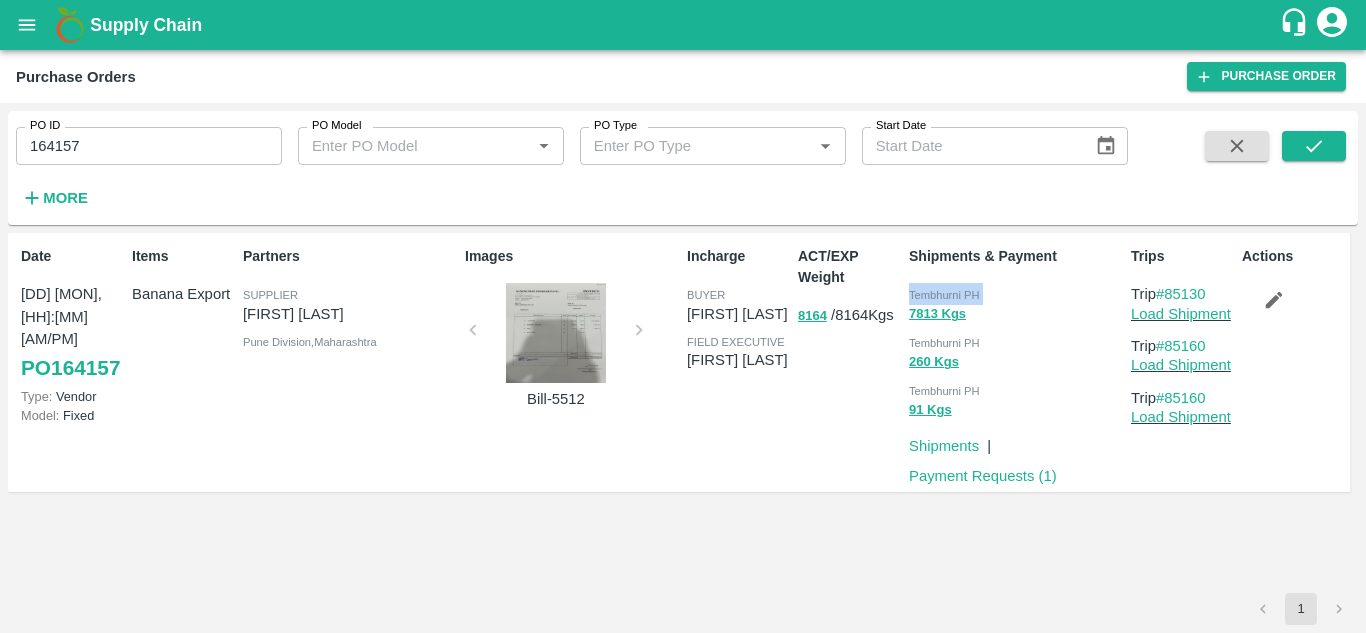 click on "Tembhurni PH" at bounding box center [1016, 294] 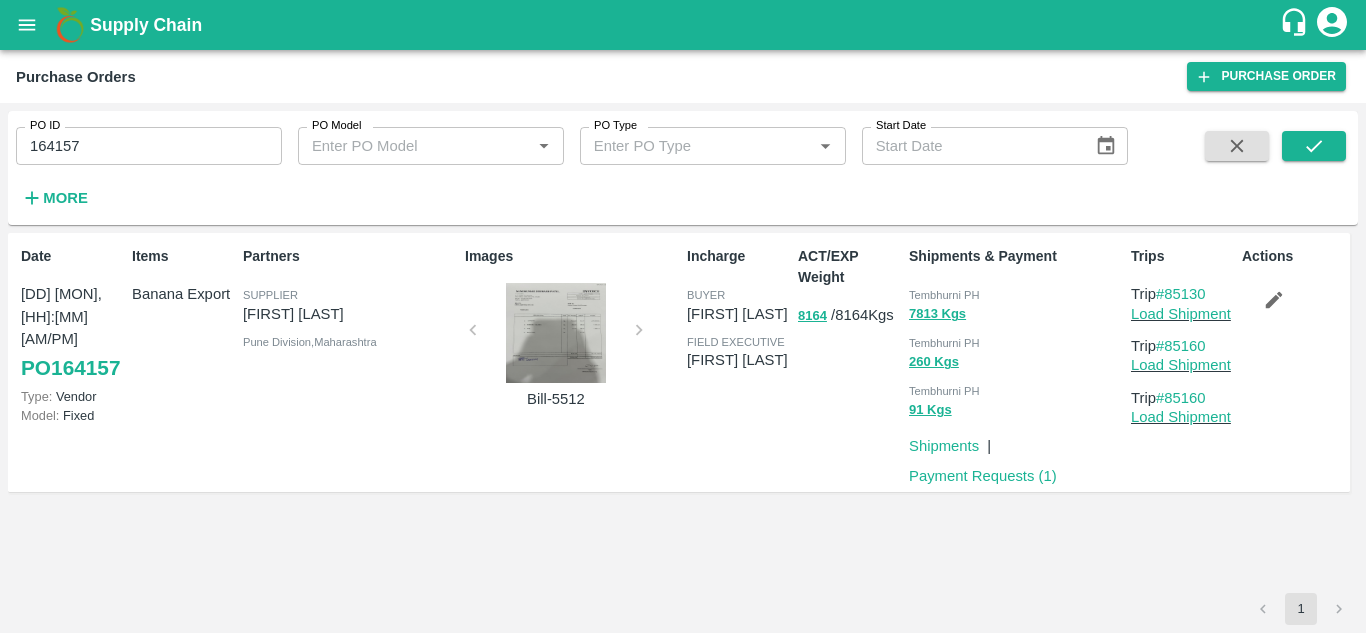 click on "164157" at bounding box center (149, 146) 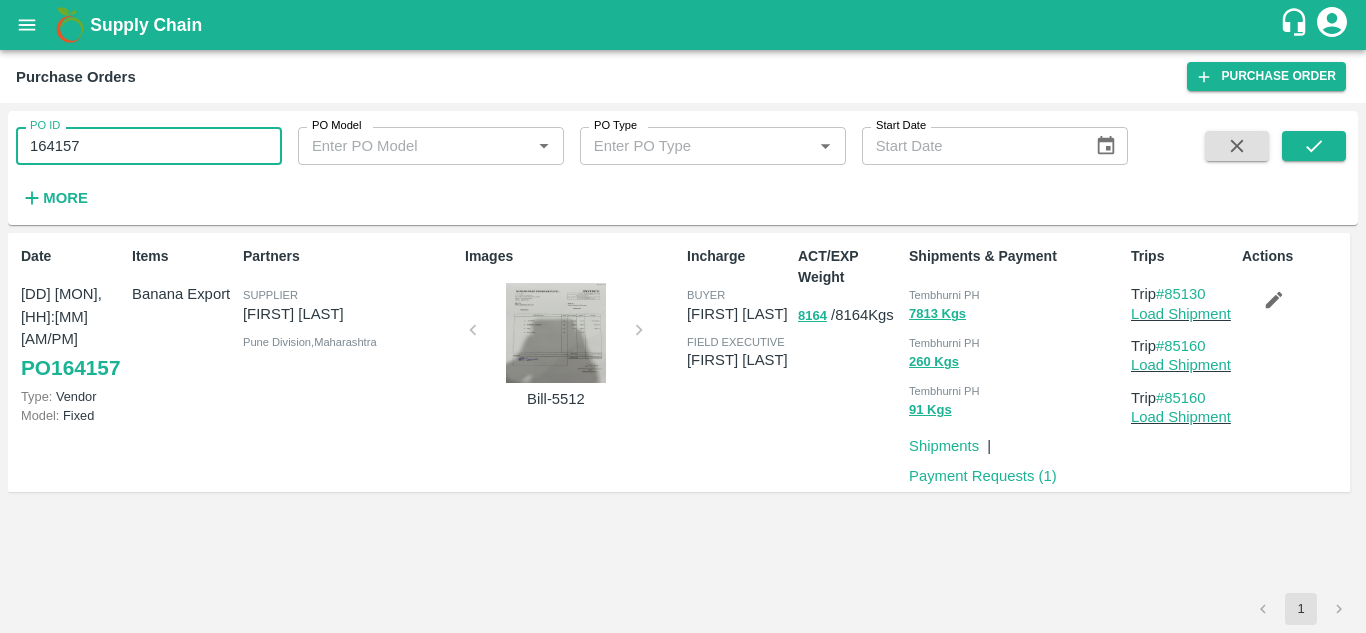 paste 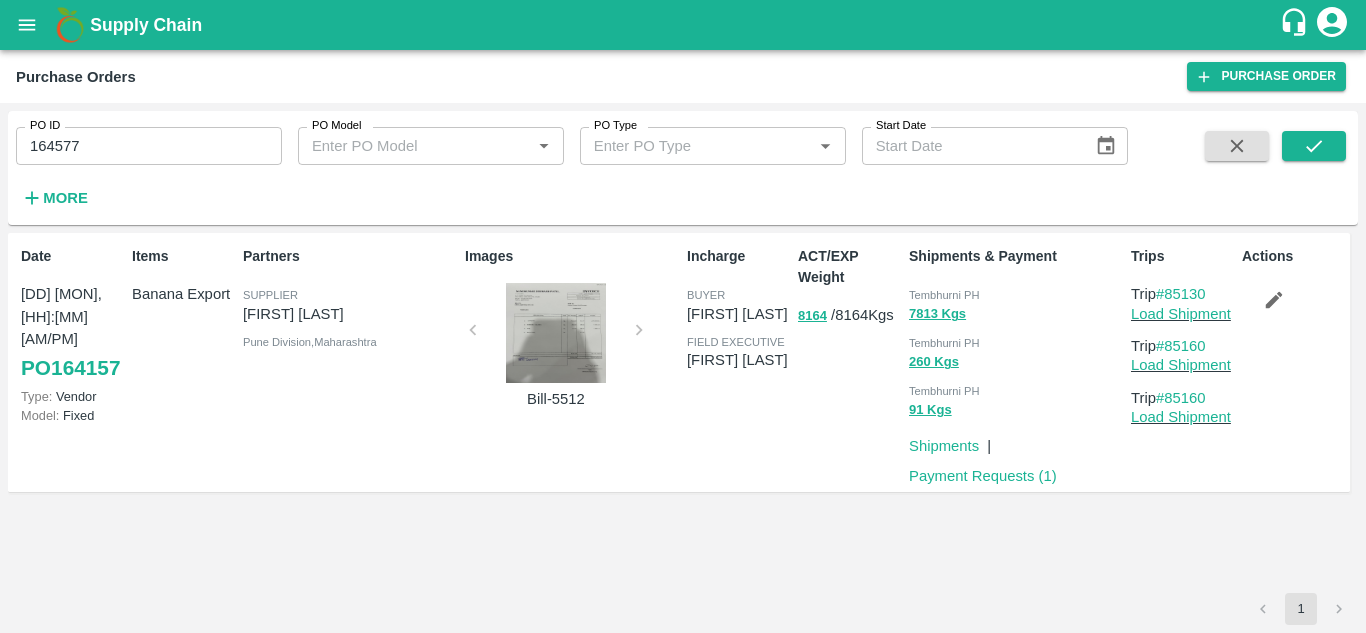 click on "Date 20 Jul, 05:30AM PO  164157 Type:    Vendor Model:    Fixed Items   Banana Export   Partners Supplier   Nandkumar Subhash Patil Pune Division , Maharashtra Images Bill-5512 Incharge buyer Ajit Otari   field executive jaydip Tale   ACT/EXP Weight 8164   /  8164  Kgs Shipments & Payment   Tembhurni PH 7813  Kgs Tembhurni PH 260  Kgs Tembhurni PH 91  Kgs   Shipments | Payment Requests ( 1 ) Trips Trip  #85130     Load Shipment Trip  #85160     Load Shipment Trip  #85160     Load Shipment Actions" at bounding box center [683, 372] 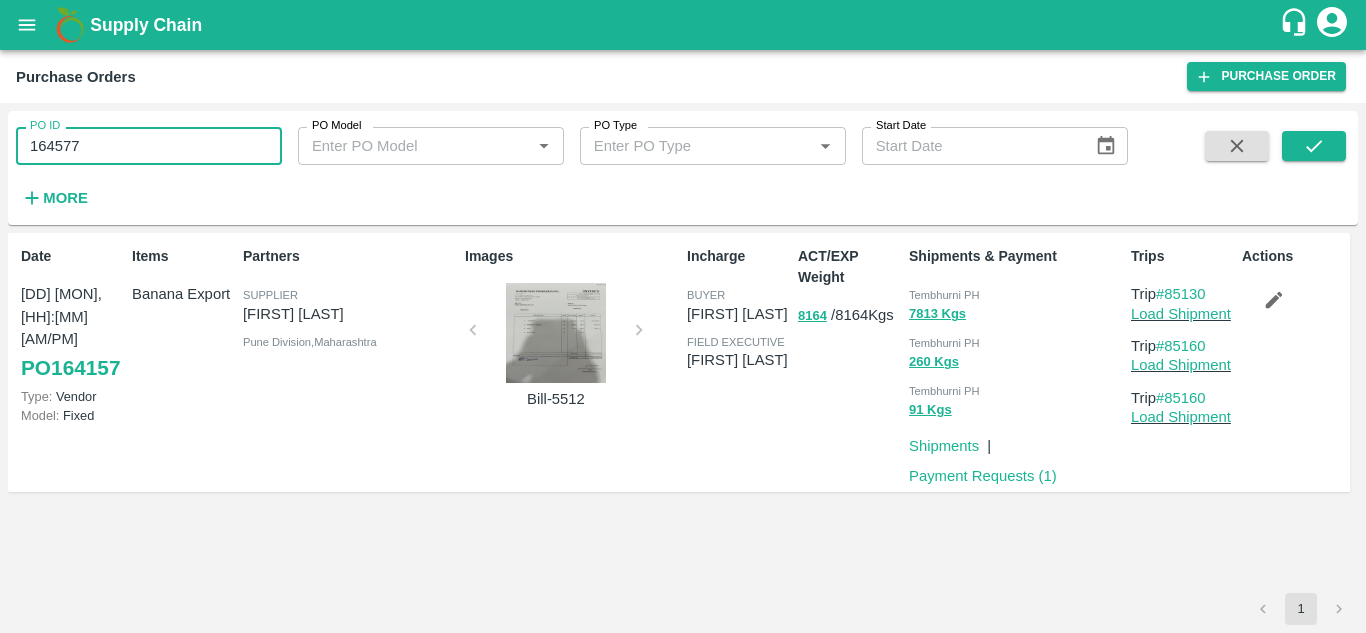 click on "164577" at bounding box center (149, 146) 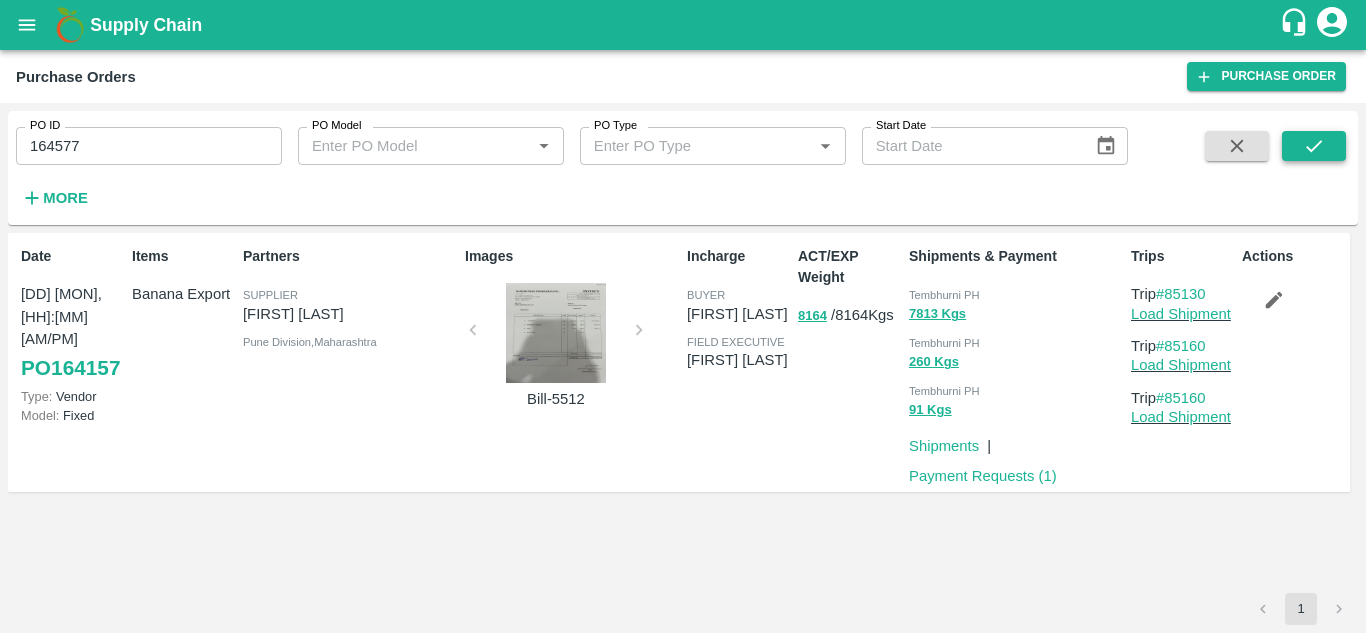 click 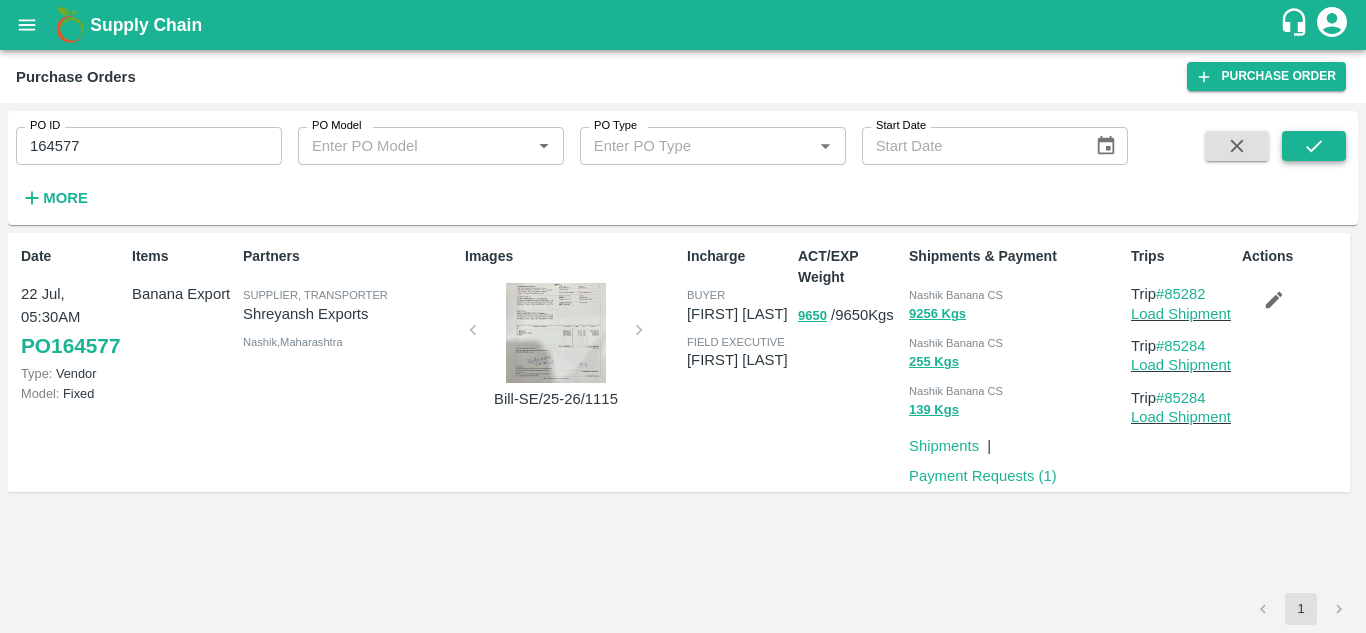 click at bounding box center (1314, 146) 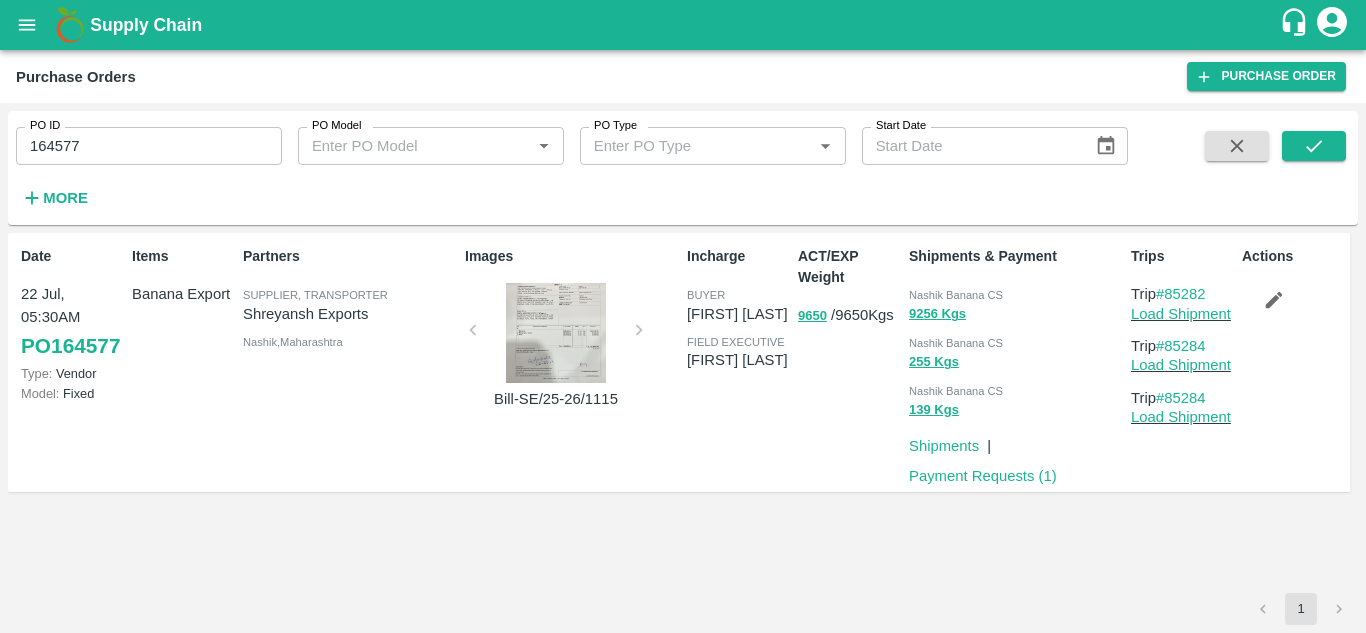 click on "Date 22 Jul, 05:30AM PO  164577 Type:    Vendor Model:    Fixed Items   Banana Export   Partners Supplier, Transporter   Shreyansh Exports Nashik , Maharashtra Images Bill-SE/25-26/1115 Incharge buyer Ajit Otari   field executive jaydip Tale   ACT/EXP Weight 9650   /  9650  Kgs Shipments & Payment   Nashik Banana CS 9256  Kgs Nashik Banana CS 255  Kgs Nashik Banana CS 139  Kgs   Shipments | Payment Requests ( 1 ) Trips Trip  #85282     Load Shipment Trip  #85284     Load Shipment Trip  #85284     Load Shipment Actions" at bounding box center [683, 413] 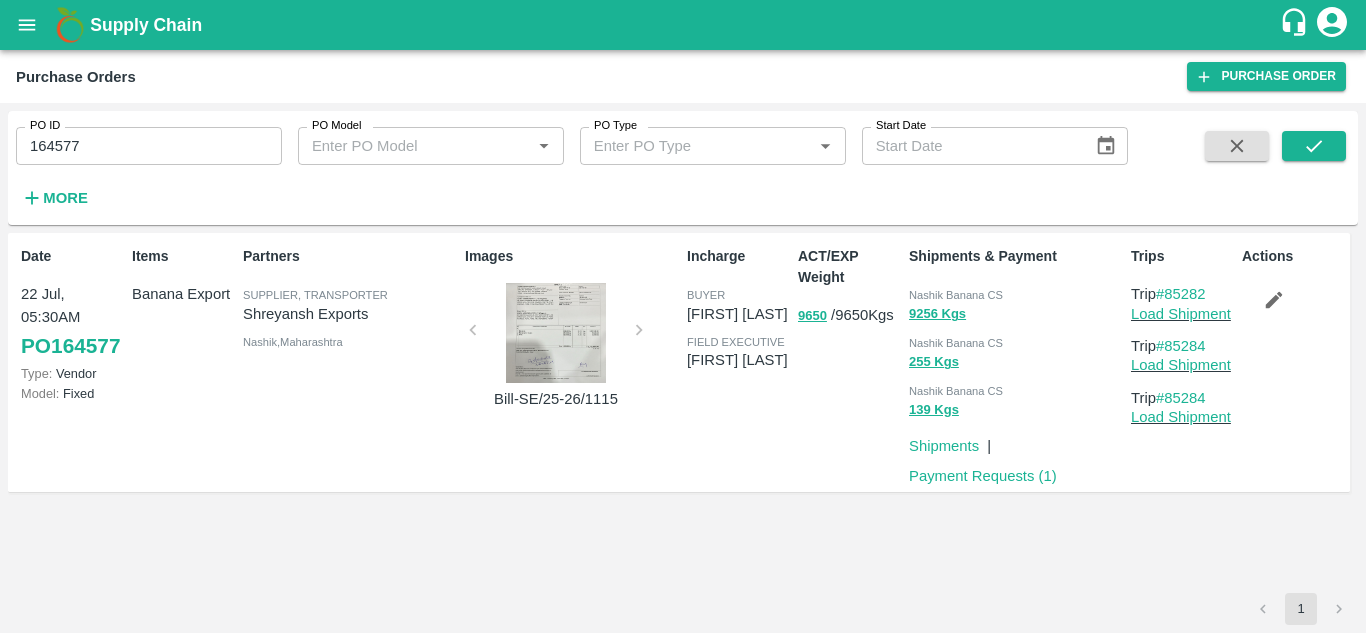 click on "Nashik Banana CS" at bounding box center (956, 295) 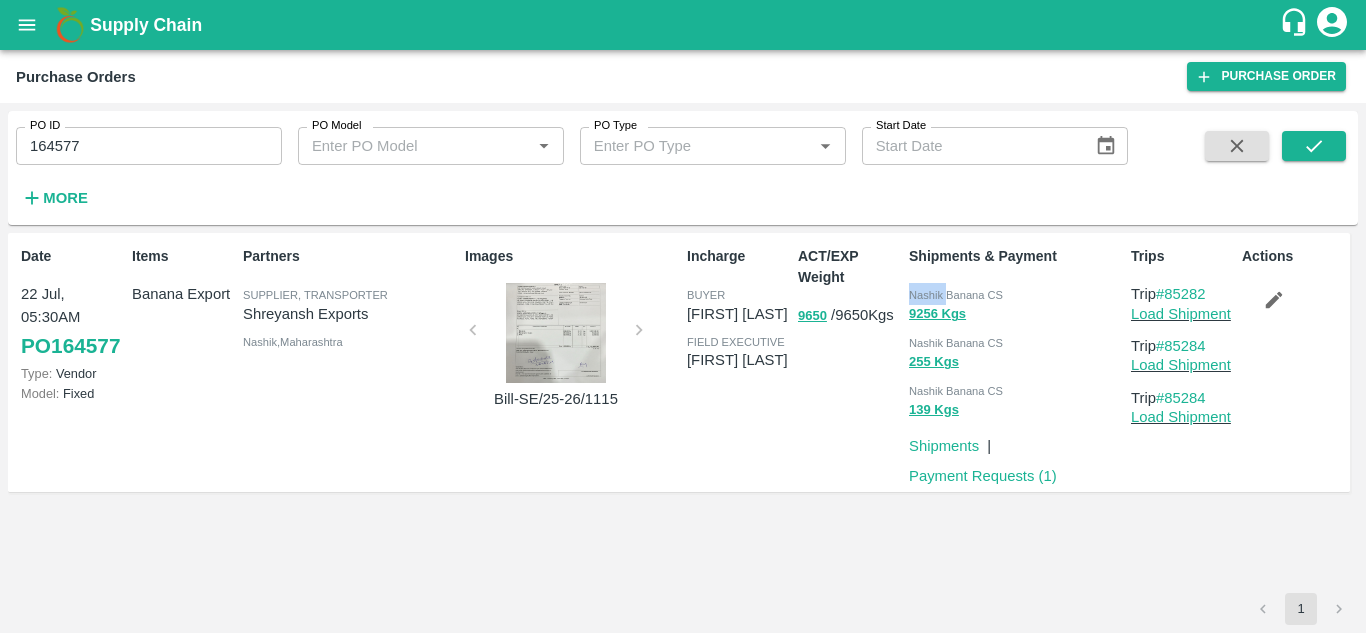 click on "Nashik Banana CS" at bounding box center [956, 295] 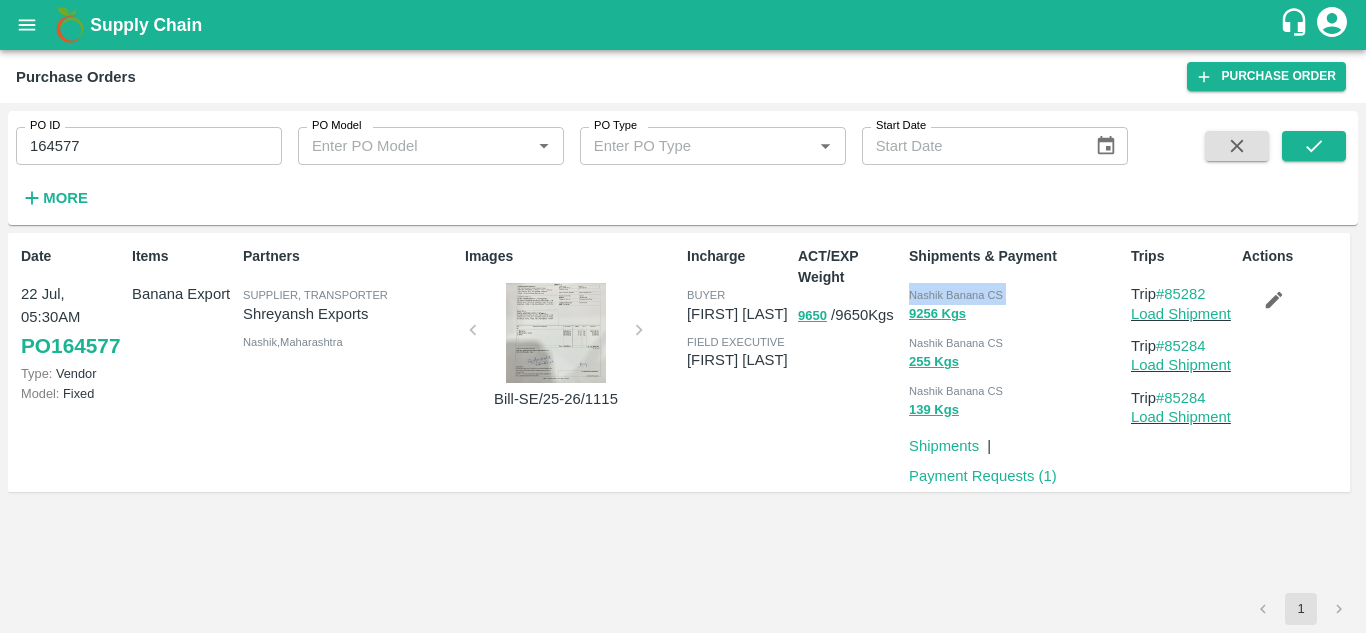 click on "Nashik Banana CS" at bounding box center [956, 295] 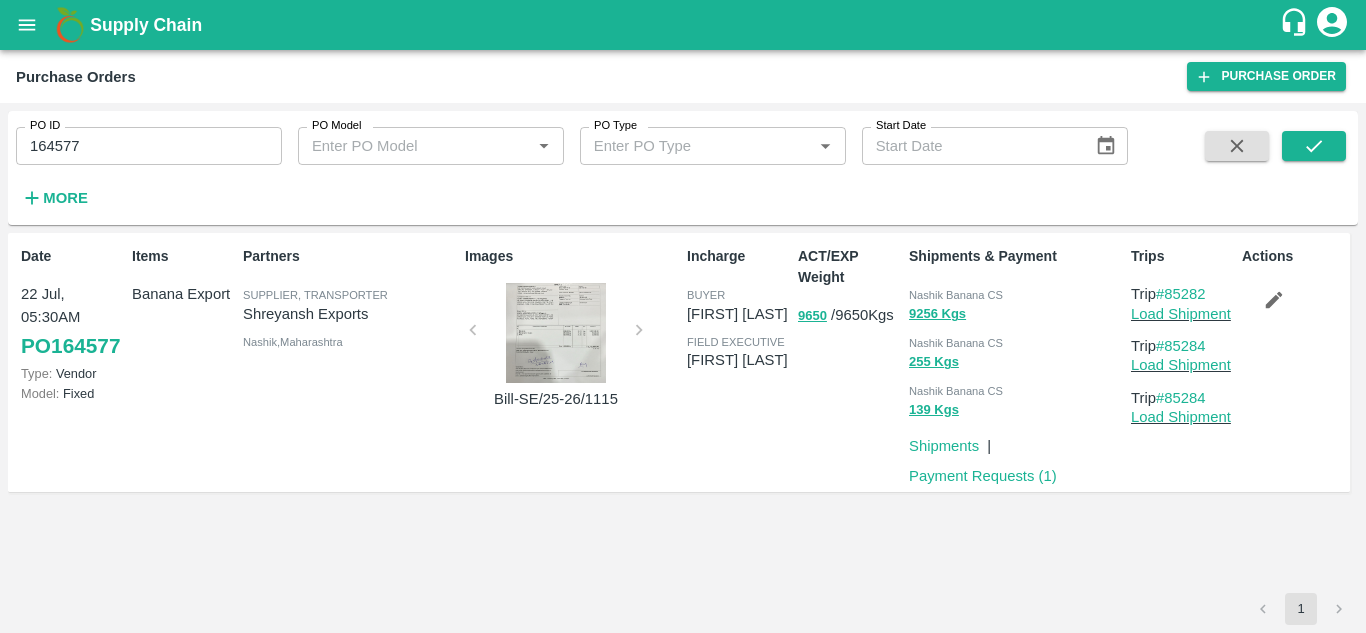 click on "164577" at bounding box center [149, 146] 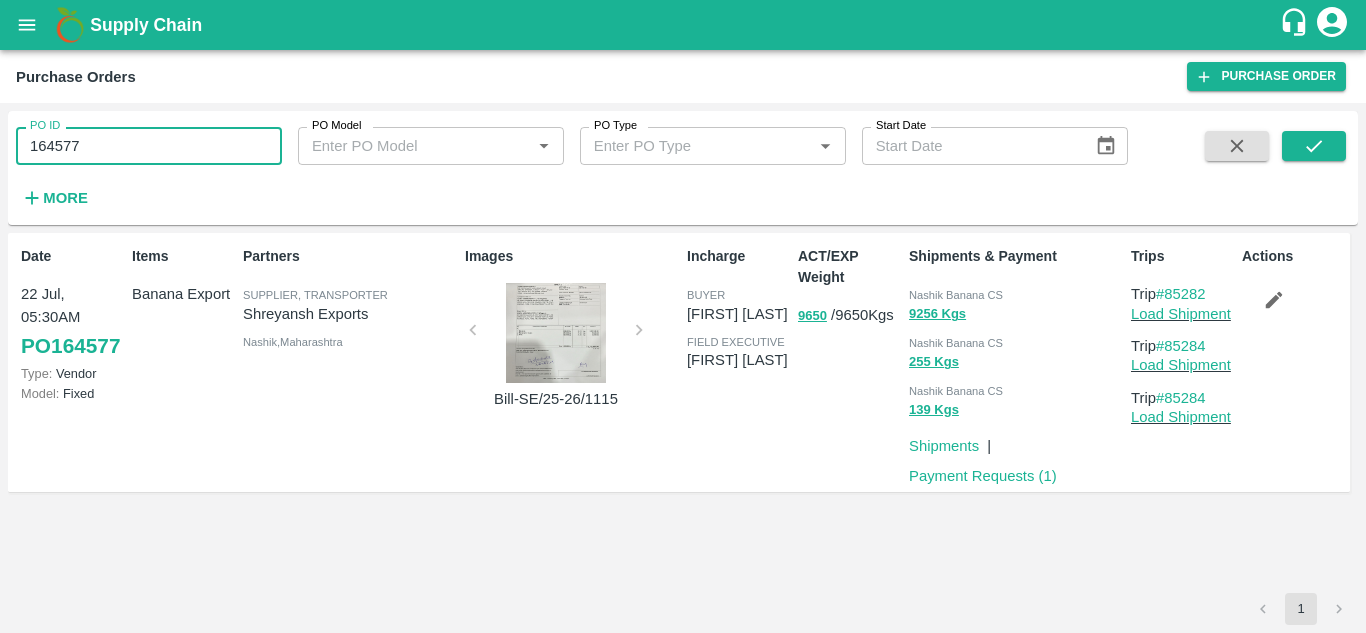 paste 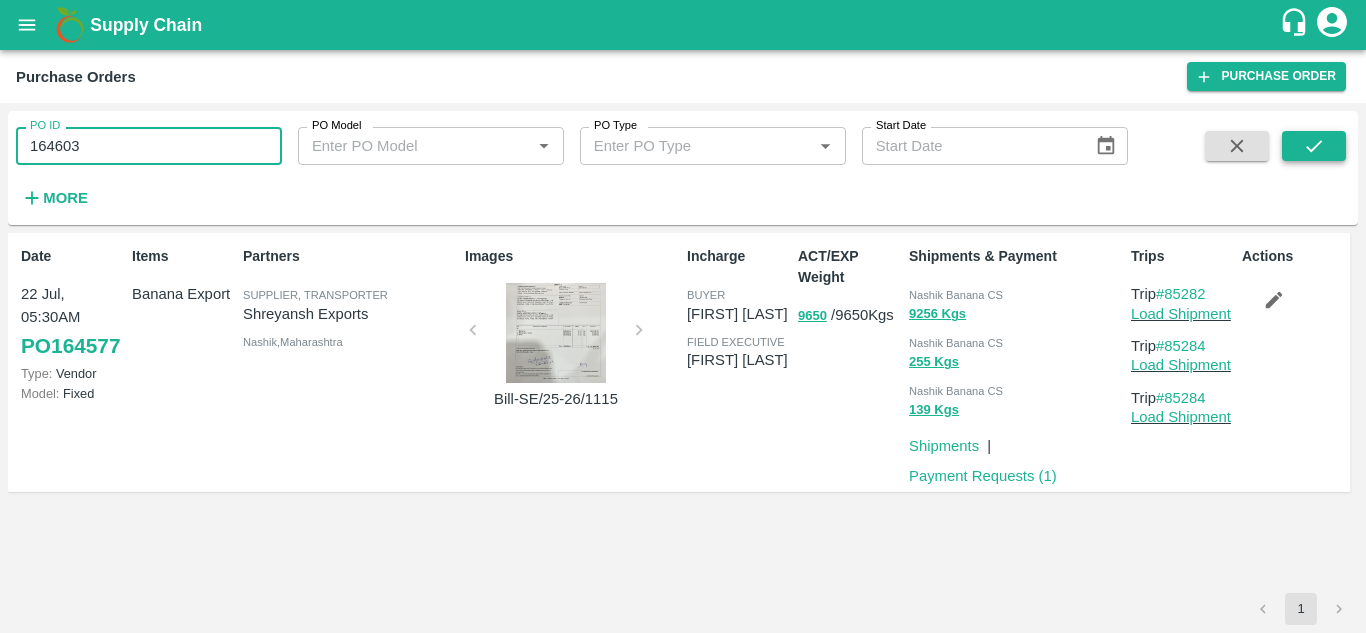 click 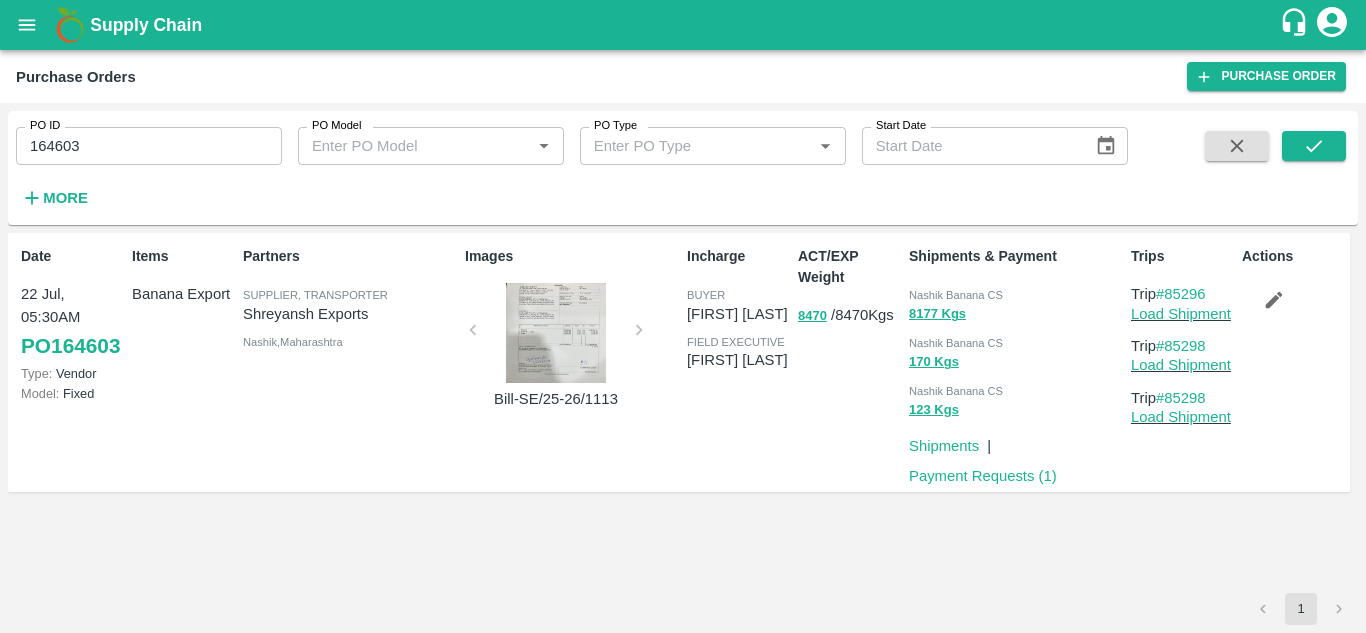 click on "Nashik Banana CS" at bounding box center (1016, 294) 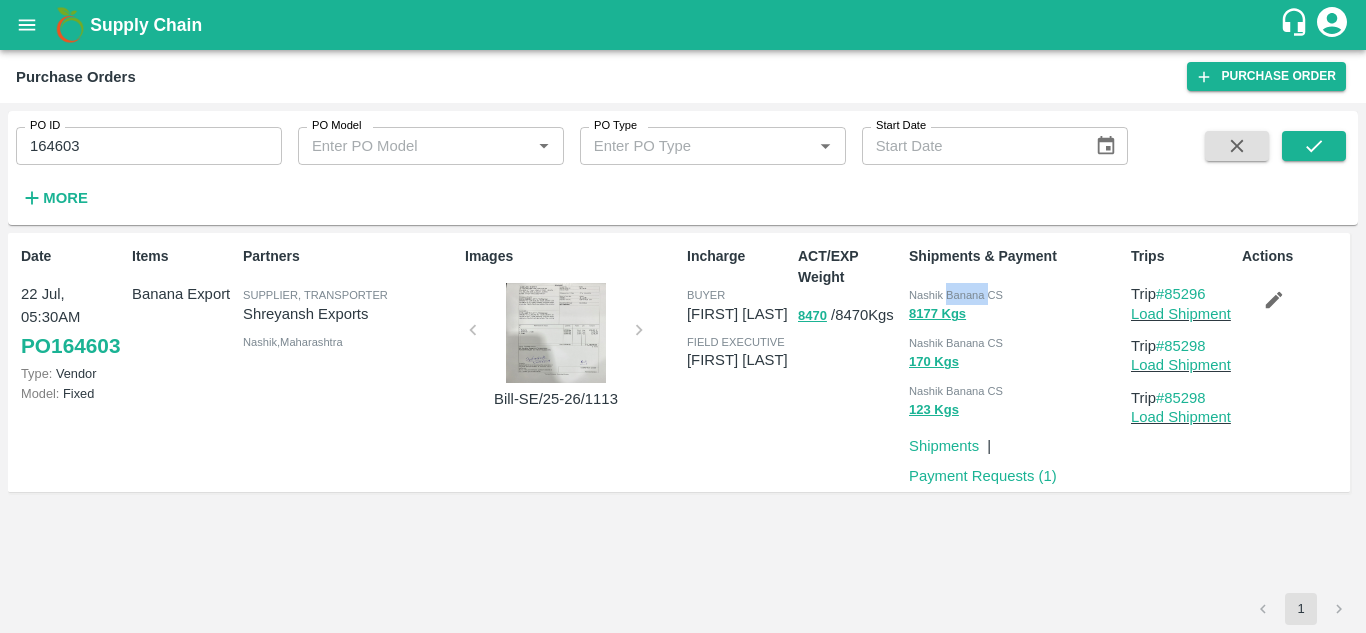 click on "Nashik Banana CS" at bounding box center [1016, 294] 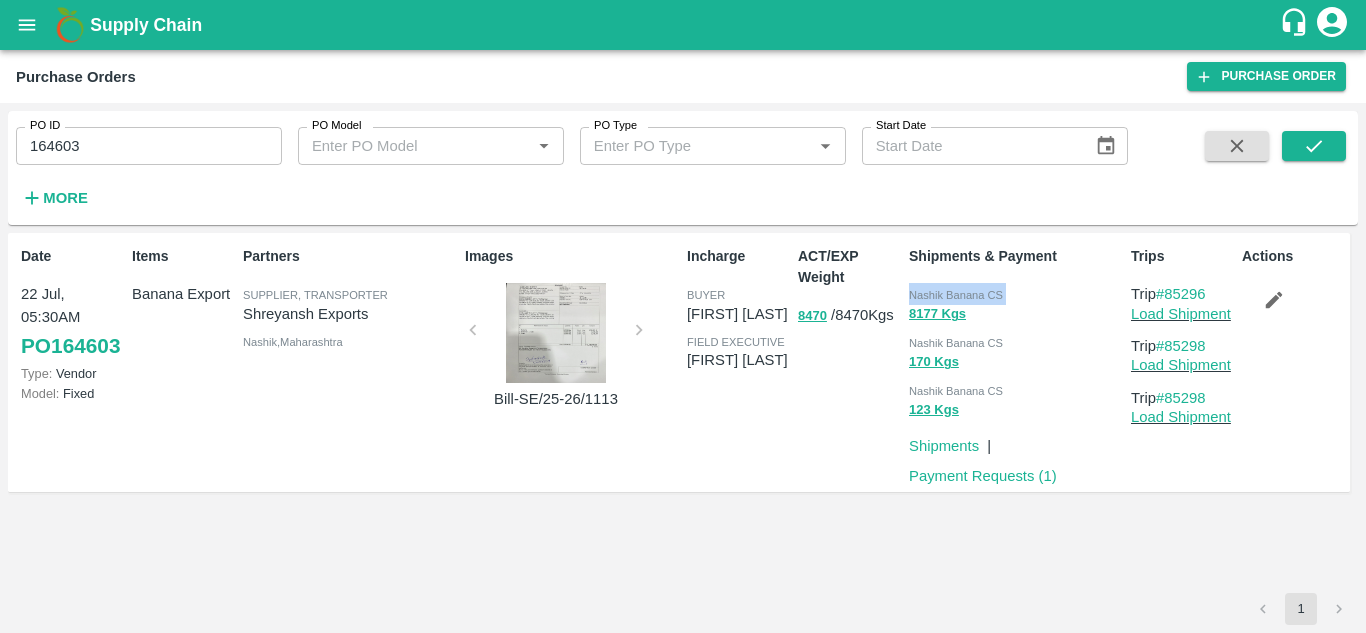 click on "Nashik Banana CS" at bounding box center (1016, 294) 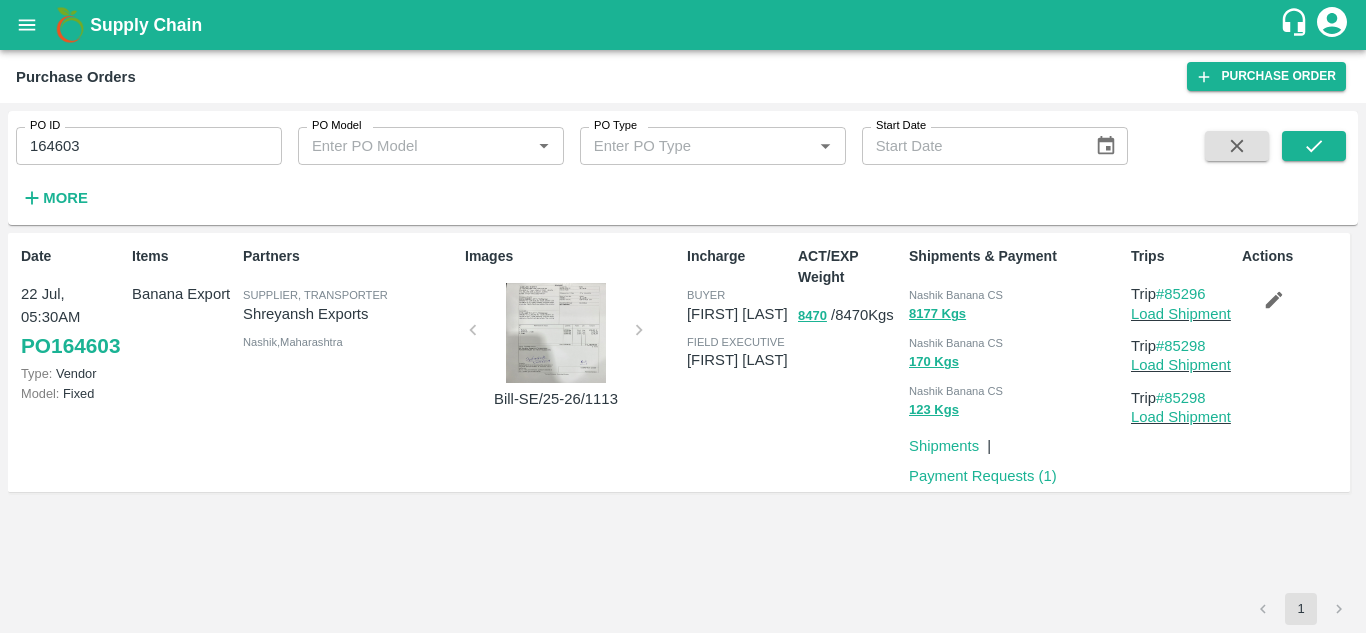 click on "164603" at bounding box center (149, 146) 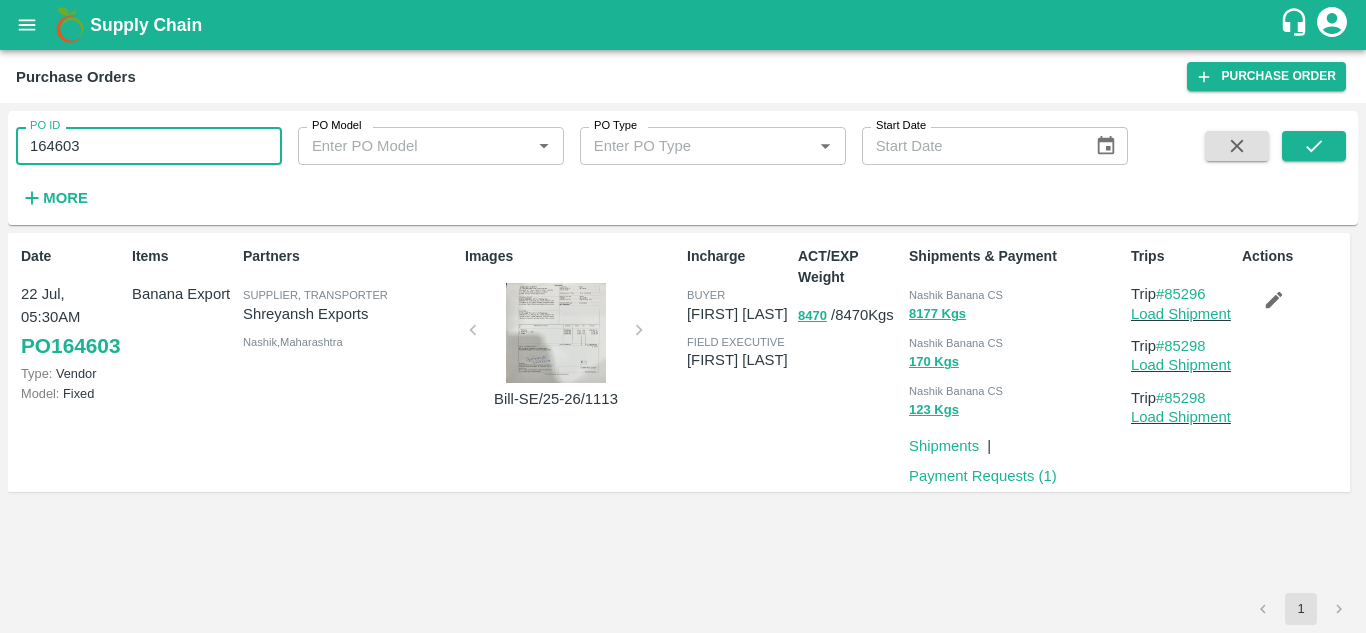 click on "164603" at bounding box center (149, 146) 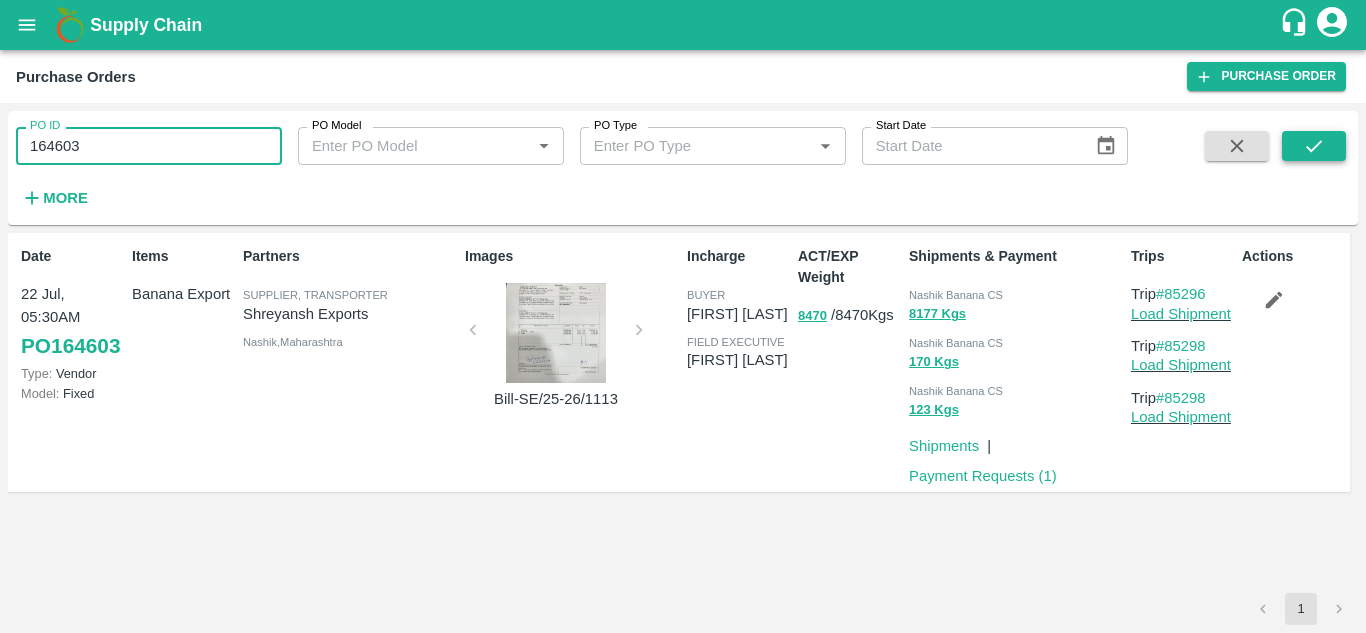 click 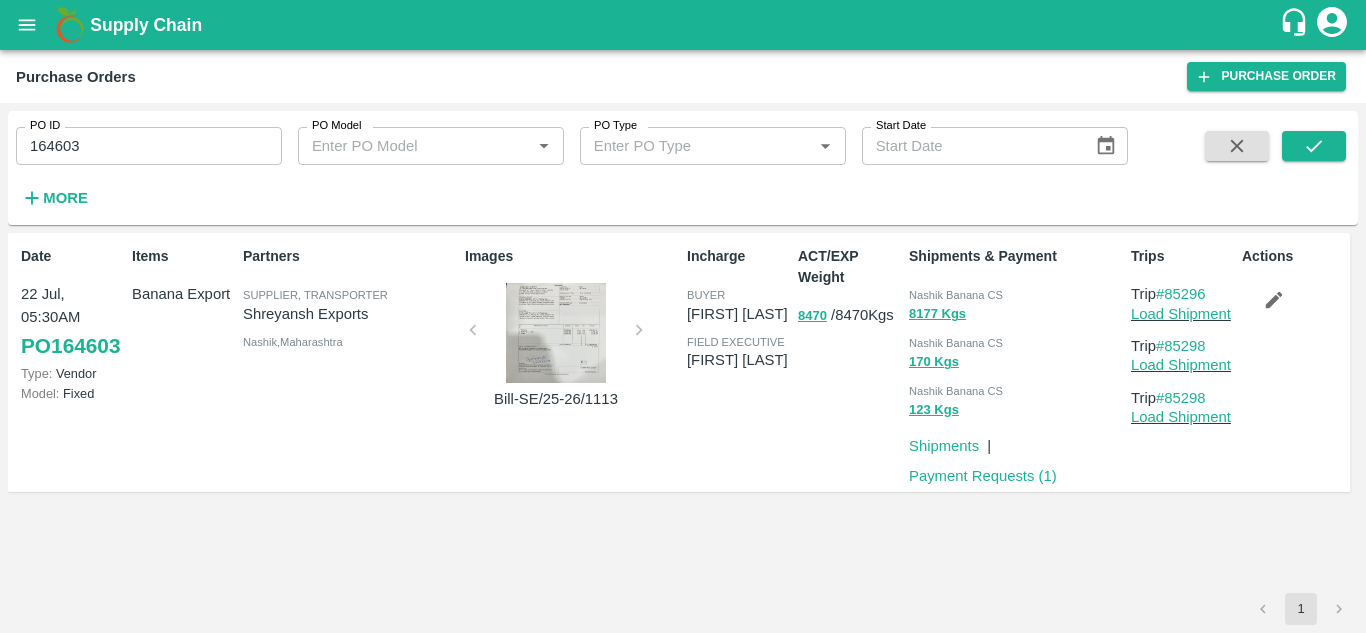 click on "Nashik Banana CS" at bounding box center [956, 295] 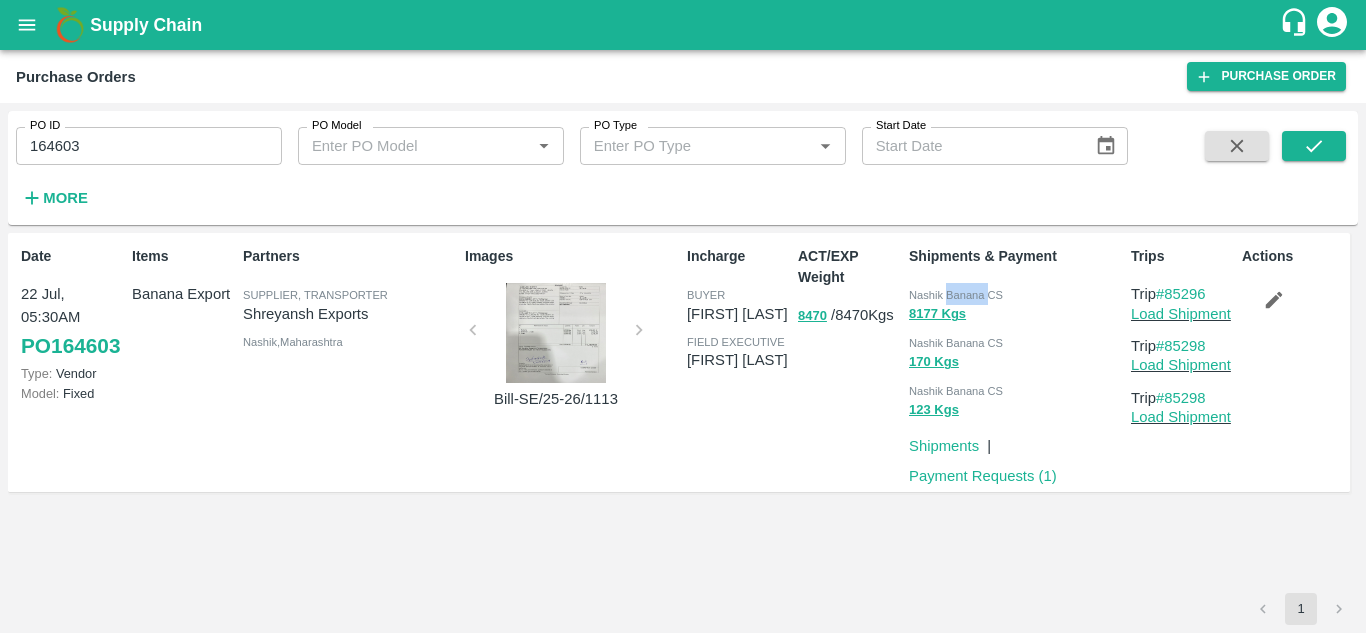 click on "Nashik Banana CS" at bounding box center (956, 295) 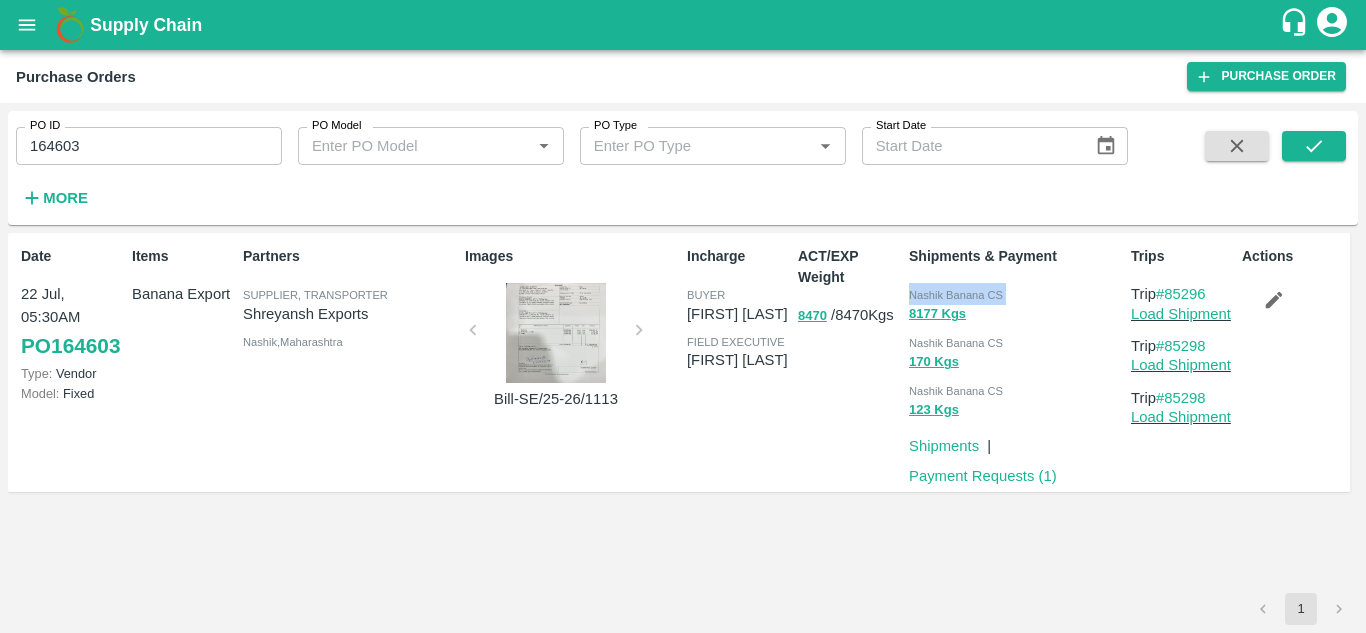 click on "Nashik Banana CS" at bounding box center [956, 295] 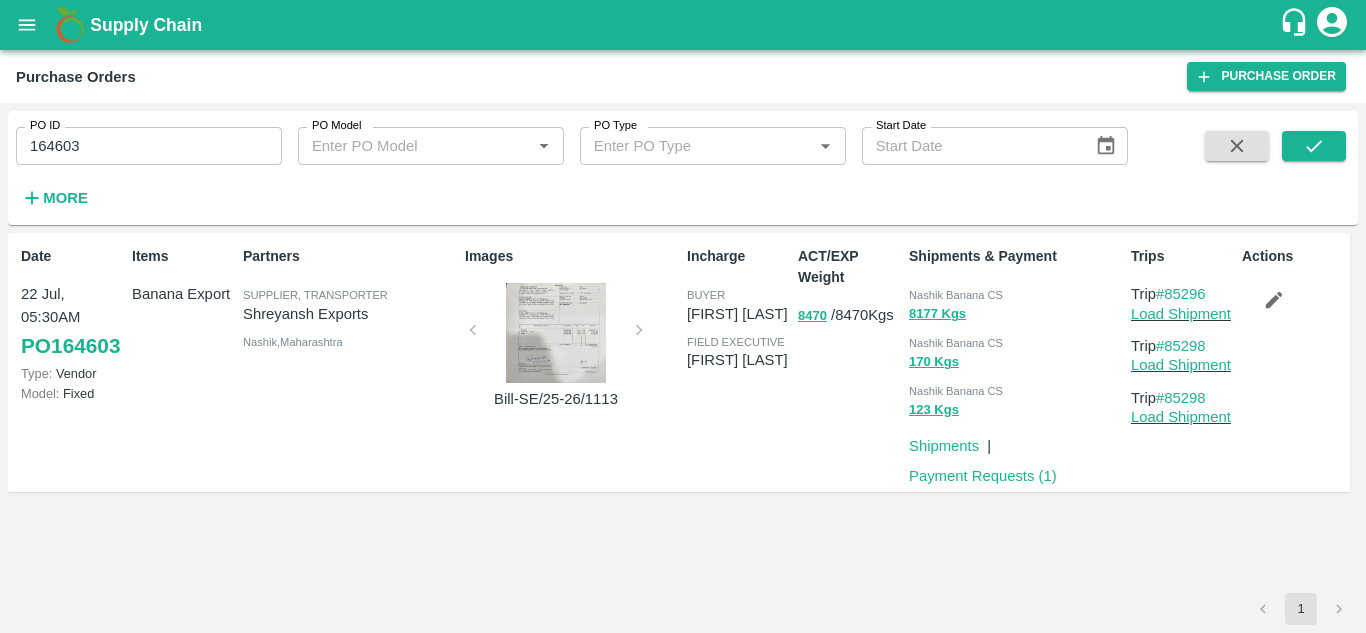 click on "Images Bill-SE/25-26/1113" at bounding box center (568, 362) 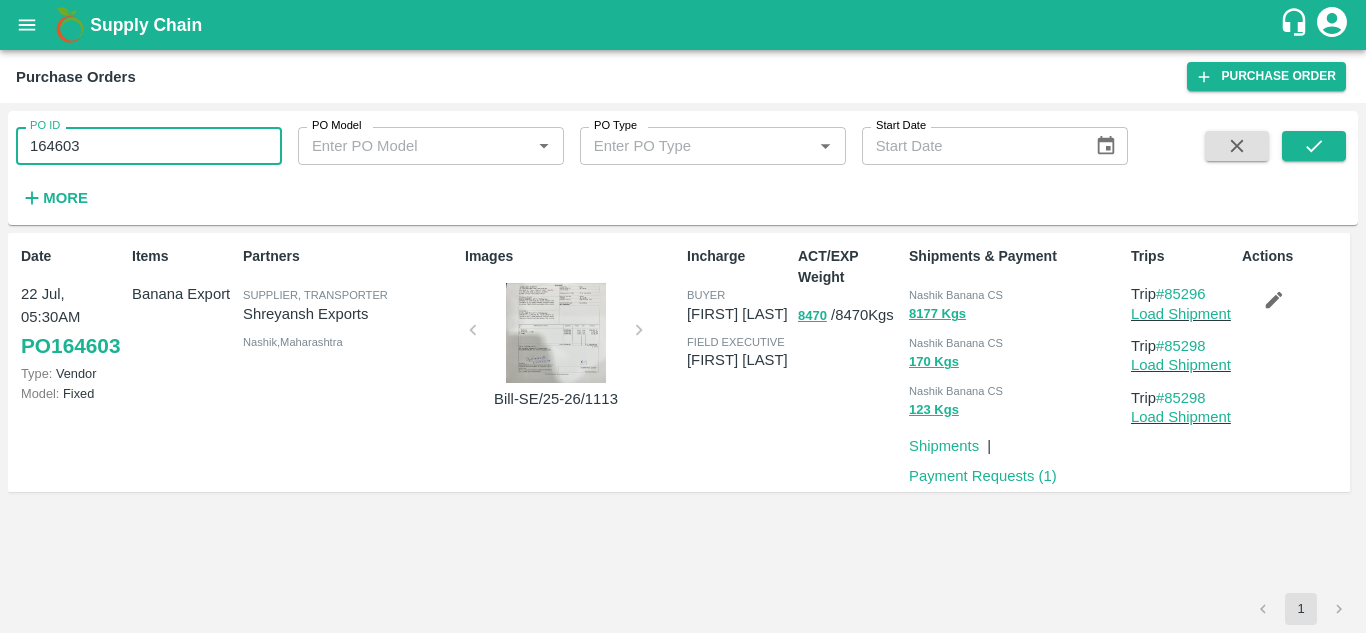 paste 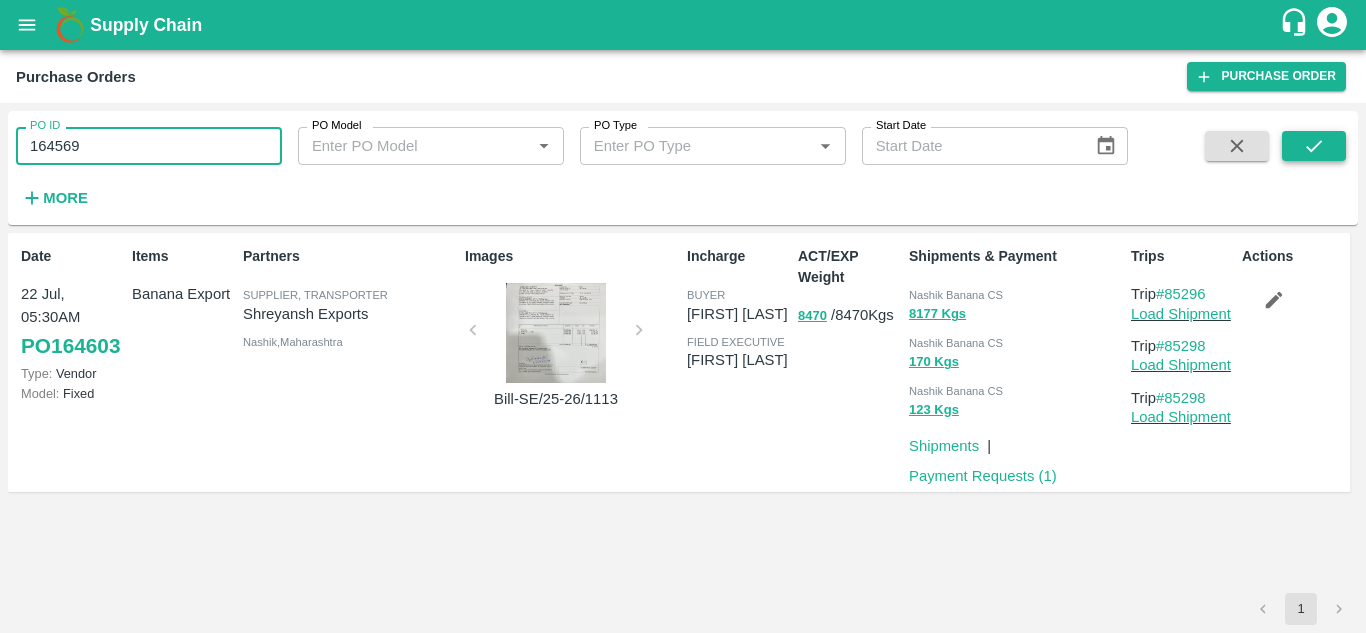 click 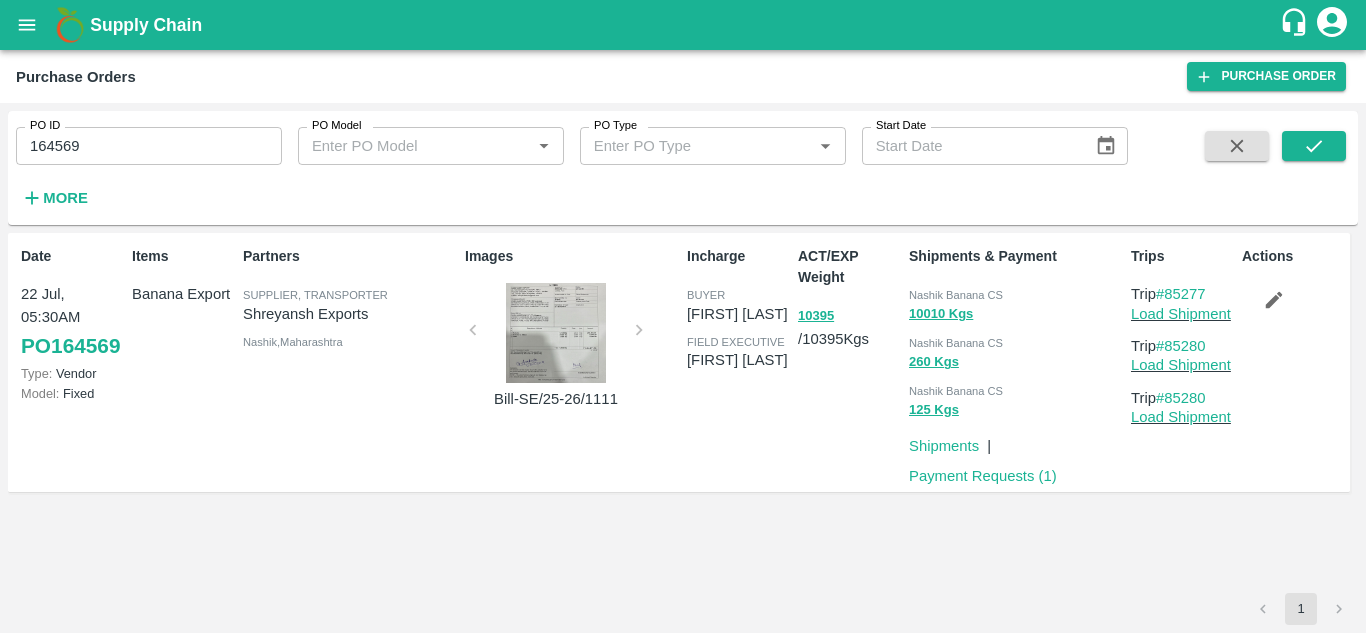 click on "Nashik Banana CS" at bounding box center [1016, 294] 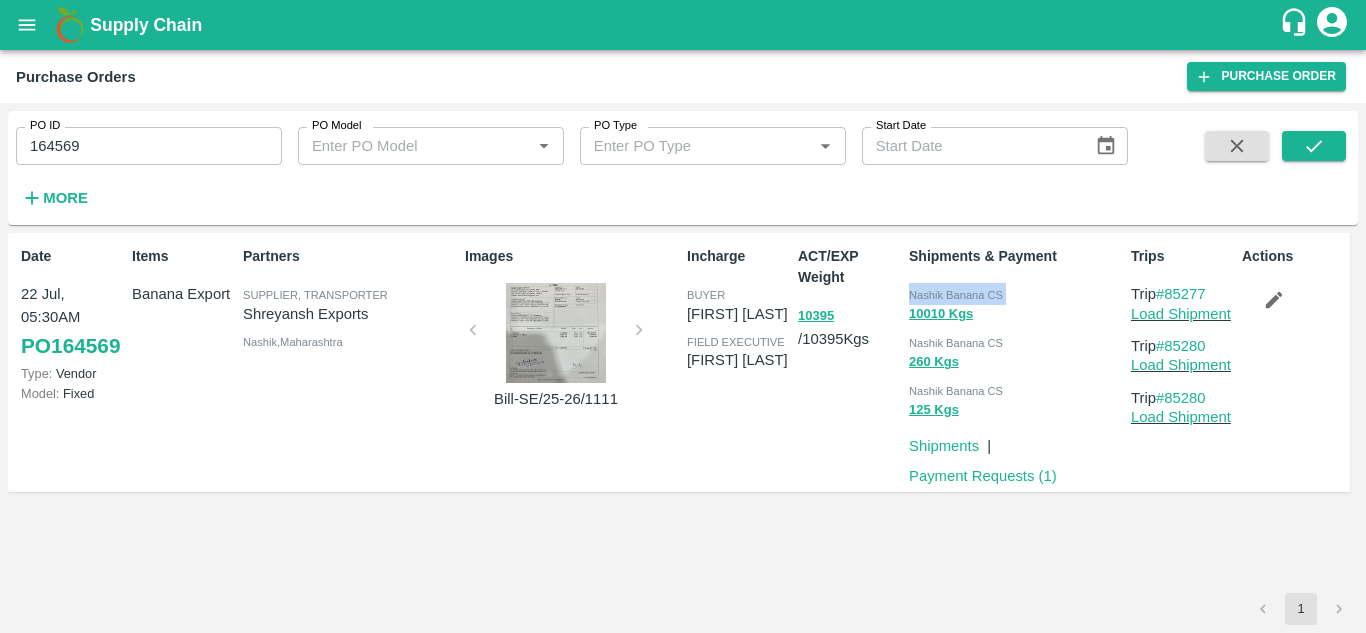 click on "Nashik Banana CS" at bounding box center (1016, 294) 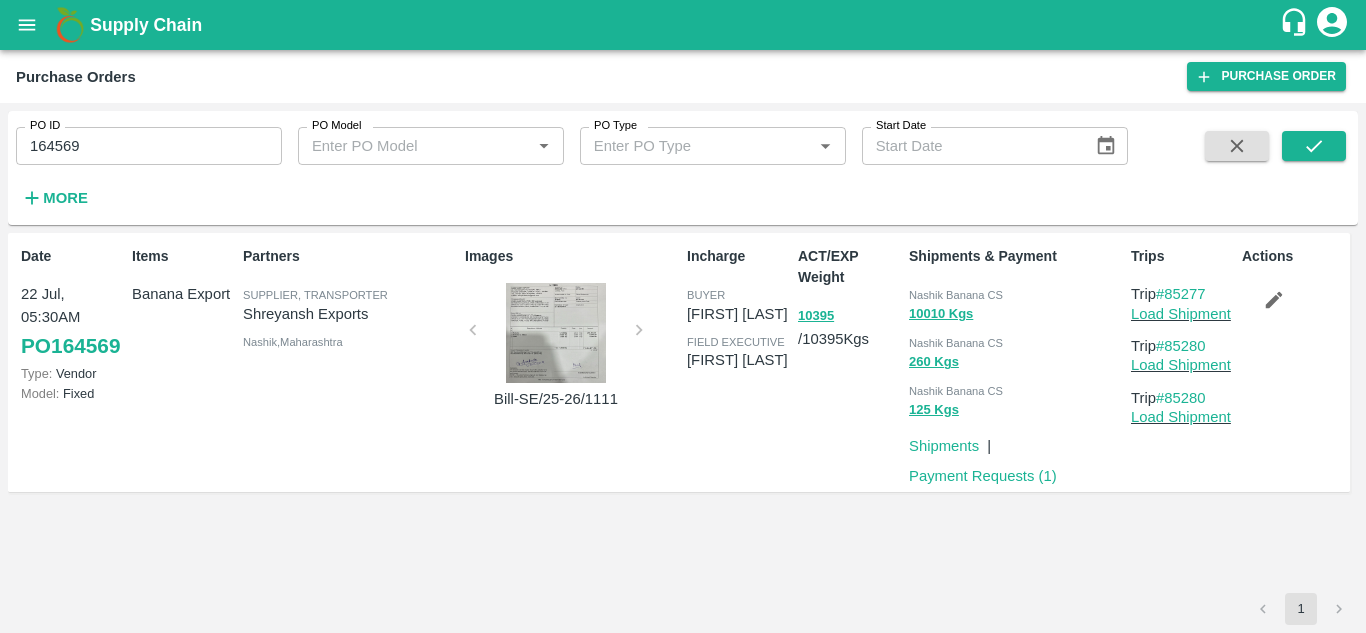 click on "164569" at bounding box center [149, 146] 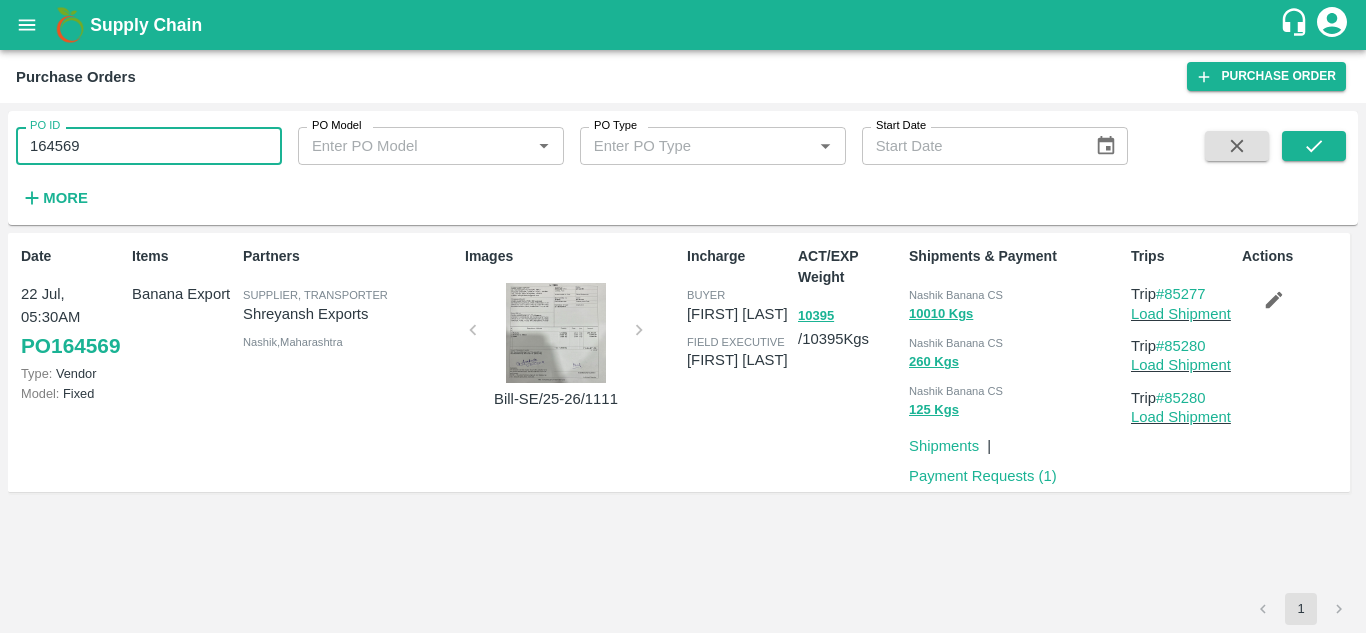 click on "164569" at bounding box center (149, 146) 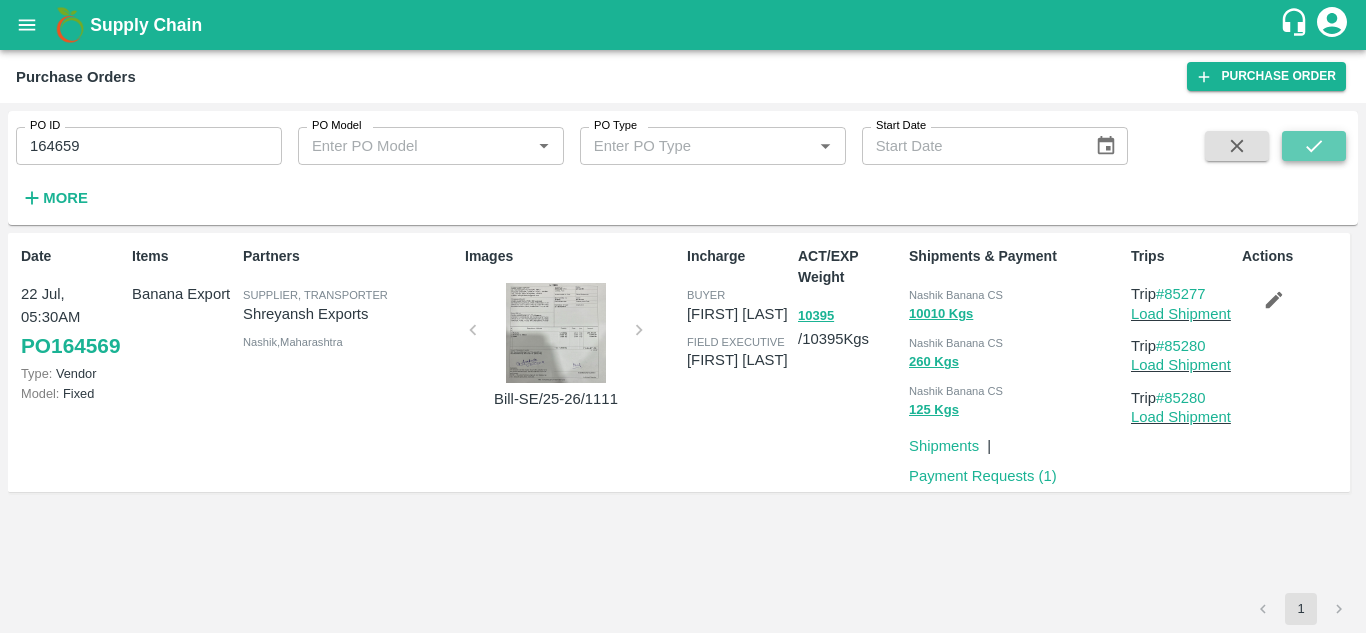 click 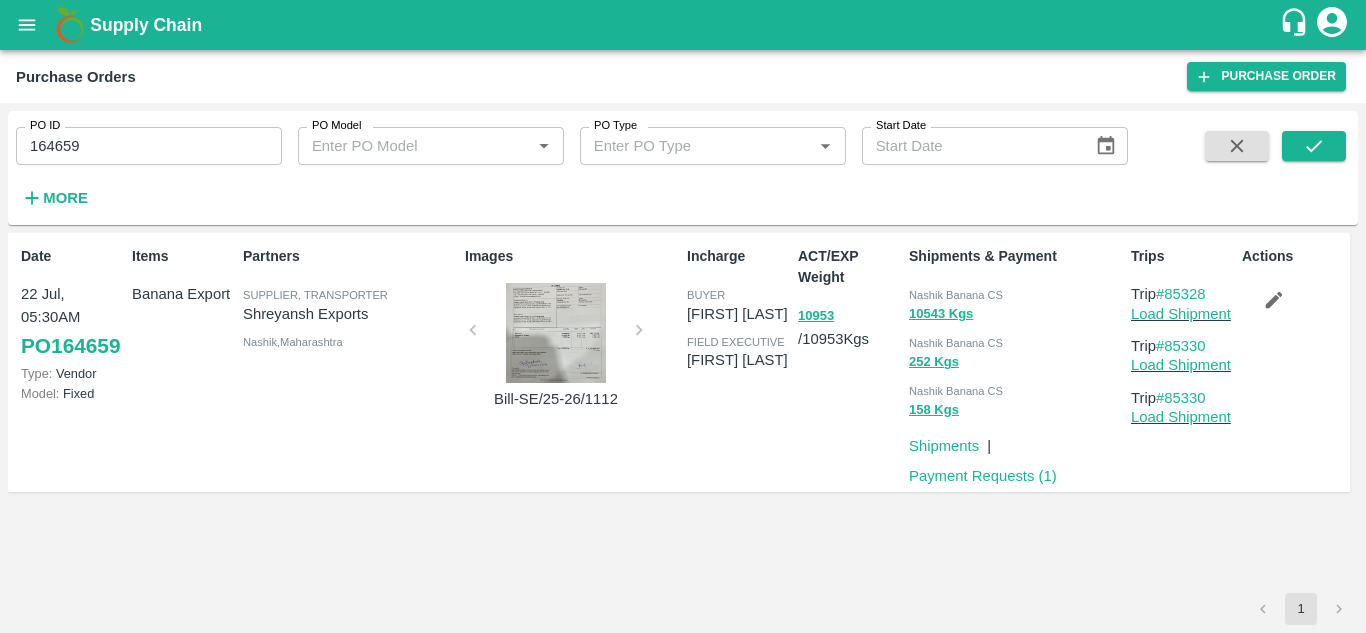 click on "Nashik Banana CS" at bounding box center (956, 295) 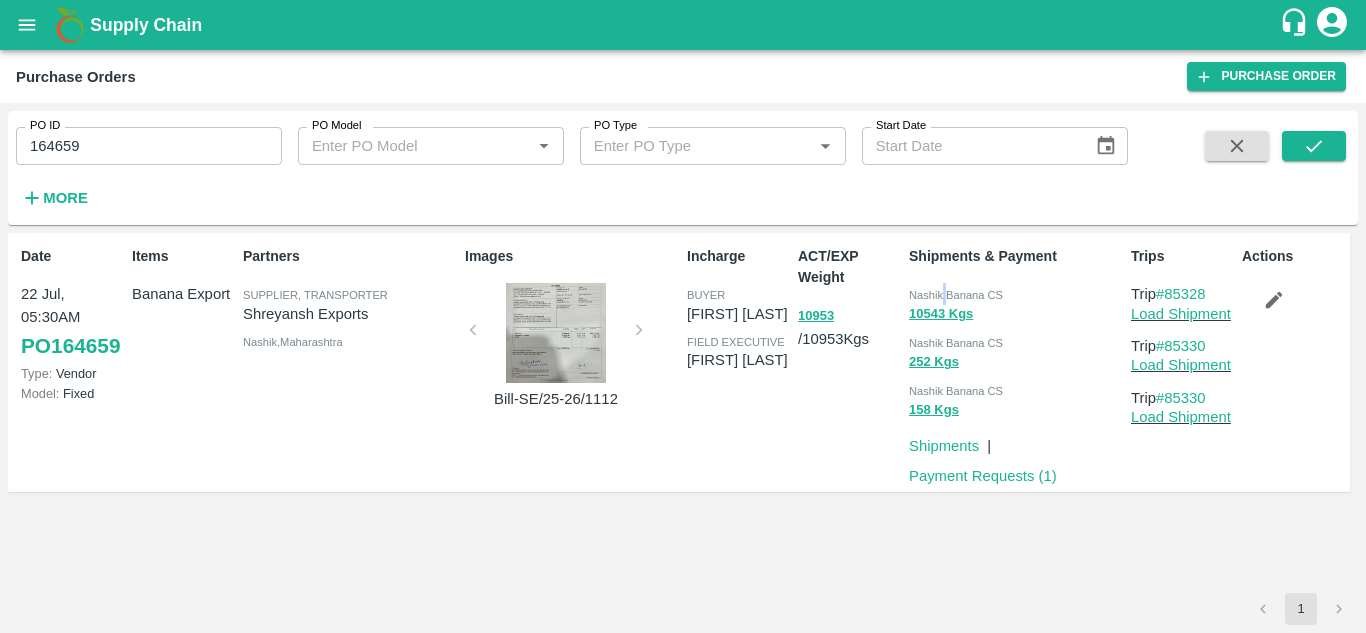 click on "Nashik Banana CS" at bounding box center [956, 295] 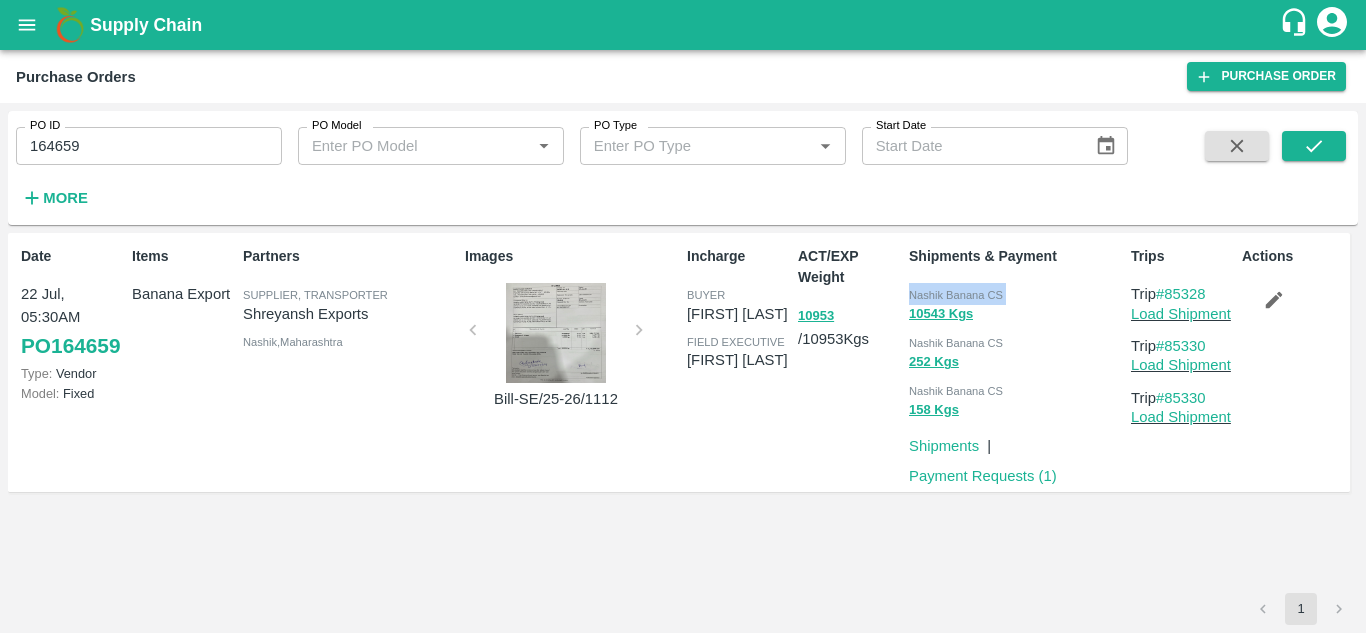 click on "Nashik Banana CS" at bounding box center [956, 295] 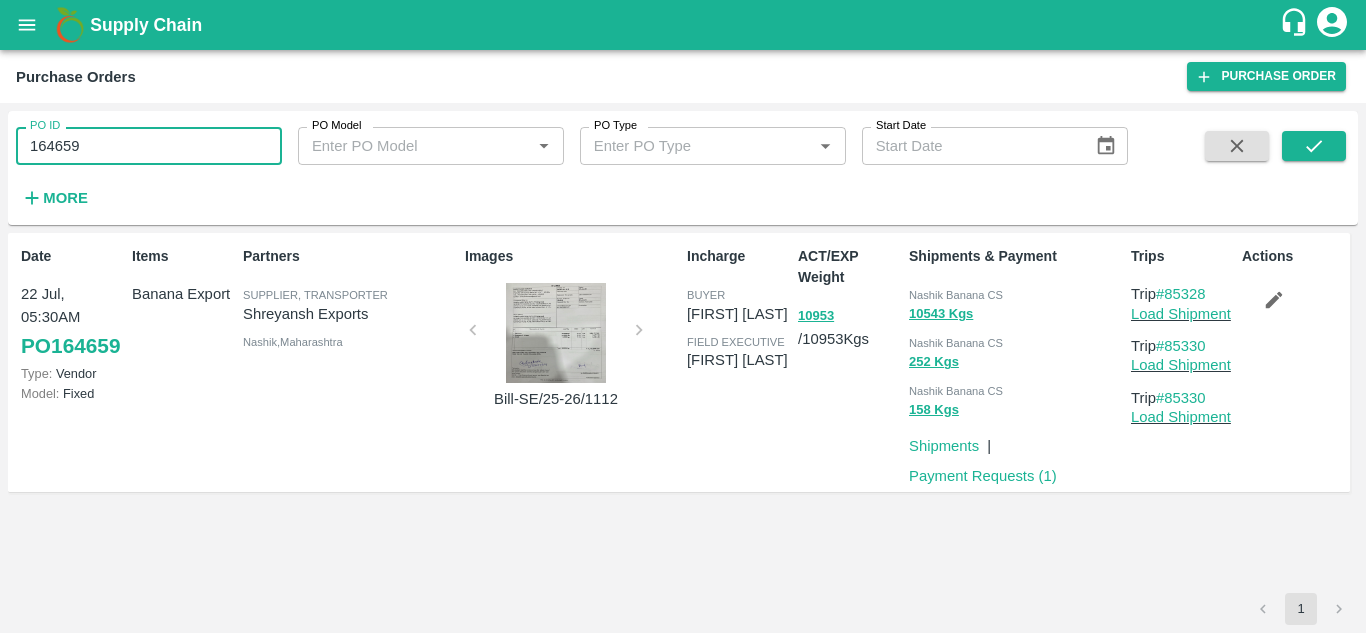 click on "164659" at bounding box center [149, 146] 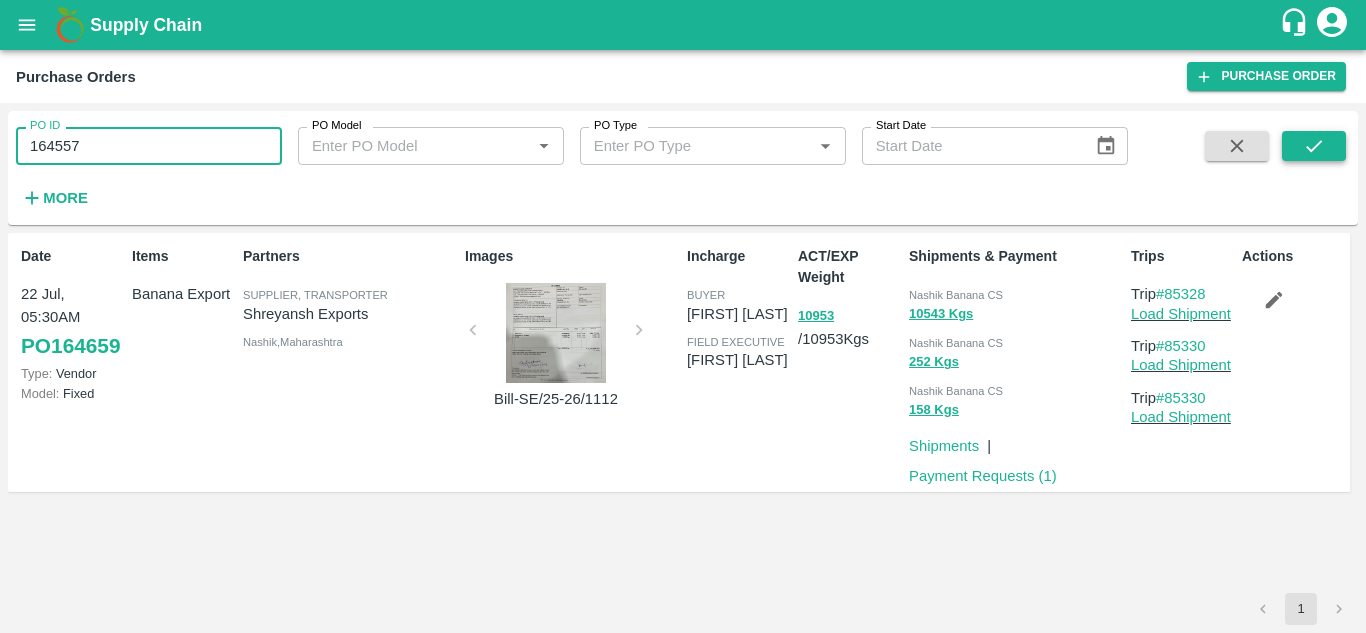 type on "164557" 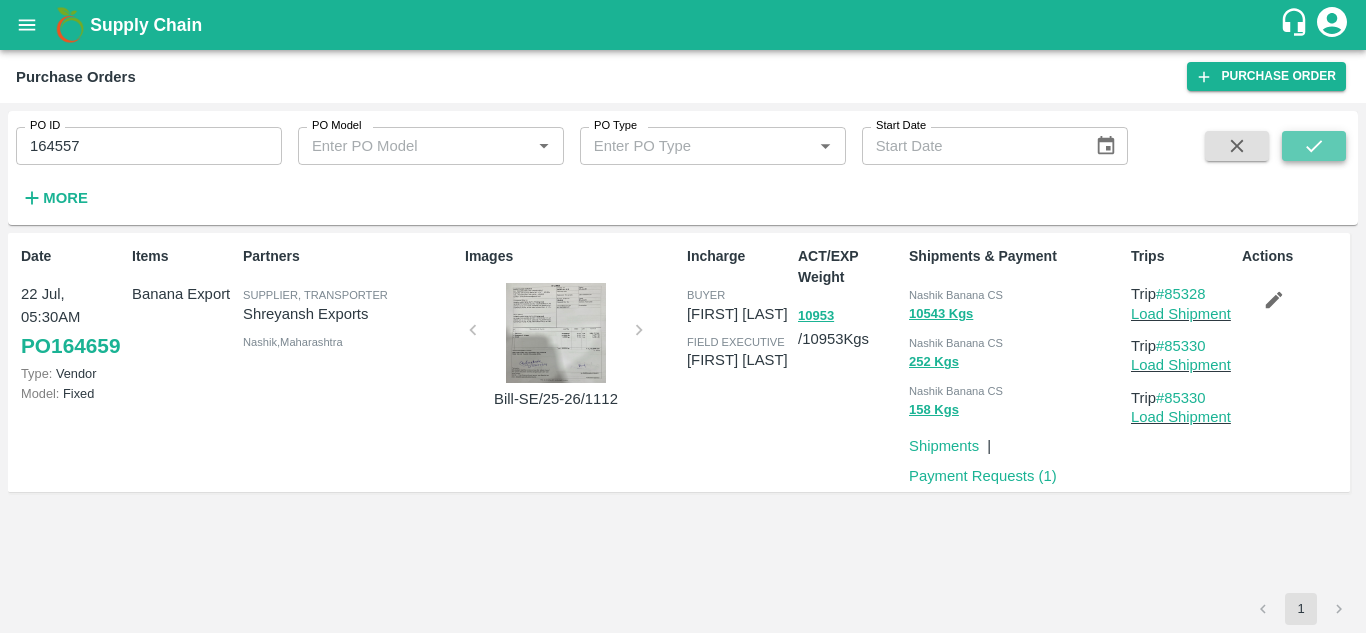 click 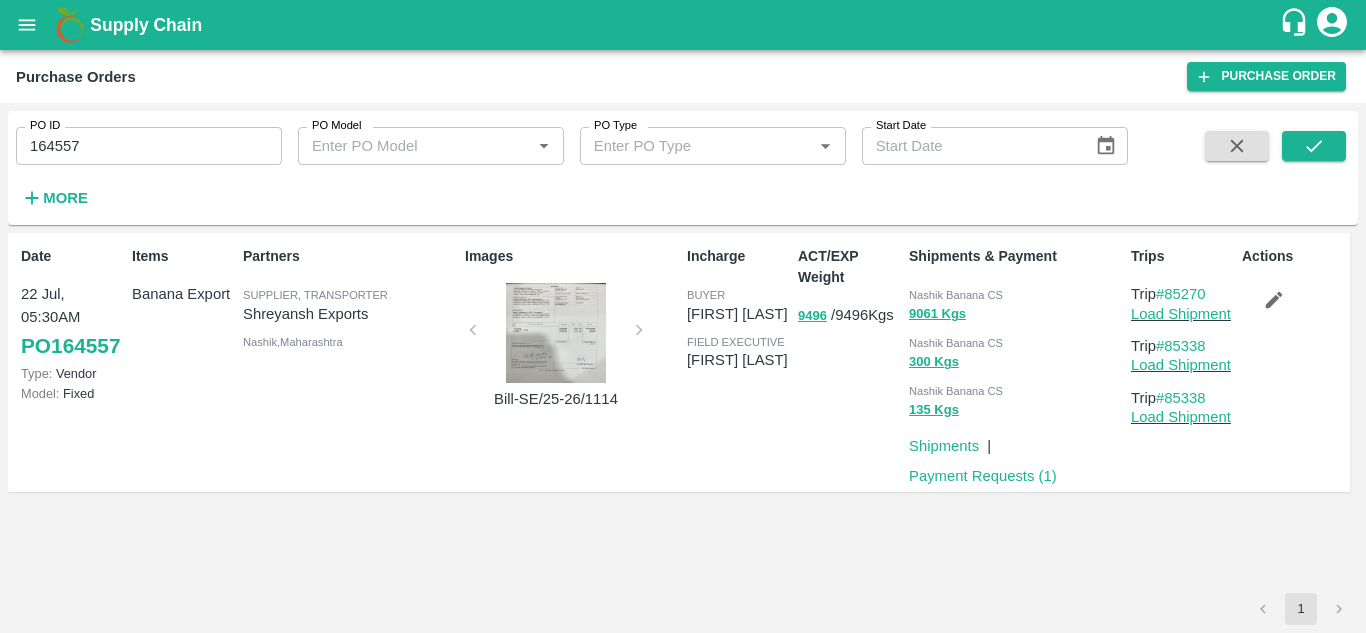click on "Nashik Banana CS 9061  Kgs Nashik Banana CS 300  Kgs Nashik Banana CS 135  Kgs" at bounding box center [1012, 350] 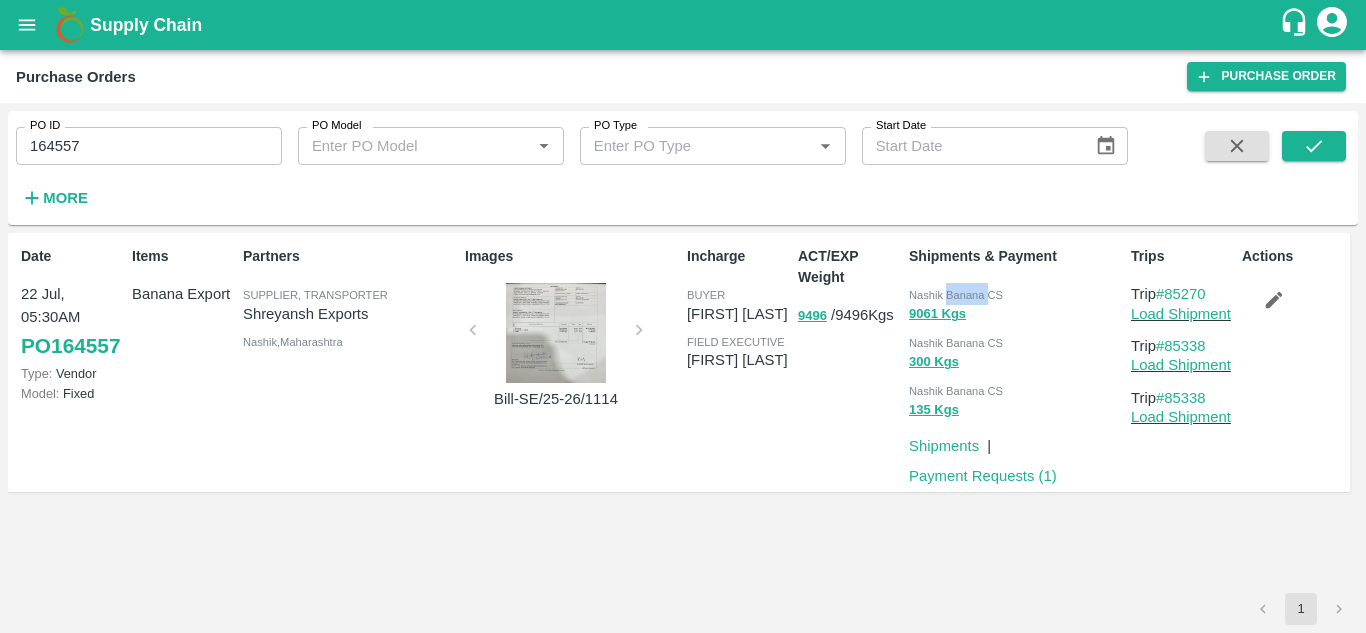 click on "Nashik Banana CS 9061  Kgs Nashik Banana CS 300  Kgs Nashik Banana CS 135  Kgs" at bounding box center (1012, 350) 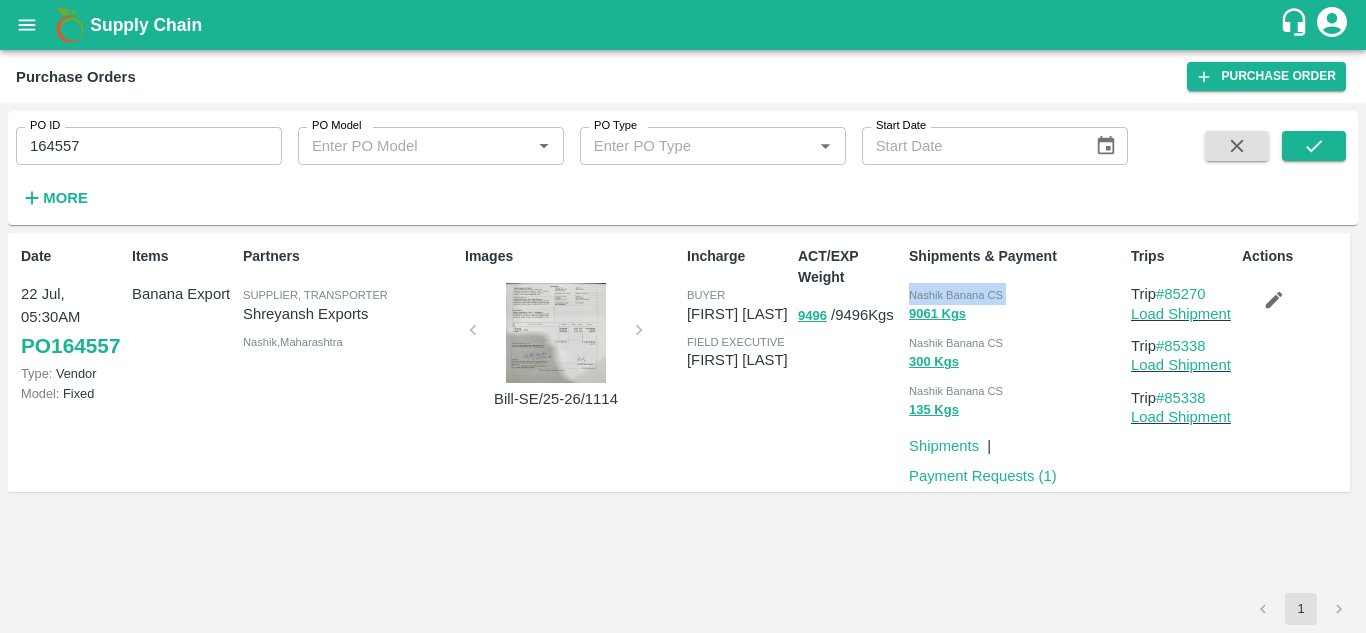click on "Nashik Banana CS 9061  Kgs Nashik Banana CS 300  Kgs Nashik Banana CS 135  Kgs" at bounding box center (1012, 350) 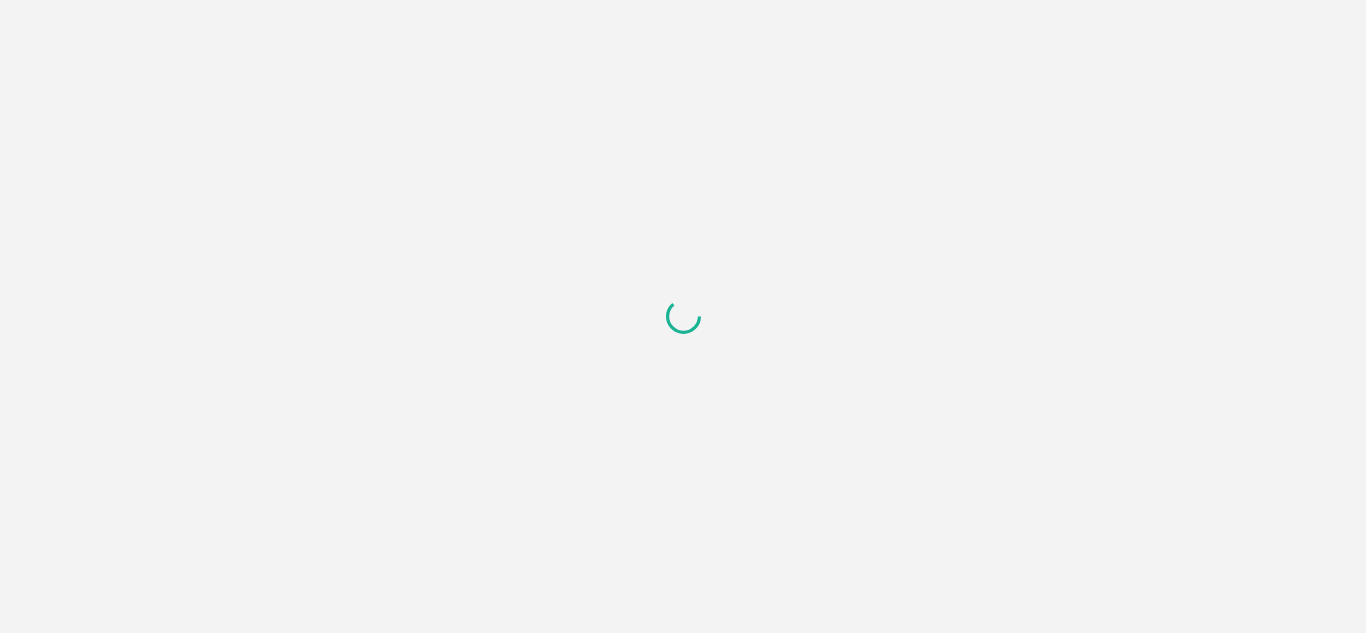 scroll, scrollTop: 0, scrollLeft: 0, axis: both 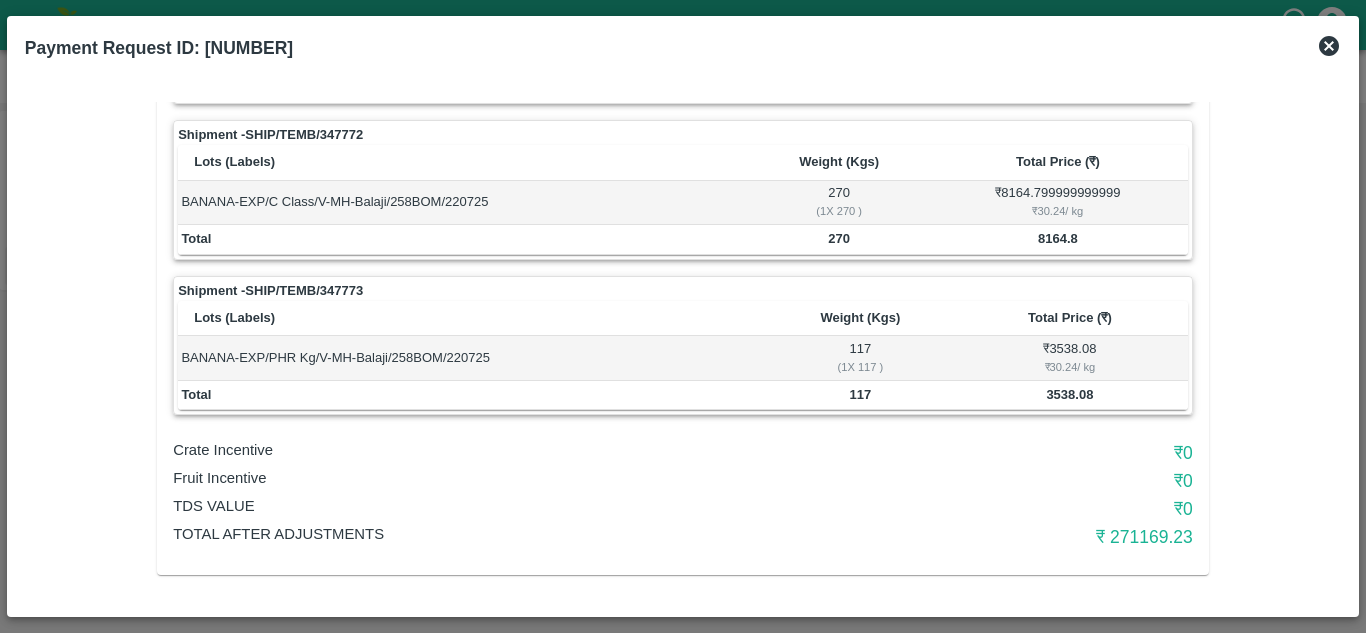 click on "₹  0" at bounding box center [1023, 509] 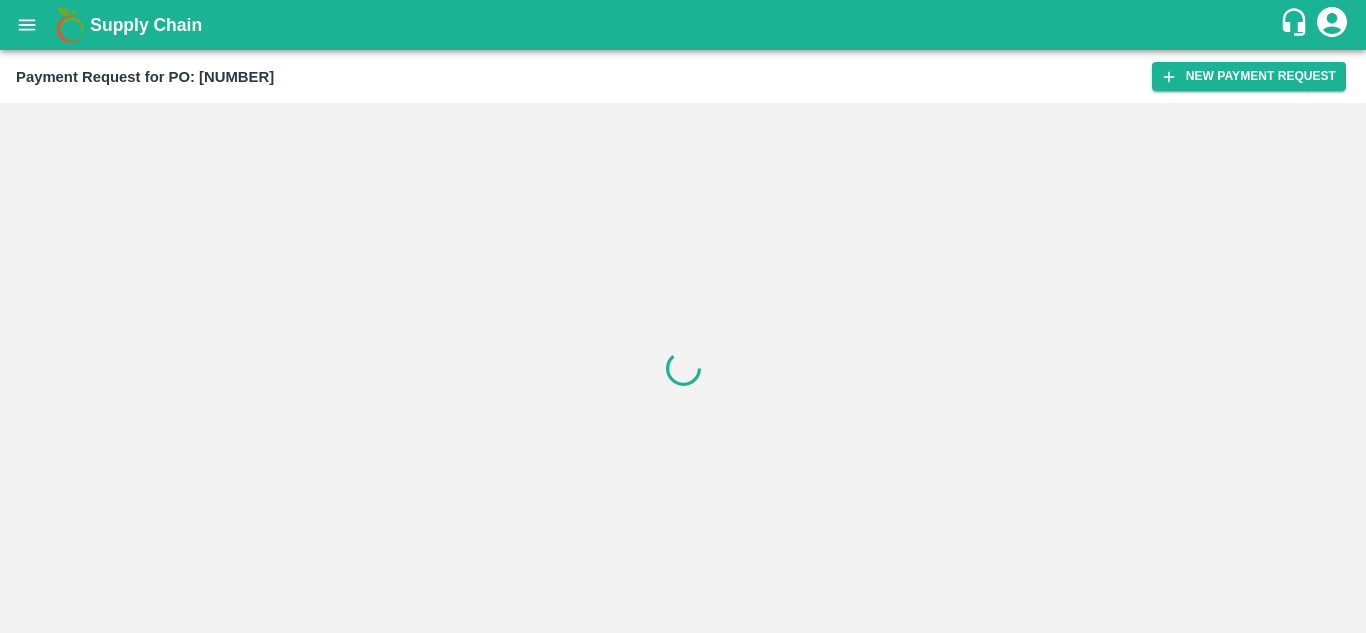 scroll, scrollTop: 0, scrollLeft: 0, axis: both 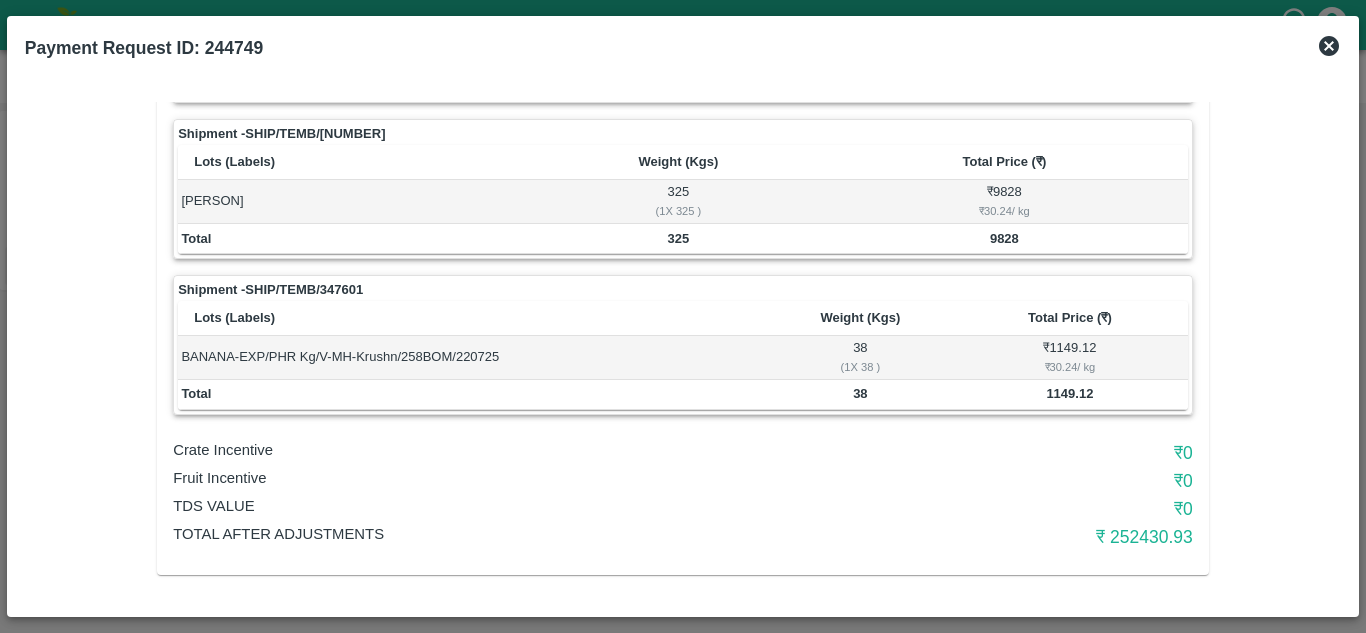 click on "Crate Incentive" at bounding box center (513, 450) 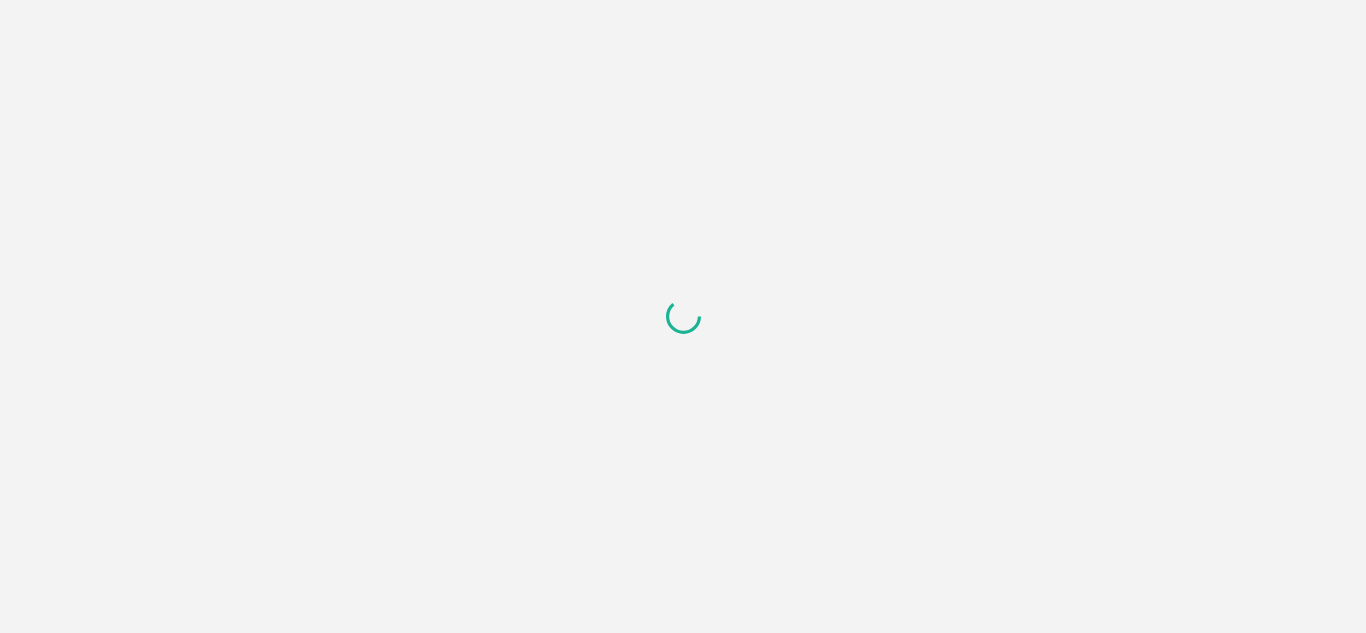 scroll, scrollTop: 0, scrollLeft: 0, axis: both 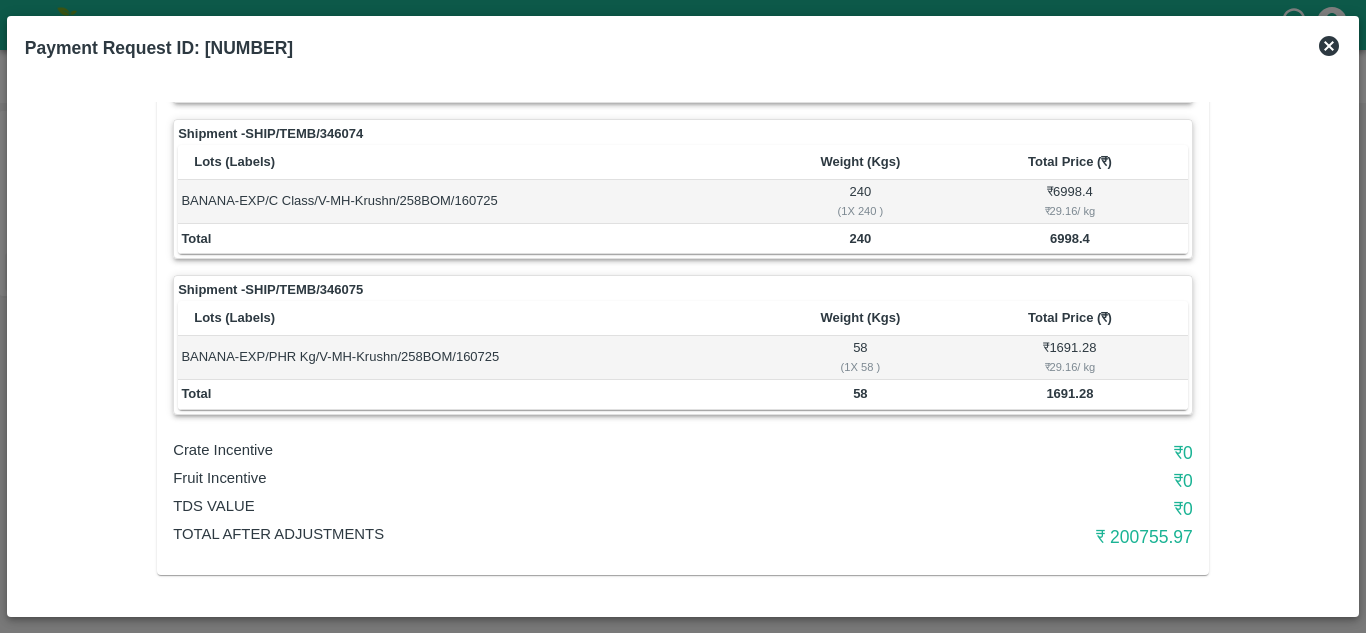 click on "Vendor: Krushna Fruit Suppliers Approver: Ajit Otari Due date: 26 Jul 2025, 12:00 AM Bill: Download bill 16 Jul 2025 Shipment -  SHIP/TEMB/346073 Lots (Labels) Weight (Kgs) Total Price (₹) BANANA-EXP/13 kg M N-CHL 4 Hand/V-MH-Krushn/466BFC/160725   26 ( 2  X   13   ) ₹ 829.66 ₹ 31.91  / kg BANANA-EXP/13 kg M N-CHL 5 Hand/V-MH-Krushn/466BFC/160725   312 ( 24  X   13   ) ₹ 9955.92 ₹ 31.91  / kg BANANA-EXP/13 kg M N-CHL 6 Hand/V-MH-Krushn/466BFC/160725   3354 ( 258  X   13   ) ₹ 107026.14 ₹ 31.91  / kg BANANA-EXP/13 kg M N-CHL 8 Hand/V-MH-Krushn/466BFC/160725   2067 ( 159  X   13   ) ₹ 65957.97 ₹ 31.91  / kg BANANA-EXP/13 kg M N-CHL CL/V-MH-Krushn/466BFC/160725   260 ( 20  X   13   ) ₹ 8296.6 ₹ 31.91  / kg Total 6019 192066.29 Shipment -  SHIP/TEMB/346074 Lots (Labels) Weight (Kgs) Total Price (₹) BANANA-EXP/C Class/V-MH-Krushn/258BOM/160725   240 ( 1  X   240   ) ₹ 6998.4 ₹ 29.16  / kg Total 240 6998.4 Shipment -  SHIP/TEMB/346075 Lots (Labels) Weight (Kgs) Total Price (₹)   58 ( 1" at bounding box center (683, 125) 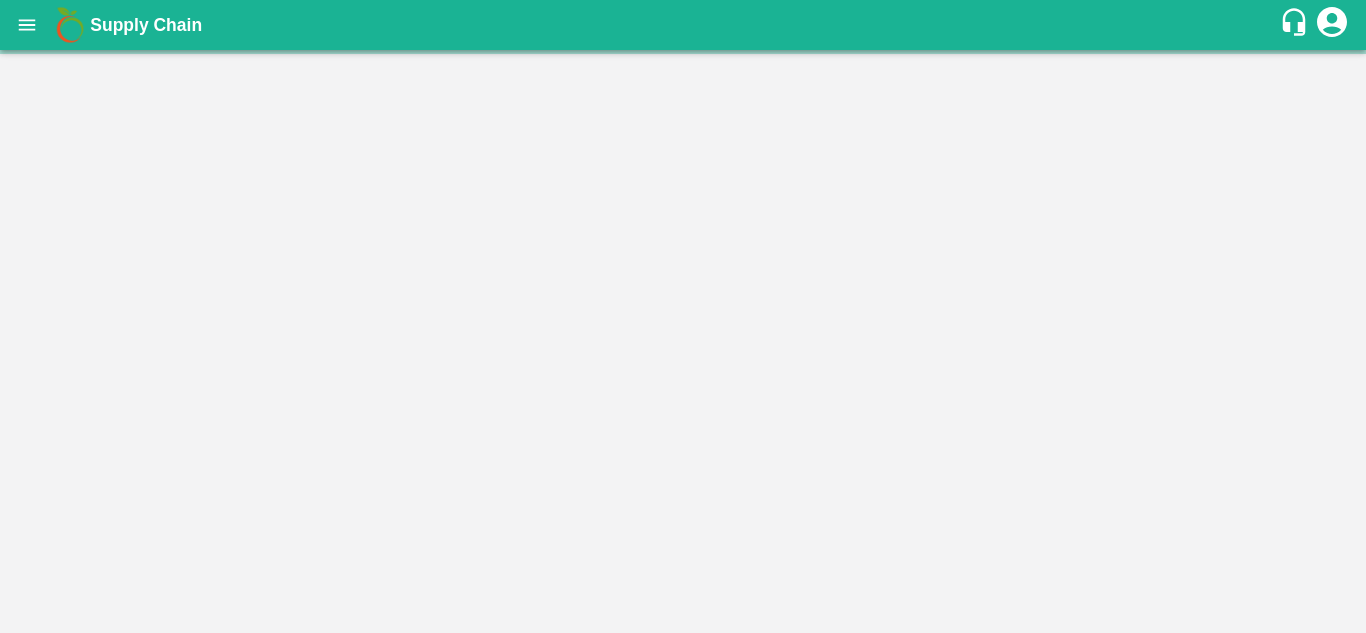 scroll, scrollTop: 0, scrollLeft: 0, axis: both 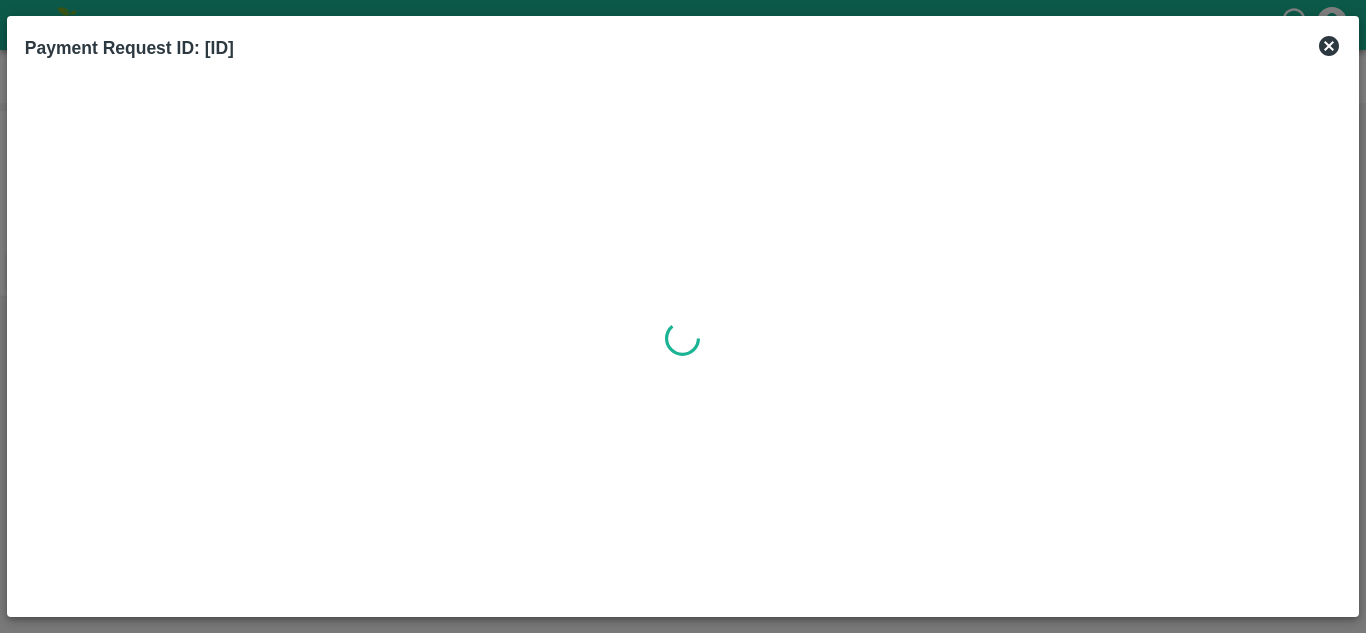 click at bounding box center [683, 338] 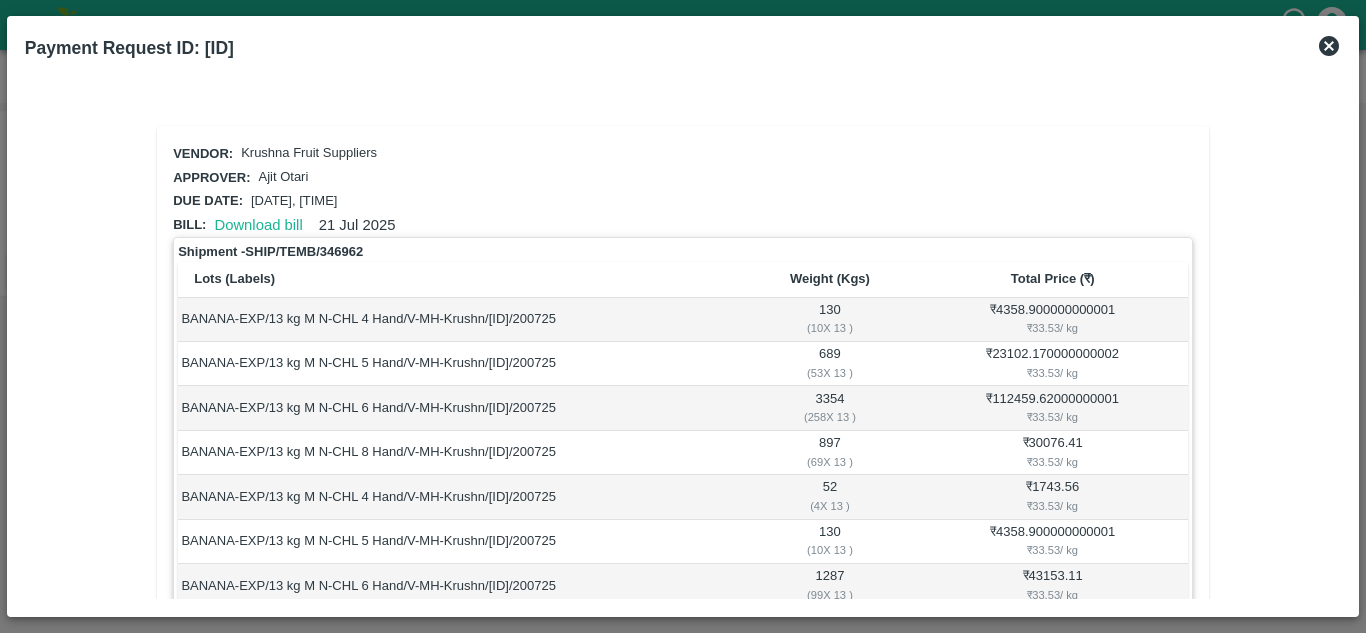 scroll, scrollTop: 673, scrollLeft: 0, axis: vertical 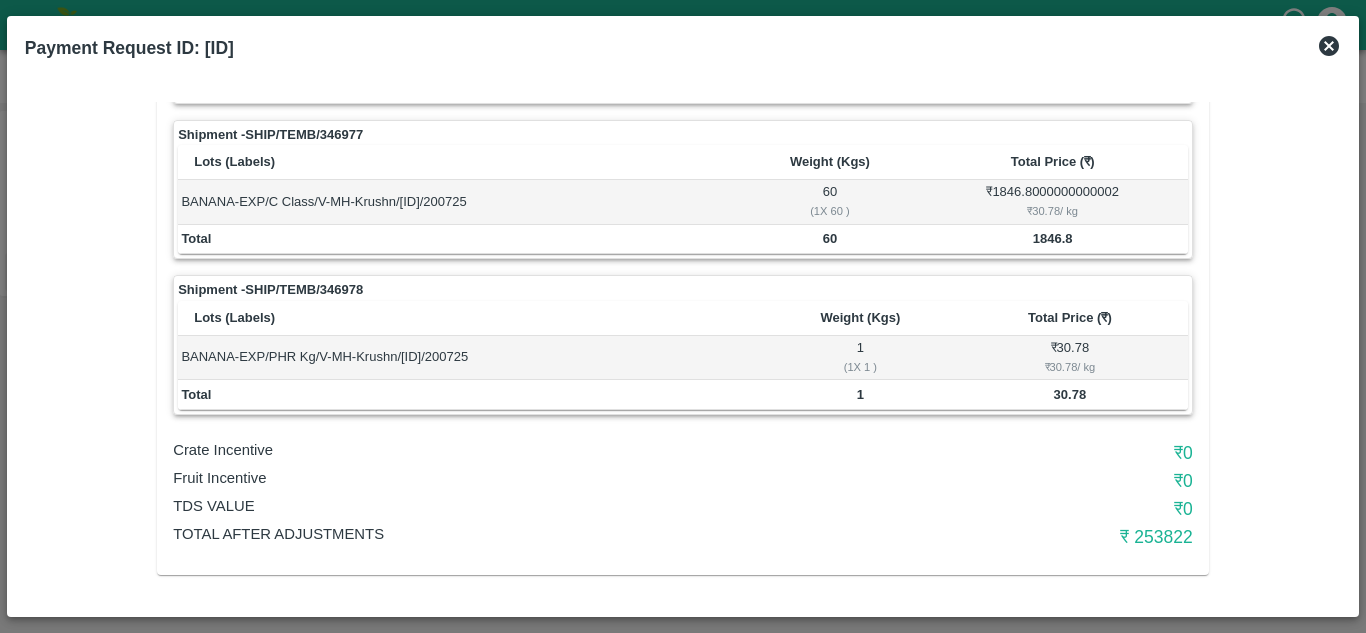 drag, startPoint x: 1007, startPoint y: 533, endPoint x: 1003, endPoint y: 621, distance: 88.09086 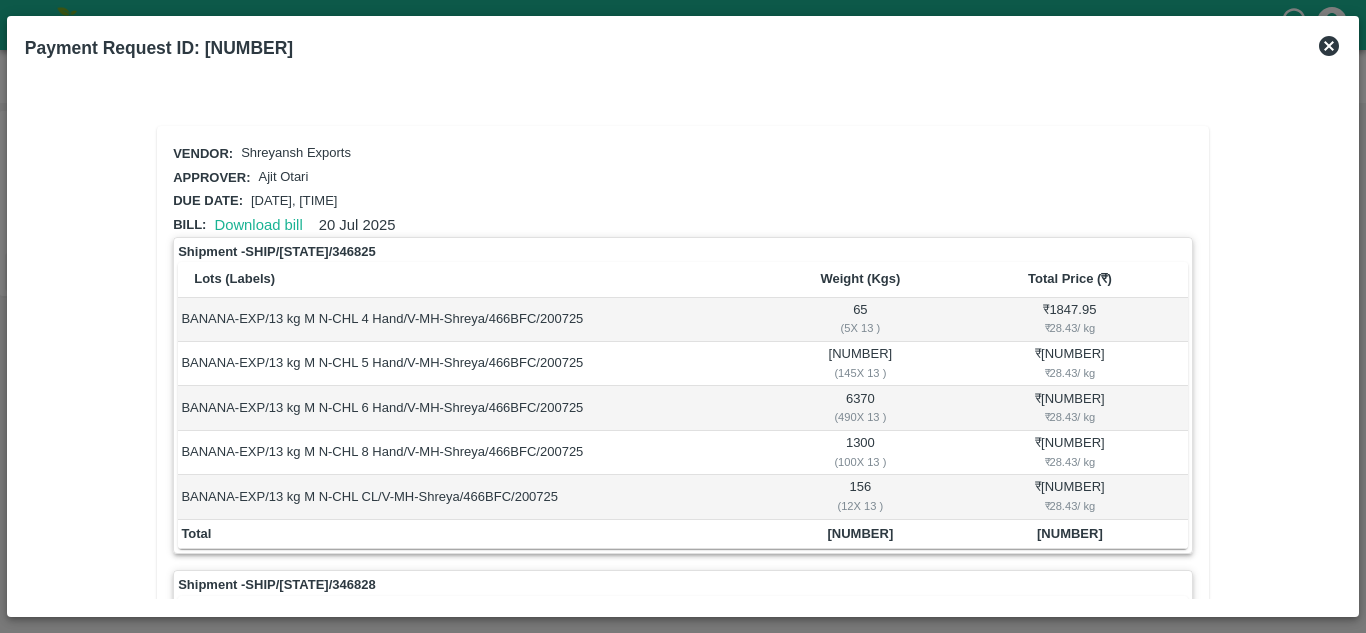 scroll, scrollTop: 0, scrollLeft: 0, axis: both 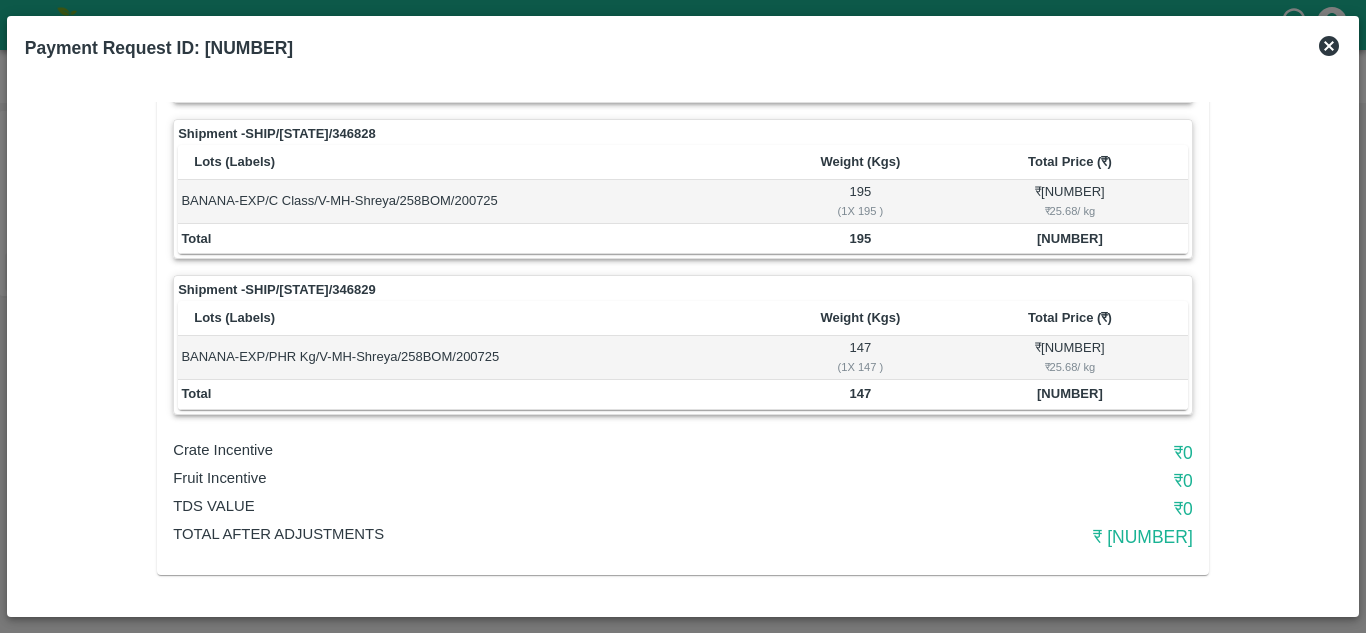 click on "BANANA-EXP/PHR Kg/V-MH-Shreya/258BOM/200725" at bounding box center [473, 358] 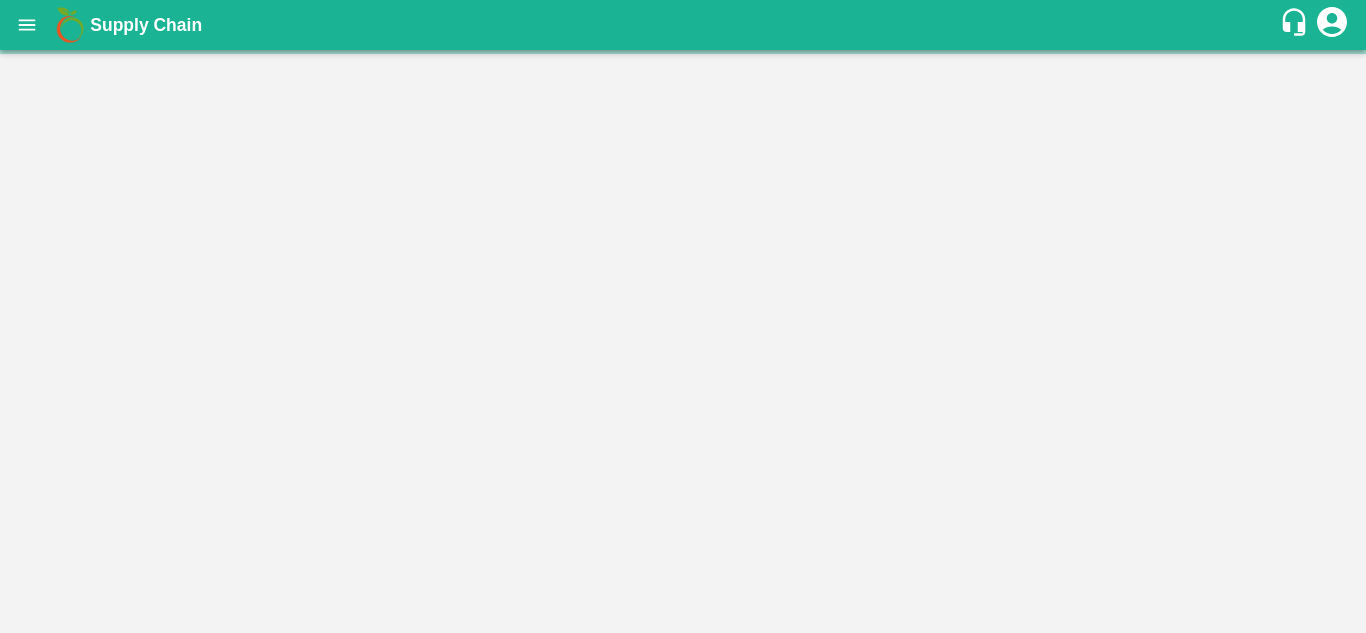 scroll, scrollTop: 0, scrollLeft: 0, axis: both 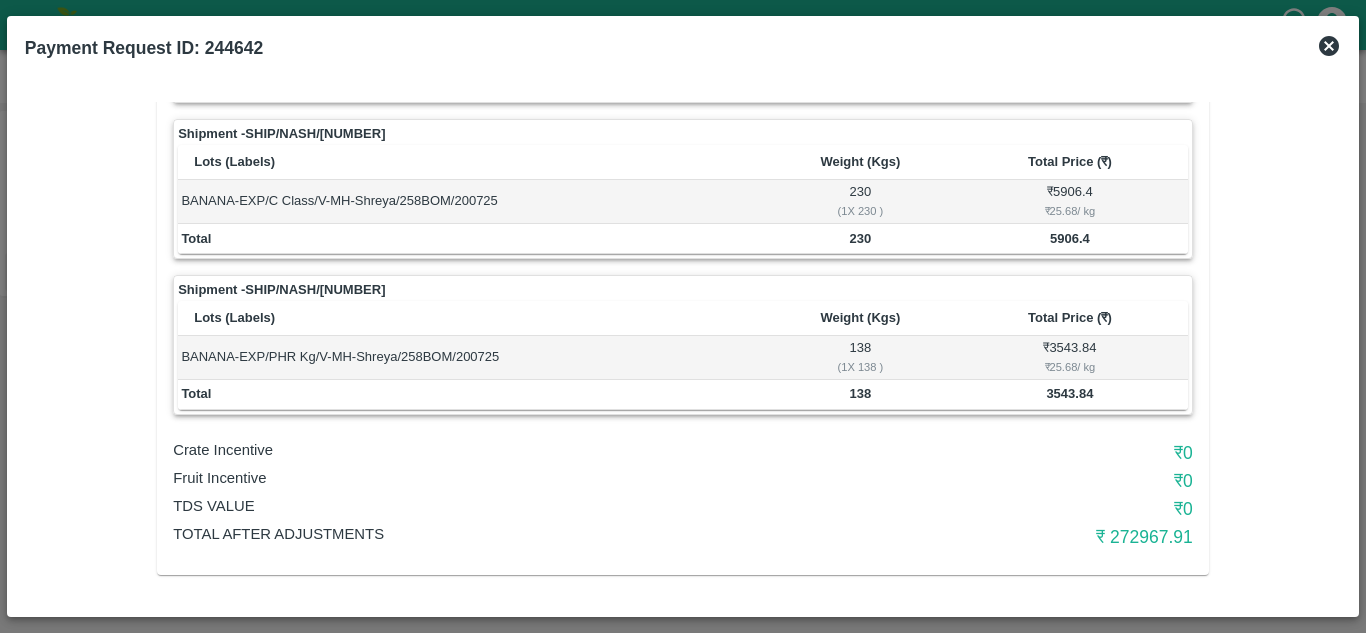click on "₹  0" at bounding box center [1023, 481] 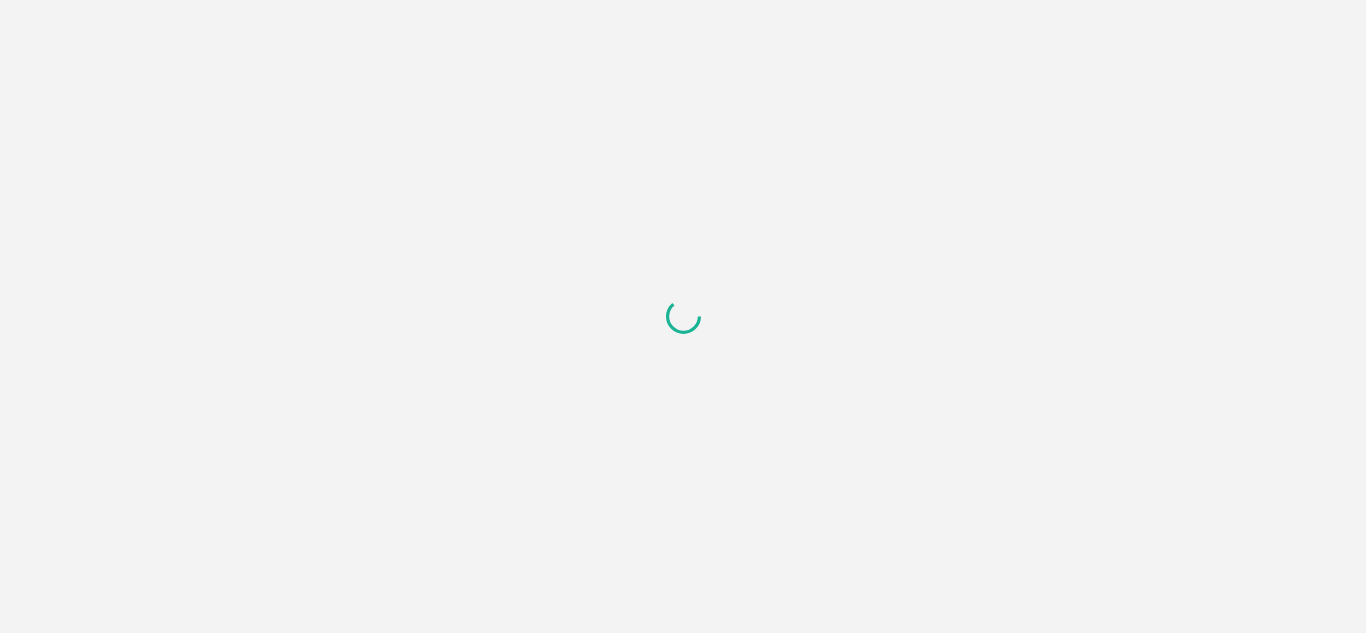 scroll, scrollTop: 0, scrollLeft: 0, axis: both 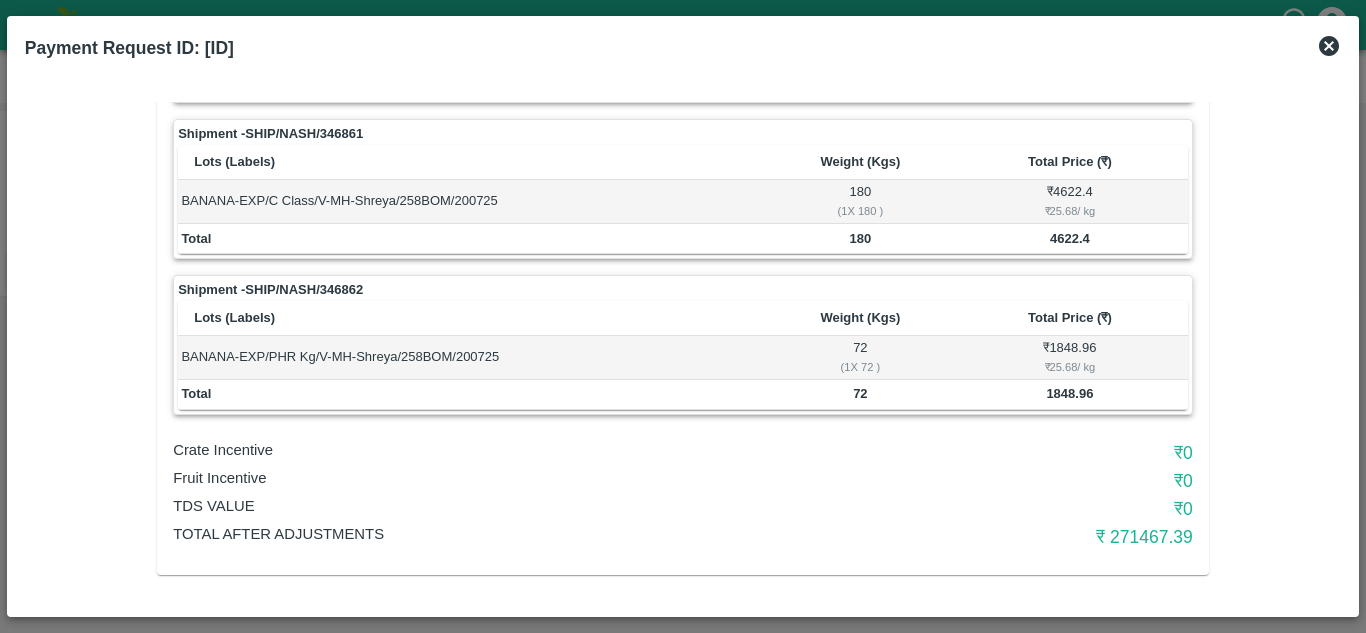 click on "Fruit Incentive" at bounding box center (513, 478) 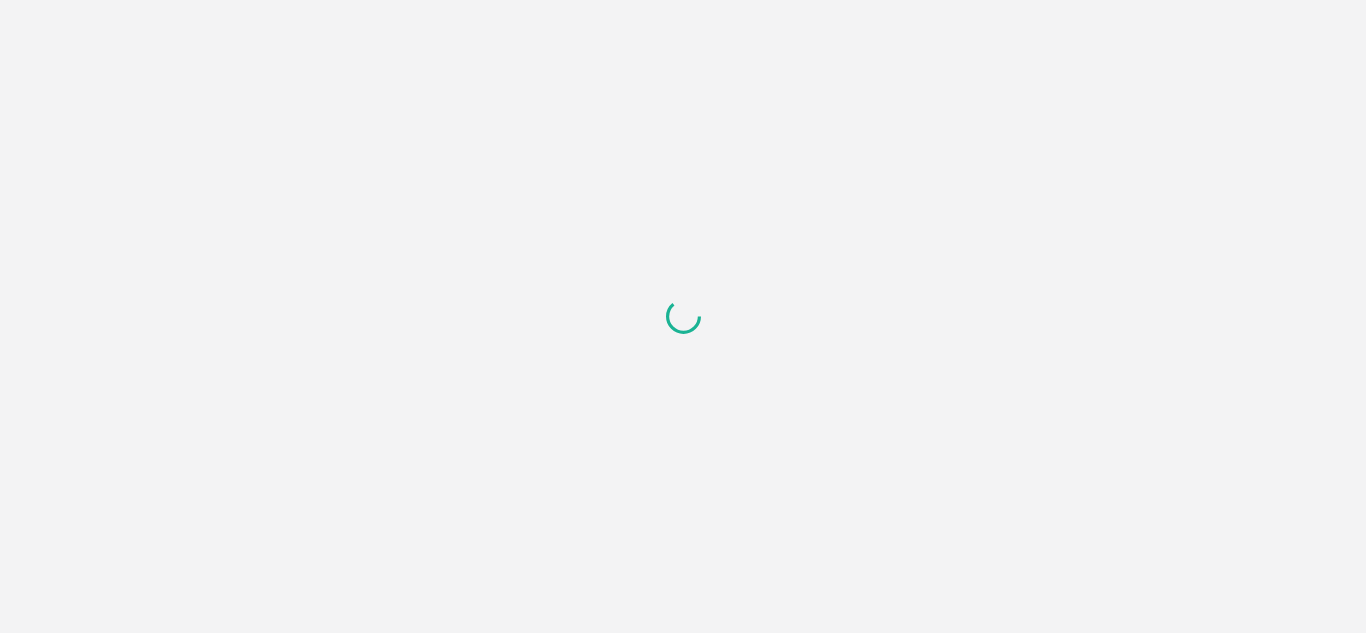 scroll, scrollTop: 0, scrollLeft: 0, axis: both 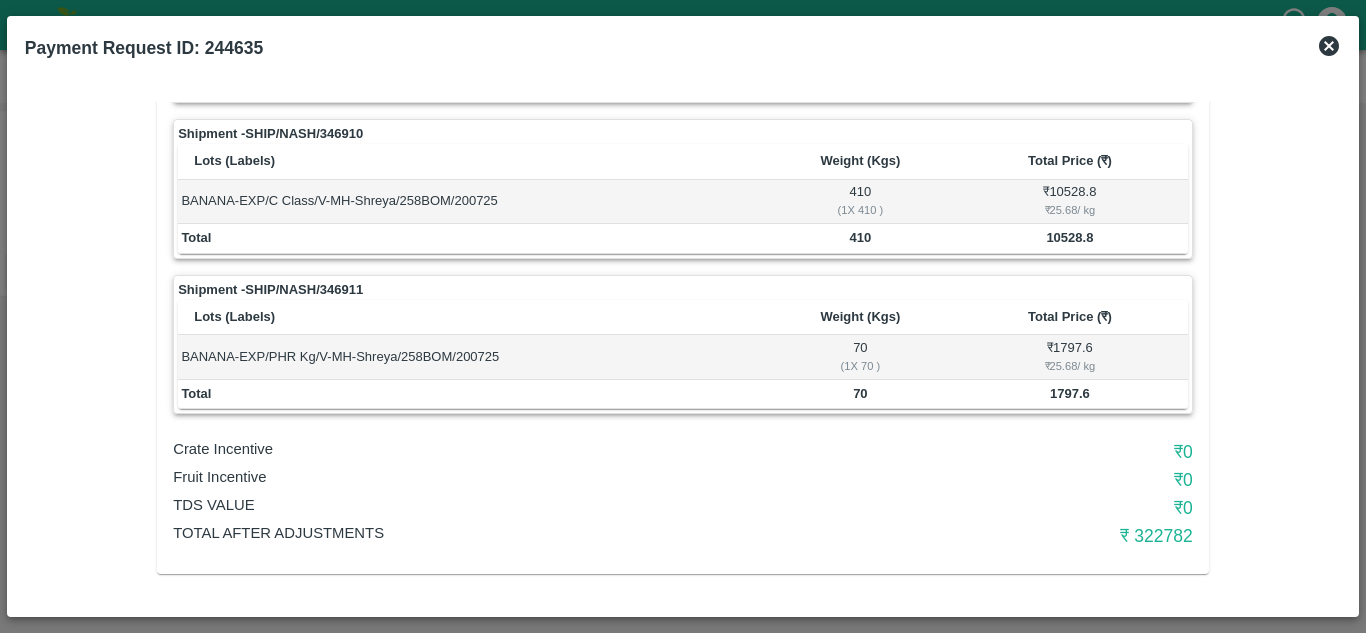 drag, startPoint x: 624, startPoint y: 459, endPoint x: 640, endPoint y: 447, distance: 20 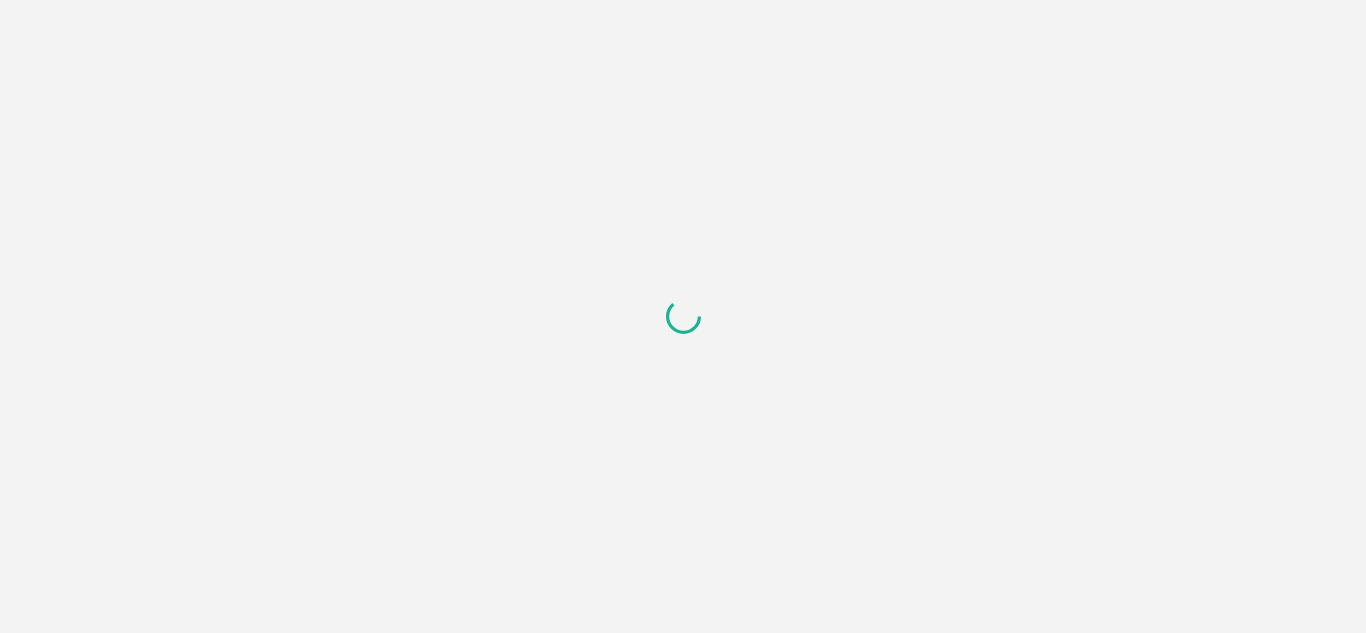 scroll, scrollTop: 0, scrollLeft: 0, axis: both 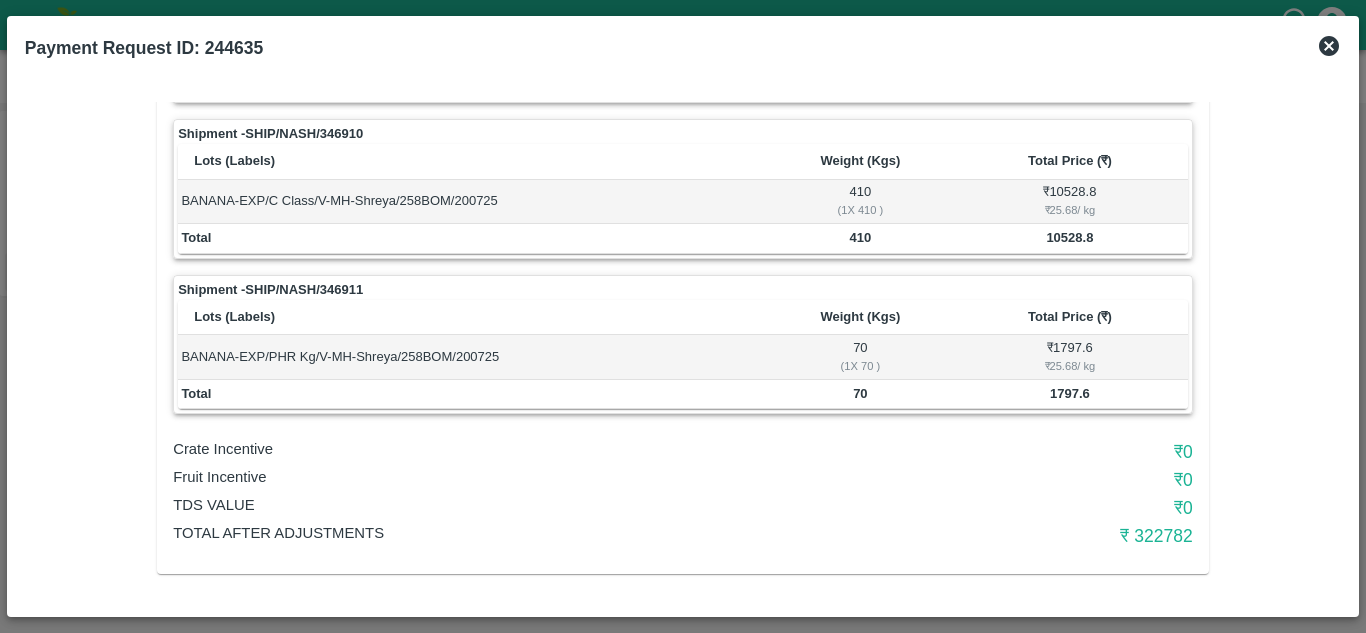 click on "Fruit Incentive" at bounding box center (513, 477) 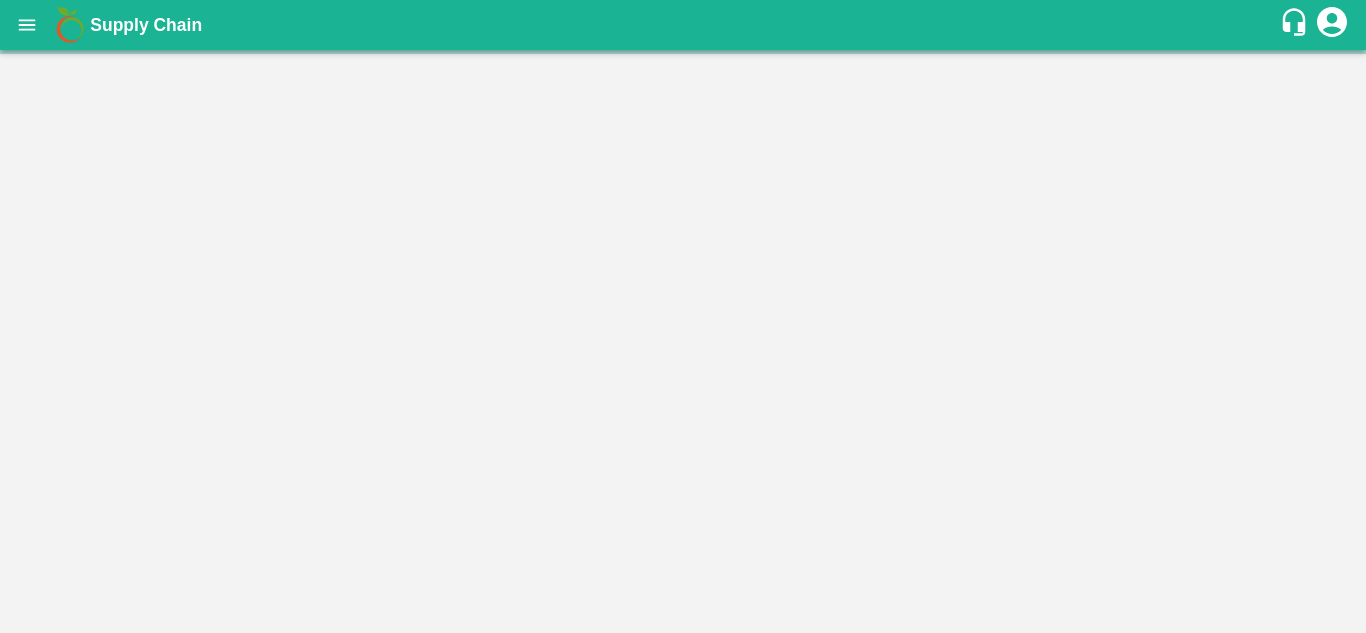 scroll, scrollTop: 0, scrollLeft: 0, axis: both 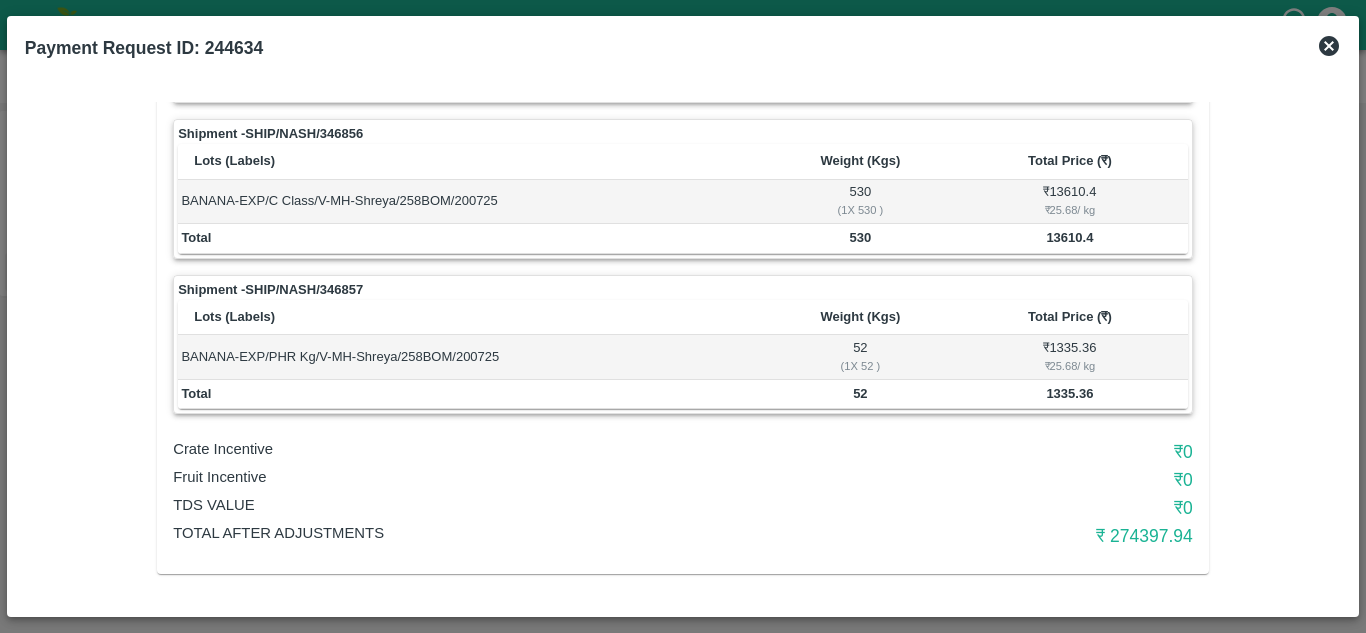 click on "Crate Incentive" at bounding box center [513, 452] 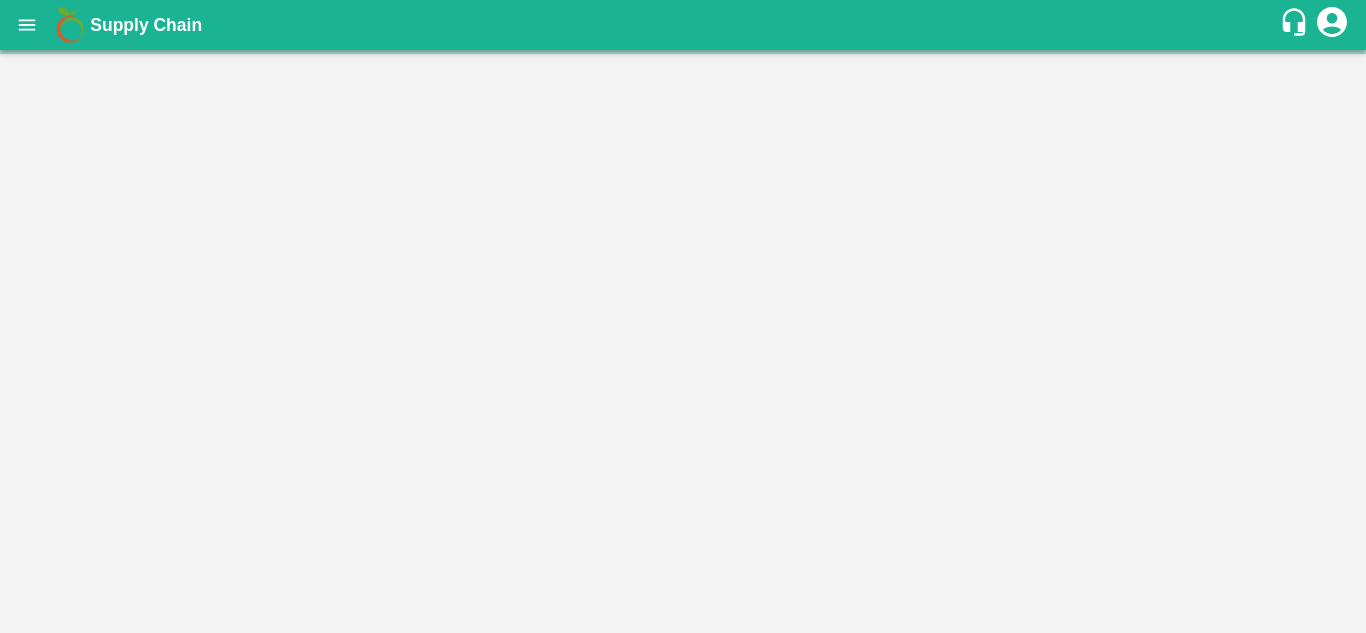 scroll, scrollTop: 0, scrollLeft: 0, axis: both 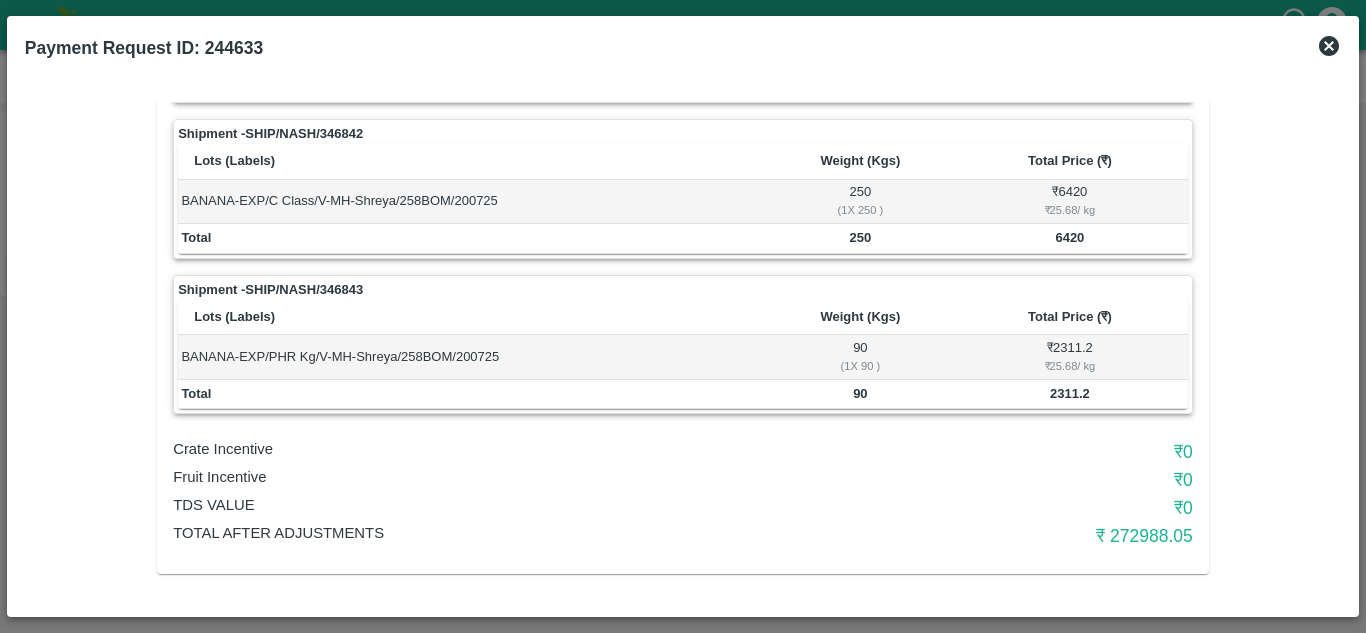 drag, startPoint x: 586, startPoint y: 504, endPoint x: 603, endPoint y: 492, distance: 20.808653 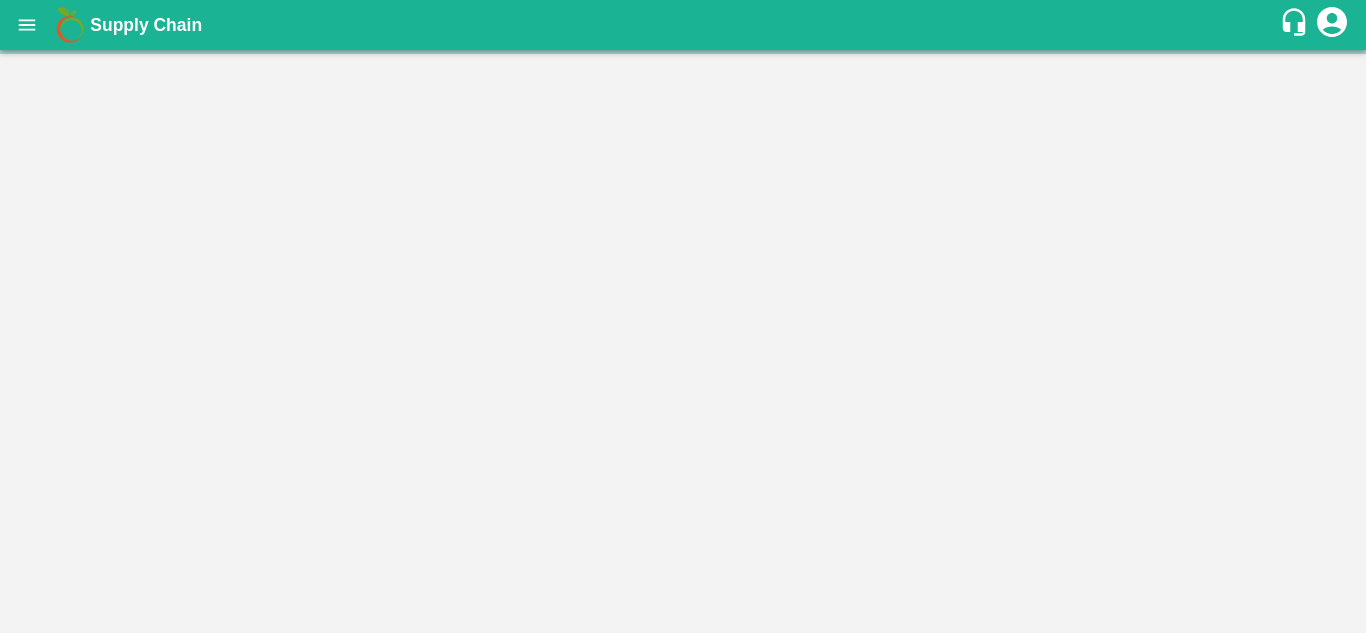 scroll, scrollTop: 0, scrollLeft: 0, axis: both 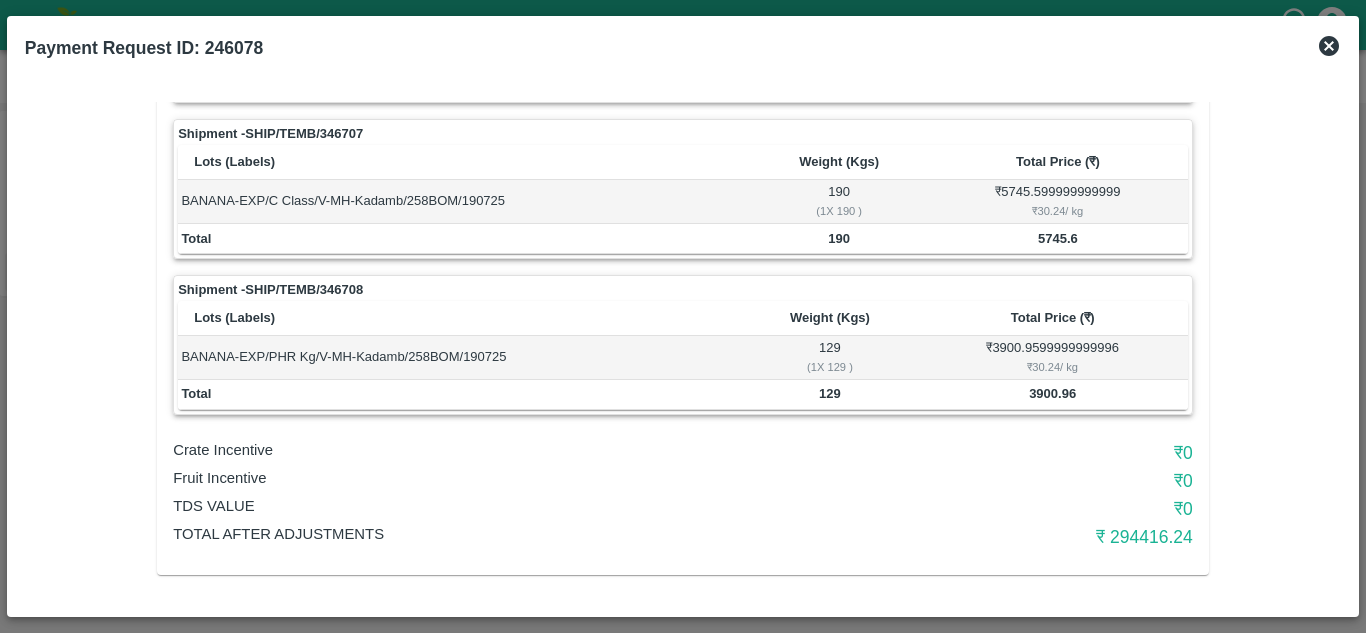 click on "Crate Incentive" at bounding box center (513, 450) 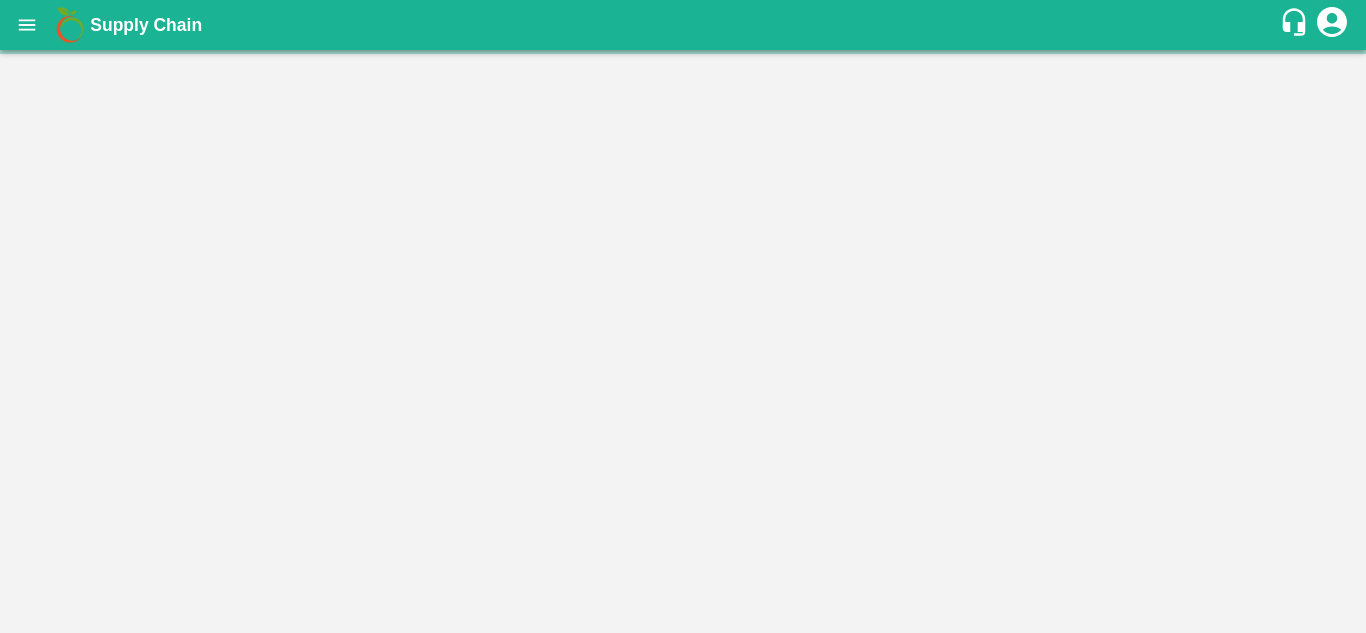scroll, scrollTop: 0, scrollLeft: 0, axis: both 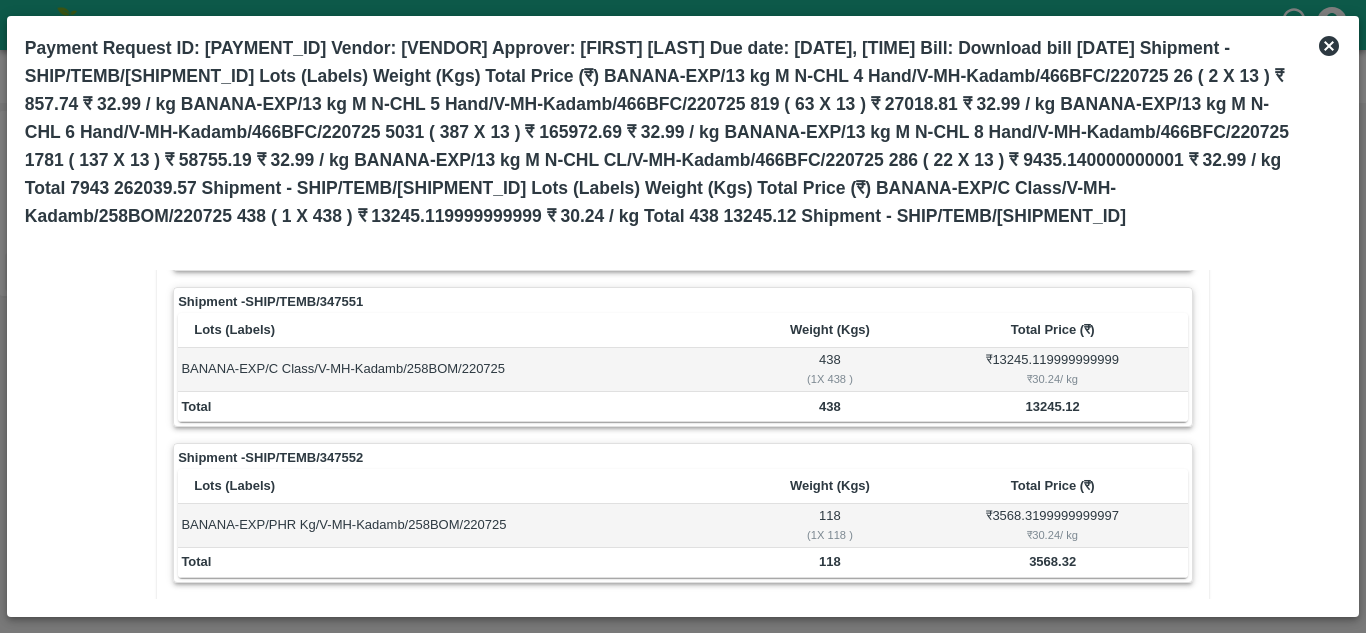 click on "Total After adjustments" at bounding box center (513, 702) 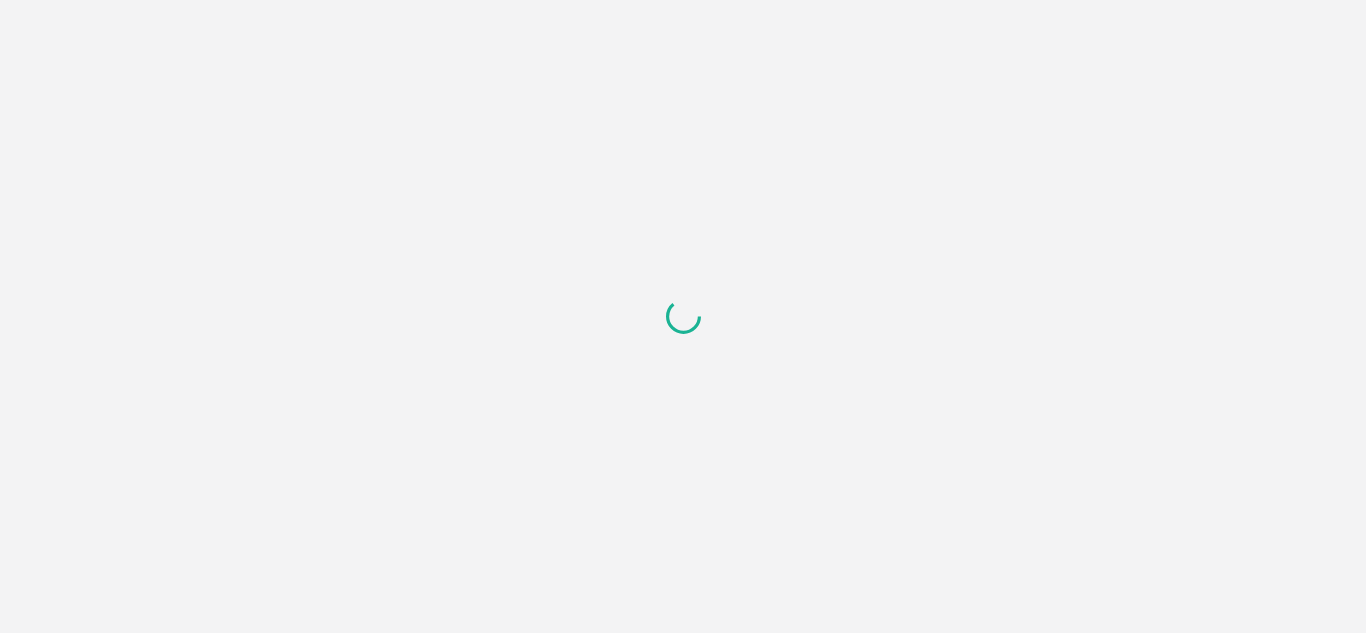 scroll, scrollTop: 0, scrollLeft: 0, axis: both 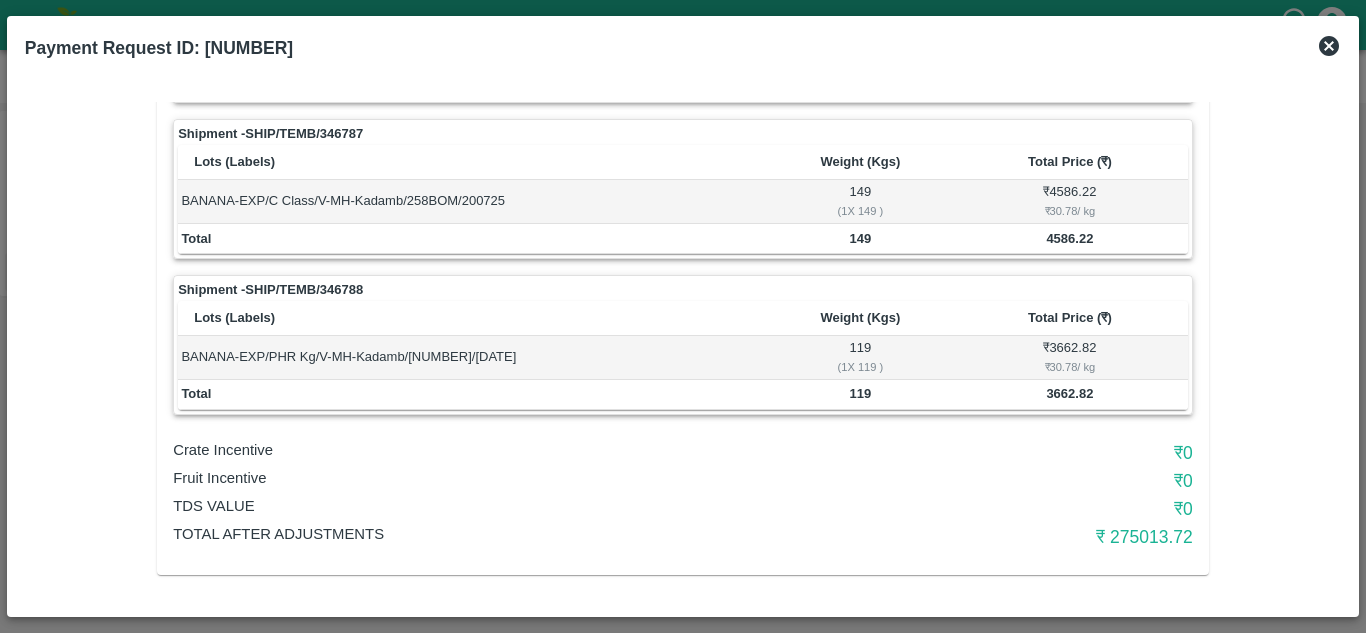 click on "Fruit Incentive" at bounding box center (513, 478) 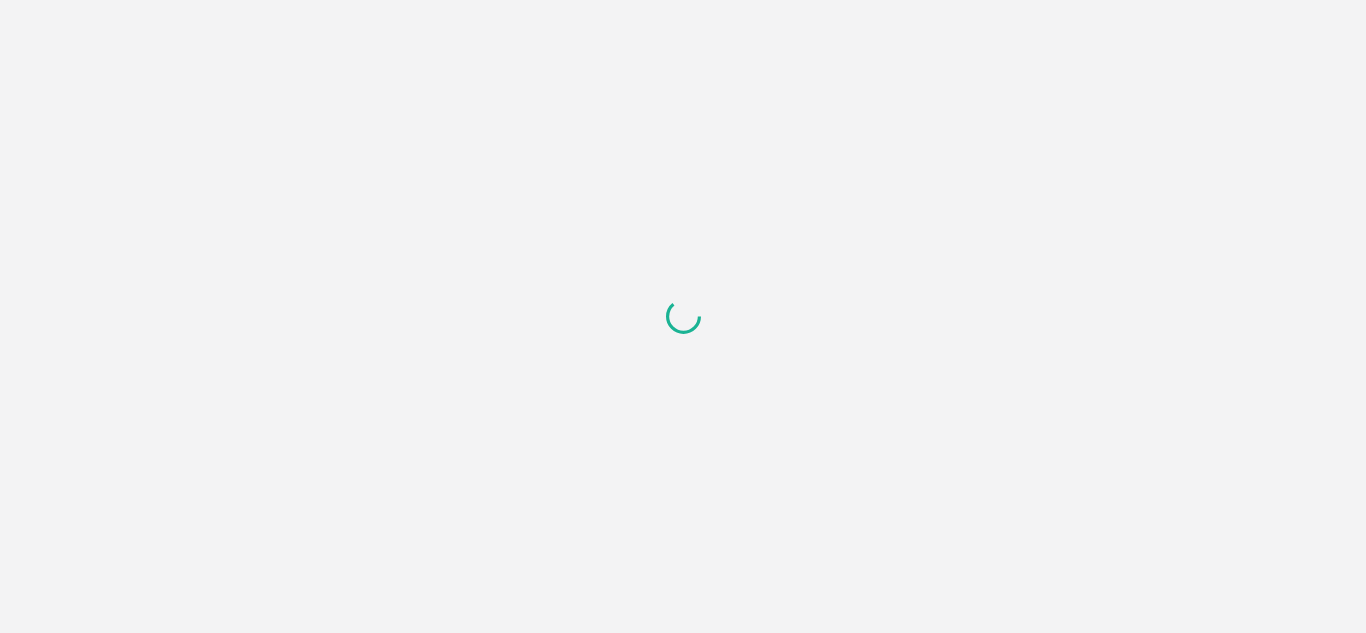 scroll, scrollTop: 0, scrollLeft: 0, axis: both 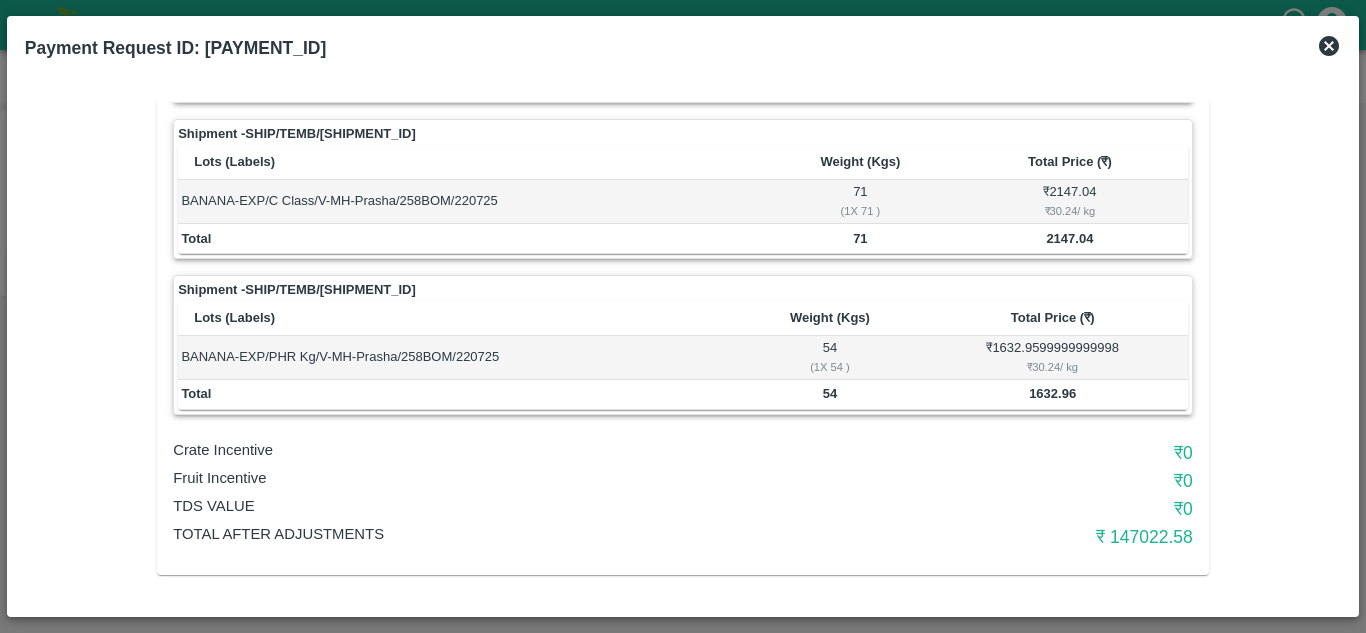 click on "Shipment -  SHIP/TEMB/[SHIPMENT_ID] Lots (Labels) Weight (Kgs) Total Price (₹) BANANA-EXP/PHR Kg/V-MH-Prasha/258BOM/220725   54 ( 1  X   54   ) ₹ 1632.96 ₹ 30.24  / kg Total 54 1632.96" at bounding box center [683, 345] 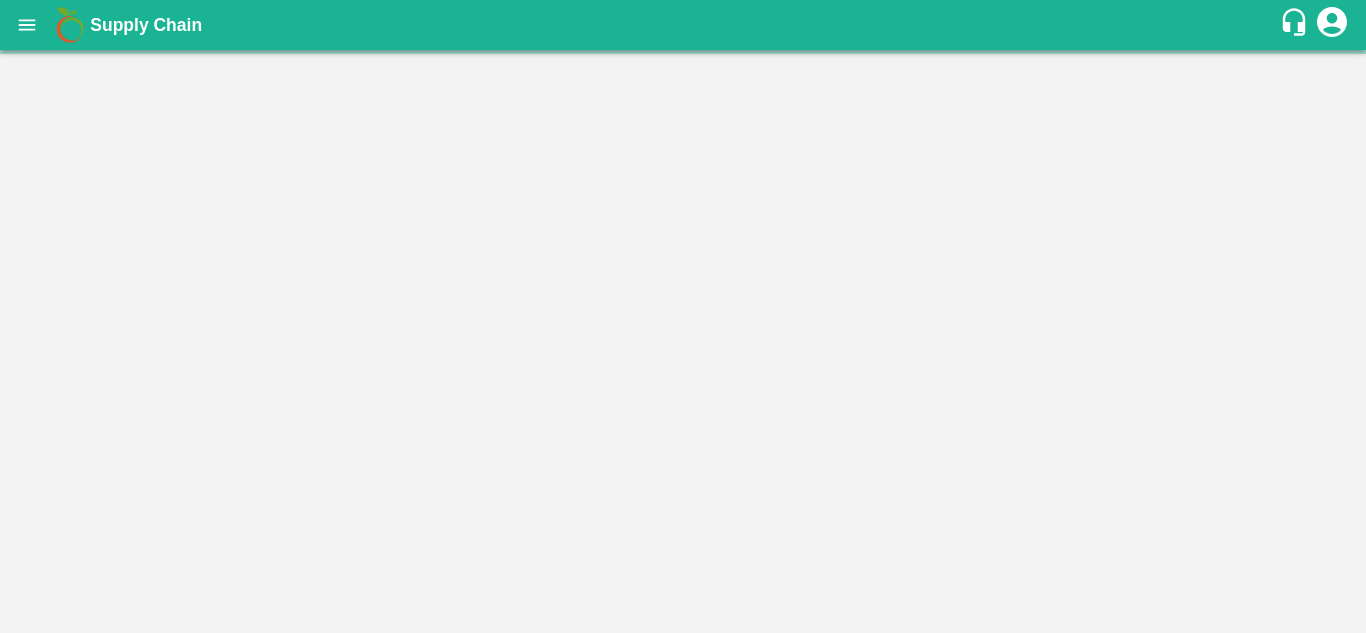 scroll, scrollTop: 0, scrollLeft: 0, axis: both 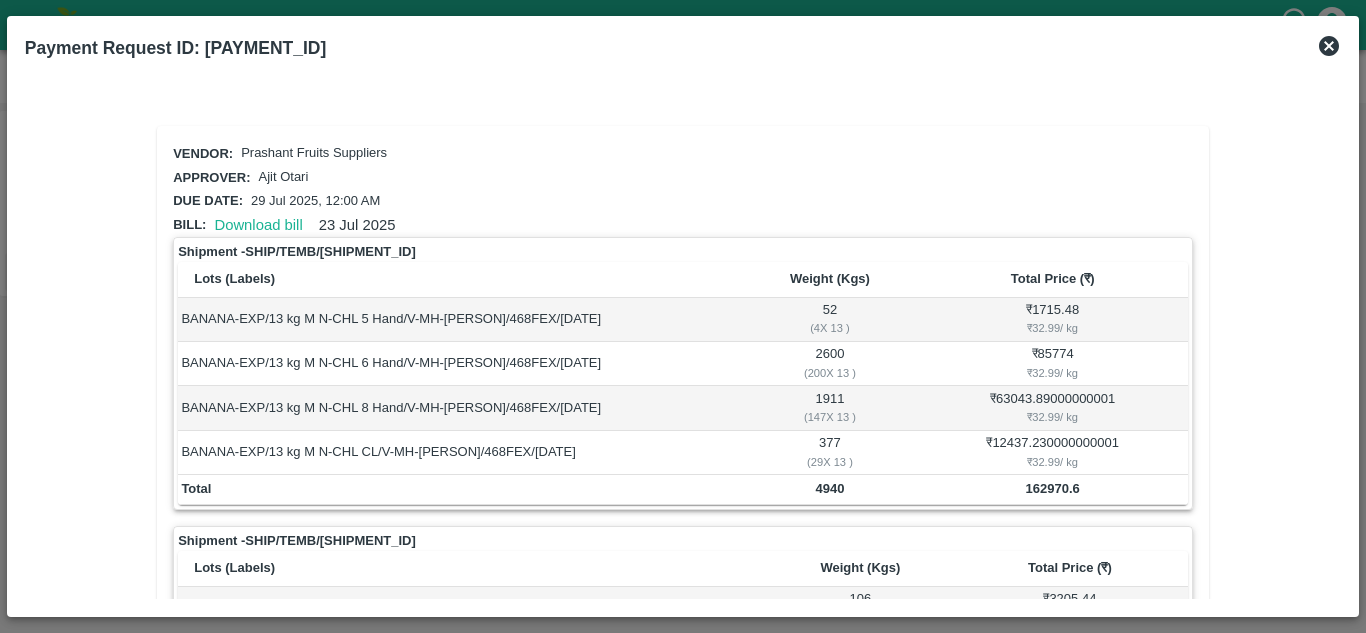 click on "Approver: [PERSON]" at bounding box center (679, 174) 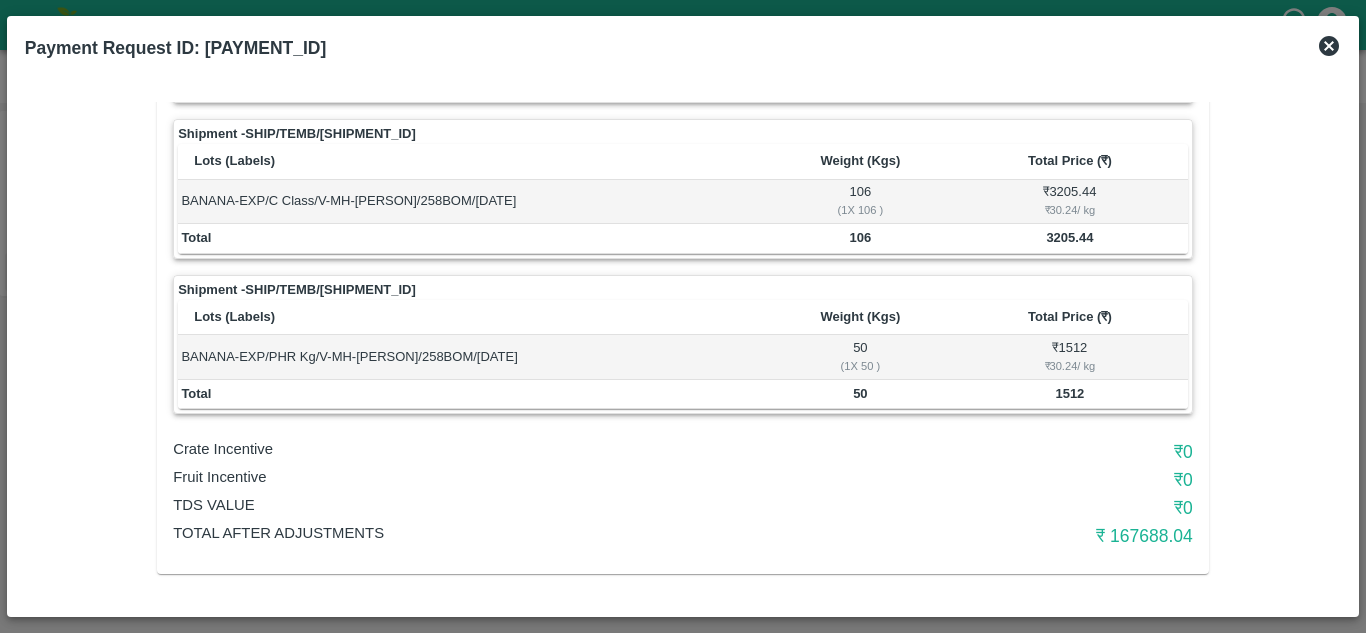 click on "Vendor: [PERSON] Suppliers Approver: [PERSON] Due date: [DATE], [TIME] Bill: Download bill [DATE] Shipment -  SHIP/TEMB/[SHIPMENT_ID] Lots (Labels) Weight (Kgs) Total Price (₹) BANANA-EXP/13 kg M N-CHL 5 Hand/V-MH-[PERSON]/468FEX/[DATE]   52 ( 4  X   13   ) ₹ 1715.48 ₹ 32.99  / kg BANANA-EXP/13 kg M N-CHL 6 Hand/V-MH-[PERSON]/468FEX/[DATE]   2600 ( 200  X   13   ) ₹ 85774 ₹ 32.99  / kg BANANA-EXP/13 kg M N-CHL 8 Hand/V-MH-[PERSON]/468FEX/[DATE]   1911 ( 147  X   13   ) ₹ 63043.89000000001 ₹ 32.99  / kg BANANA-EXP/13 kg M N-CHL CL/V-MH-[PERSON]/468FEX/[DATE]   377 ( 29  X   13   ) ₹ 12437.230000000001 ₹ 32.99  / kg Total 4940 162970.6 Shipment -  SHIP/TEMB/[SHIPMENT_ID] Lots (Labels) Weight (Kgs) Total Price (₹) BANANA-EXP/C Class/V-MH-[PERSON]/258BOM/[DATE]   106 ( 1  X   106   ) ₹ 3205.44 ₹ 30.24  / kg Total 106 3205.44 Shipment -  SHIP/TEMB/[SHIPMENT_ID] Lots (Labels) Weight (Kgs) Total Price (₹) BANANA-EXP/PHR Kg/V-MH-[PERSON]/258BOM/[DATE]   50 ( 1  X   50   ) ₹" at bounding box center (683, 147) 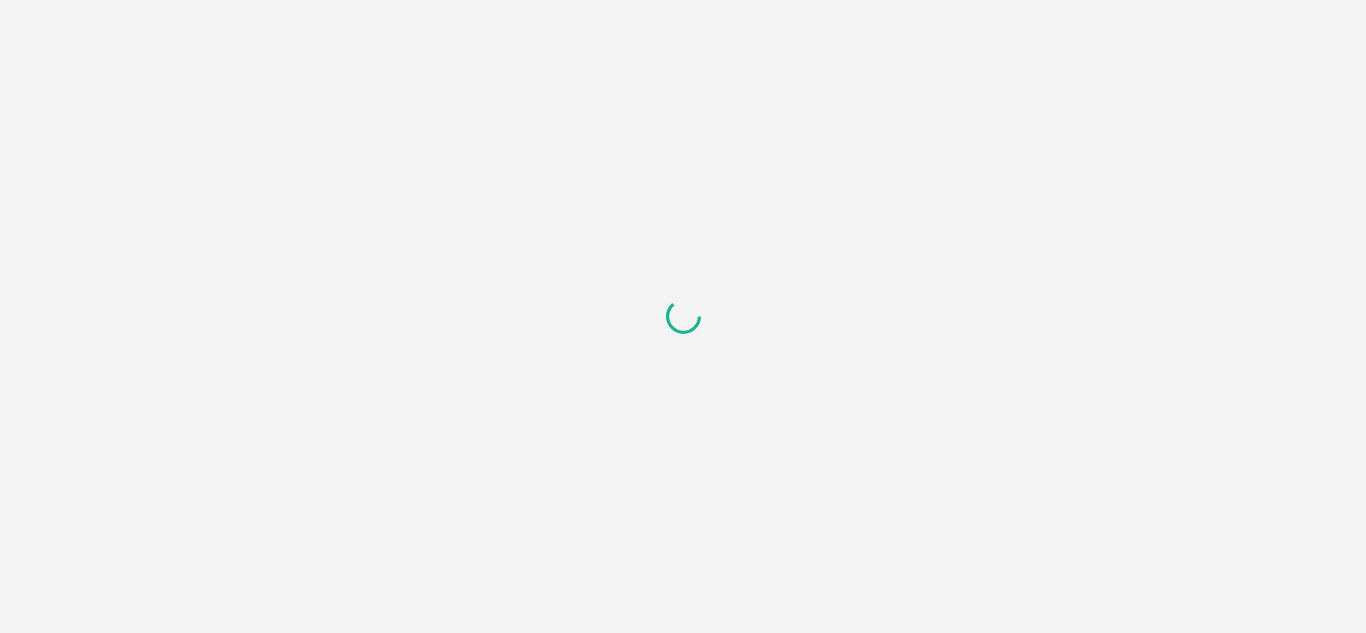 scroll, scrollTop: 0, scrollLeft: 0, axis: both 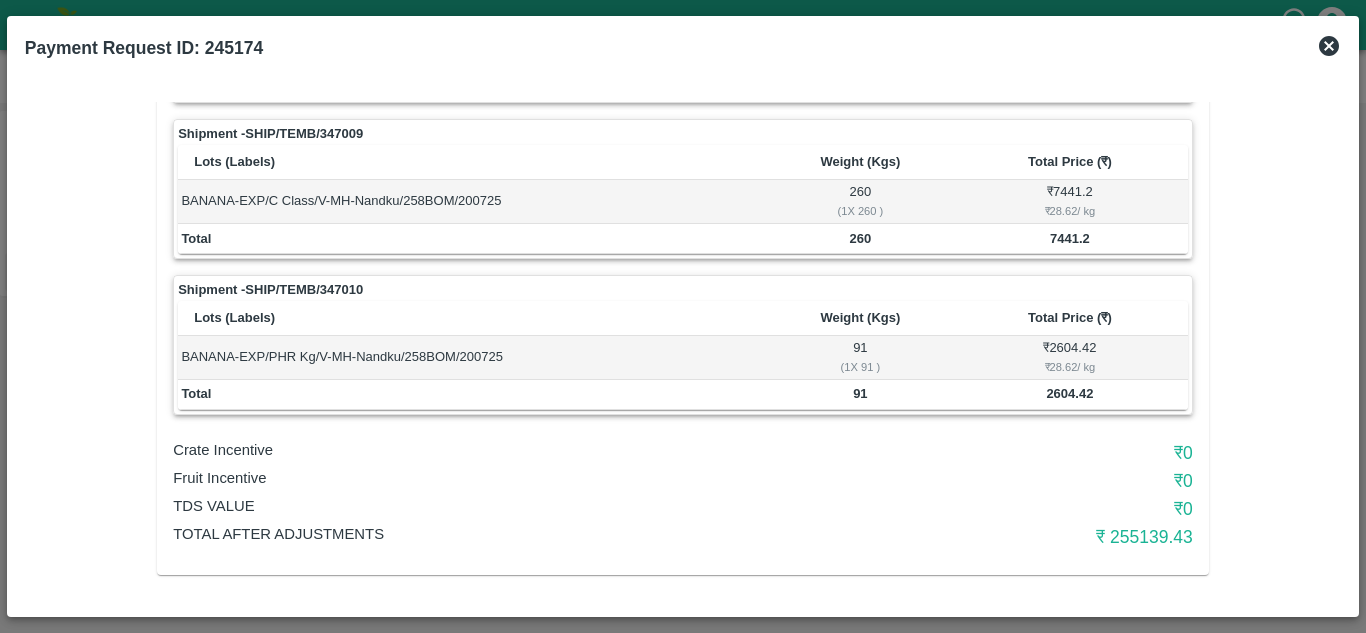 click on "Total" at bounding box center (473, 395) 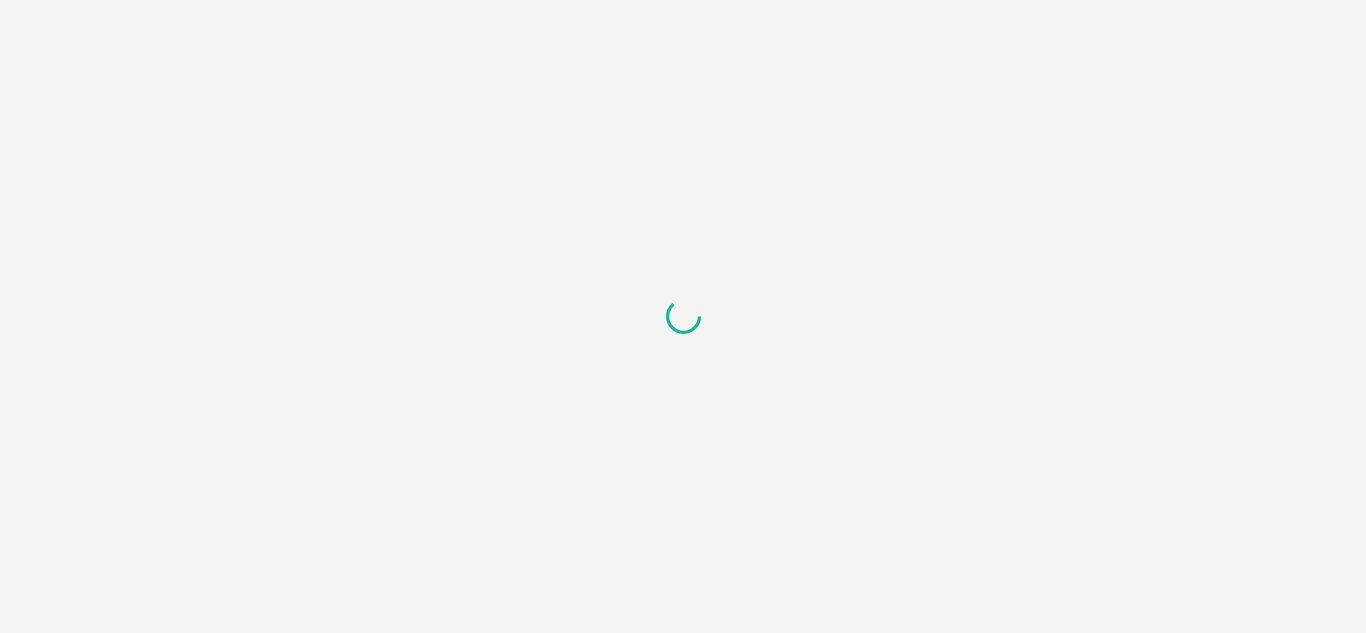 scroll, scrollTop: 0, scrollLeft: 0, axis: both 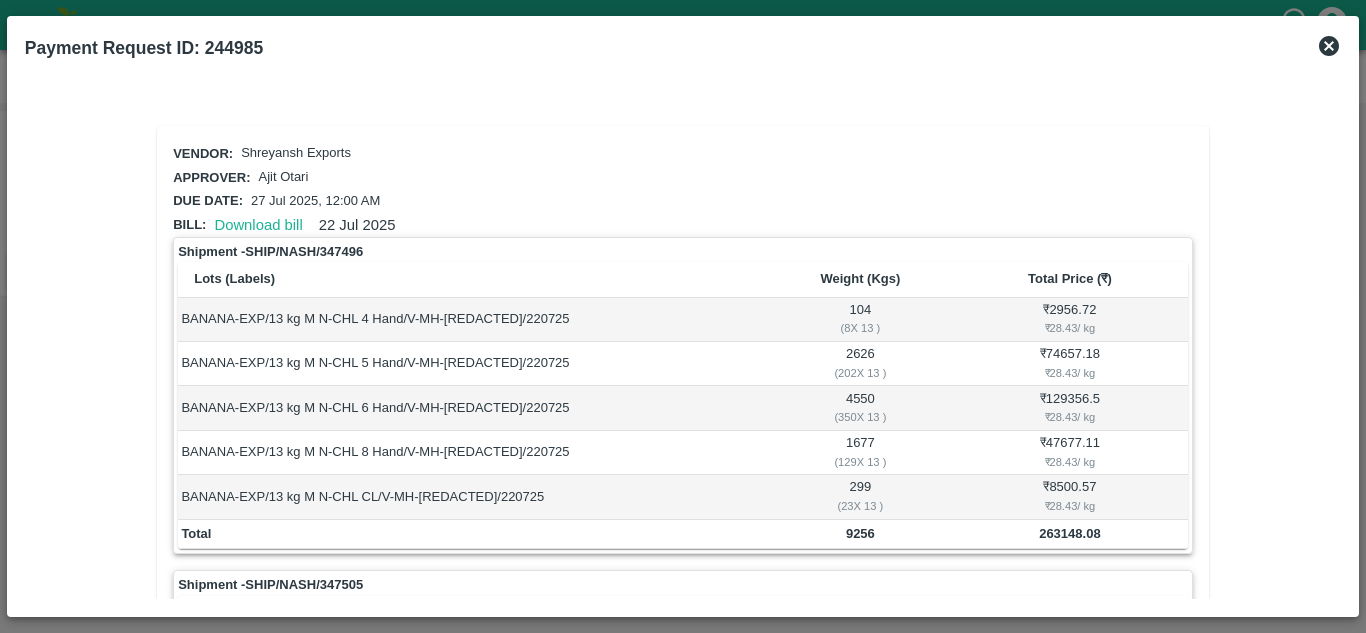 click on "Due date: [DATE], [TIME]" at bounding box center [679, 197] 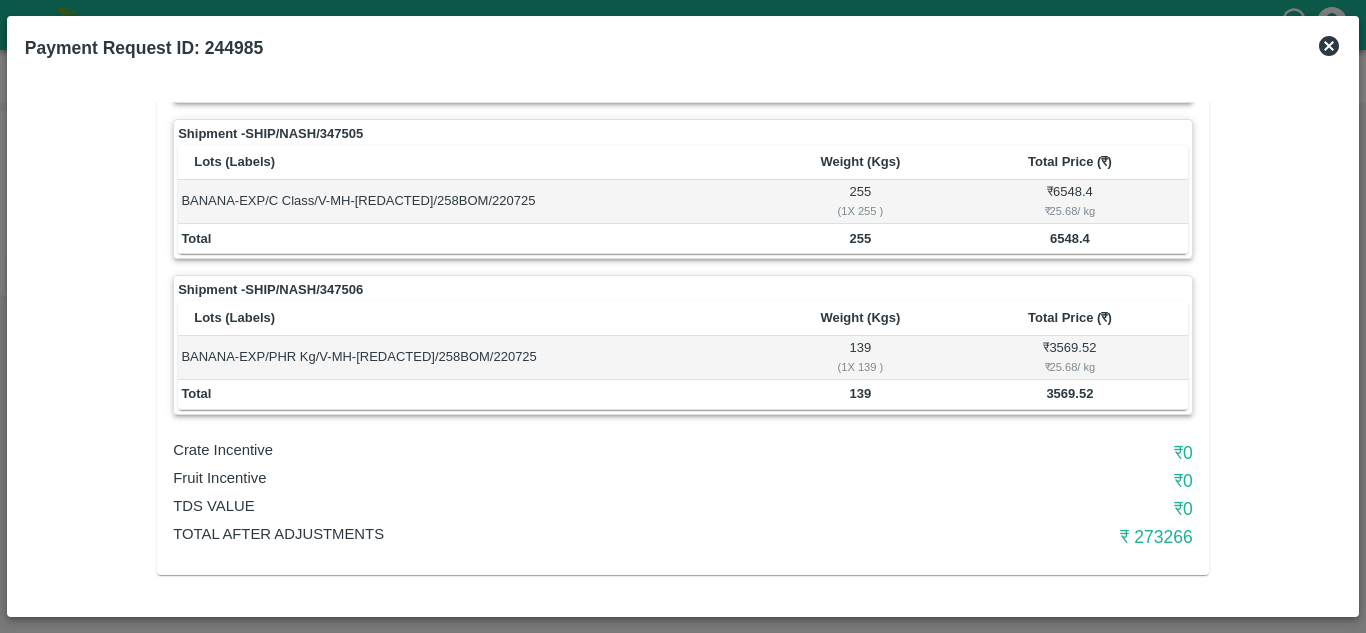drag, startPoint x: 1042, startPoint y: 564, endPoint x: 1046, endPoint y: 607, distance: 43.185646 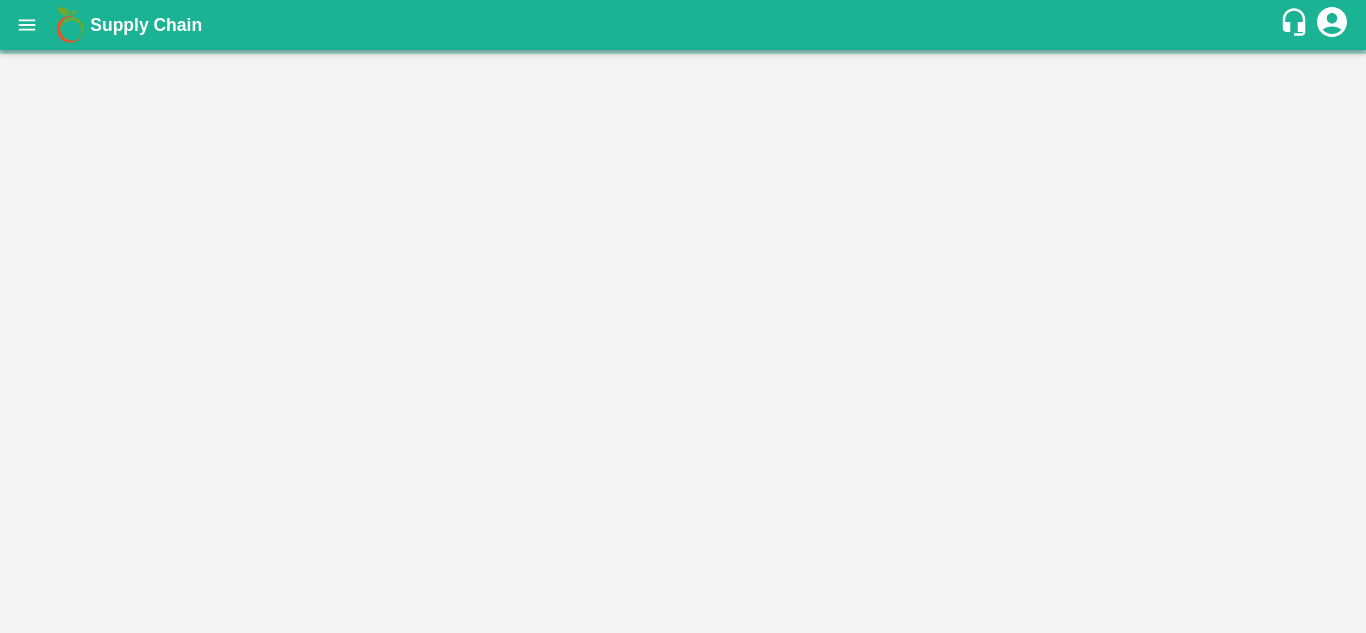 scroll, scrollTop: 0, scrollLeft: 0, axis: both 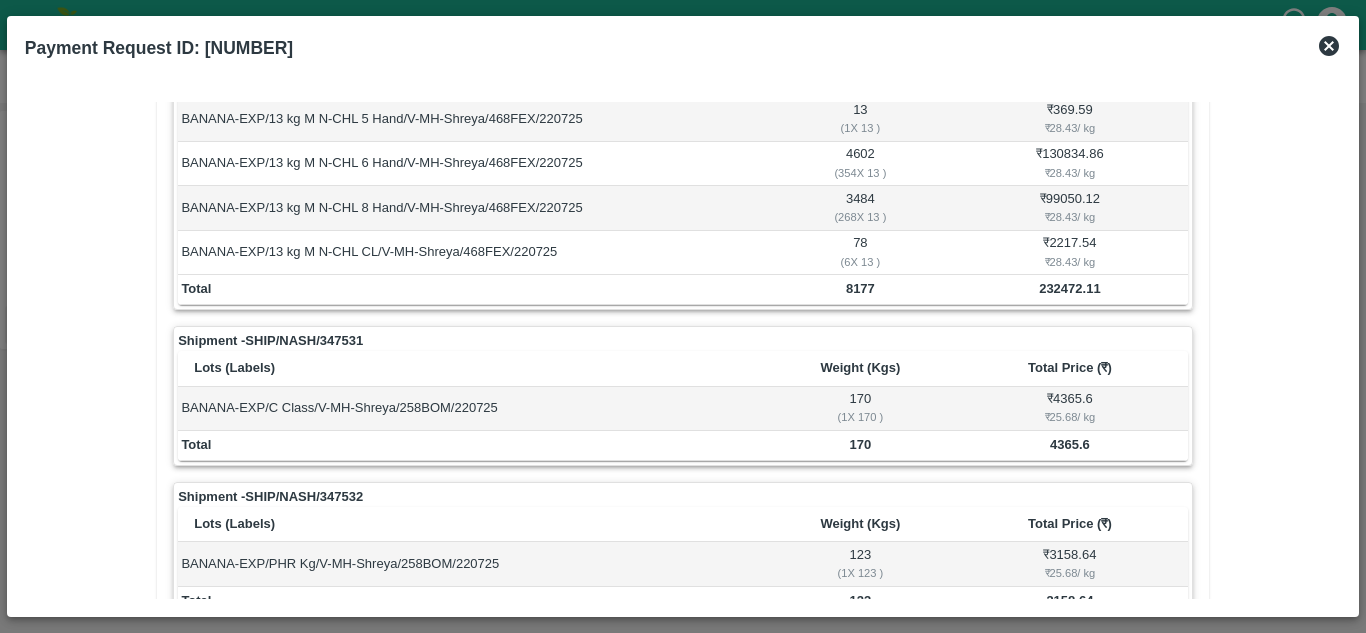 click on "8177" at bounding box center [860, 288] 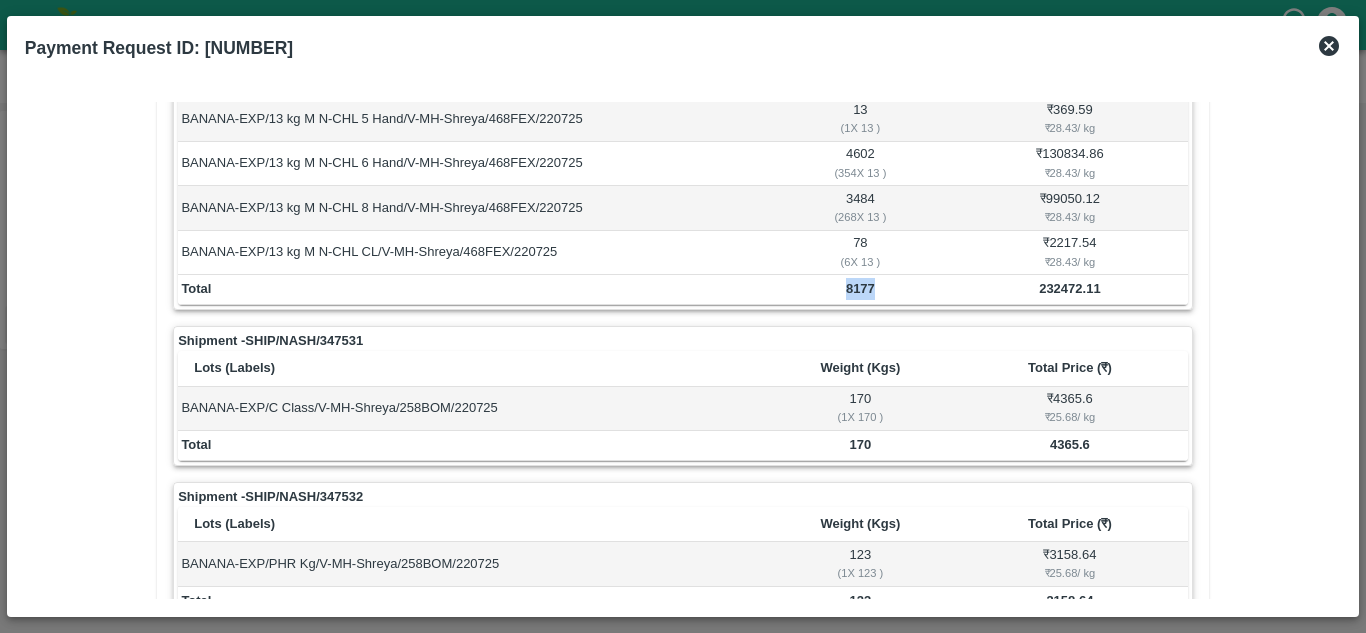 click on "8177" at bounding box center (860, 288) 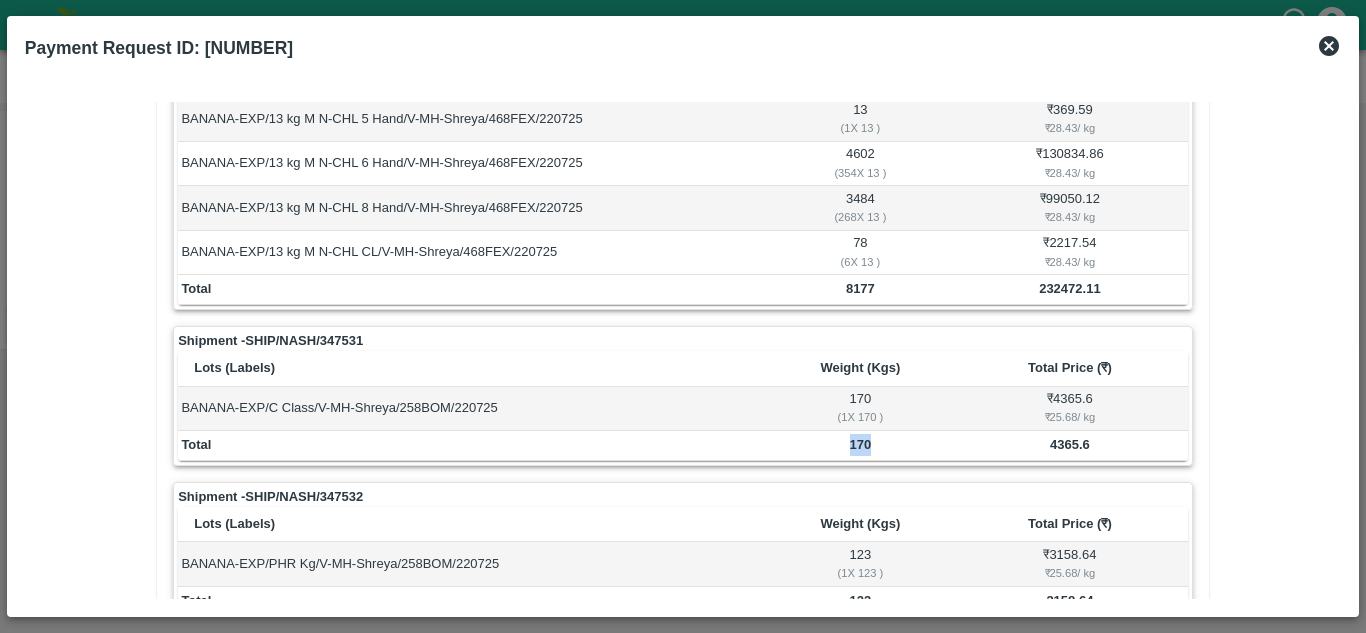 copy on "170" 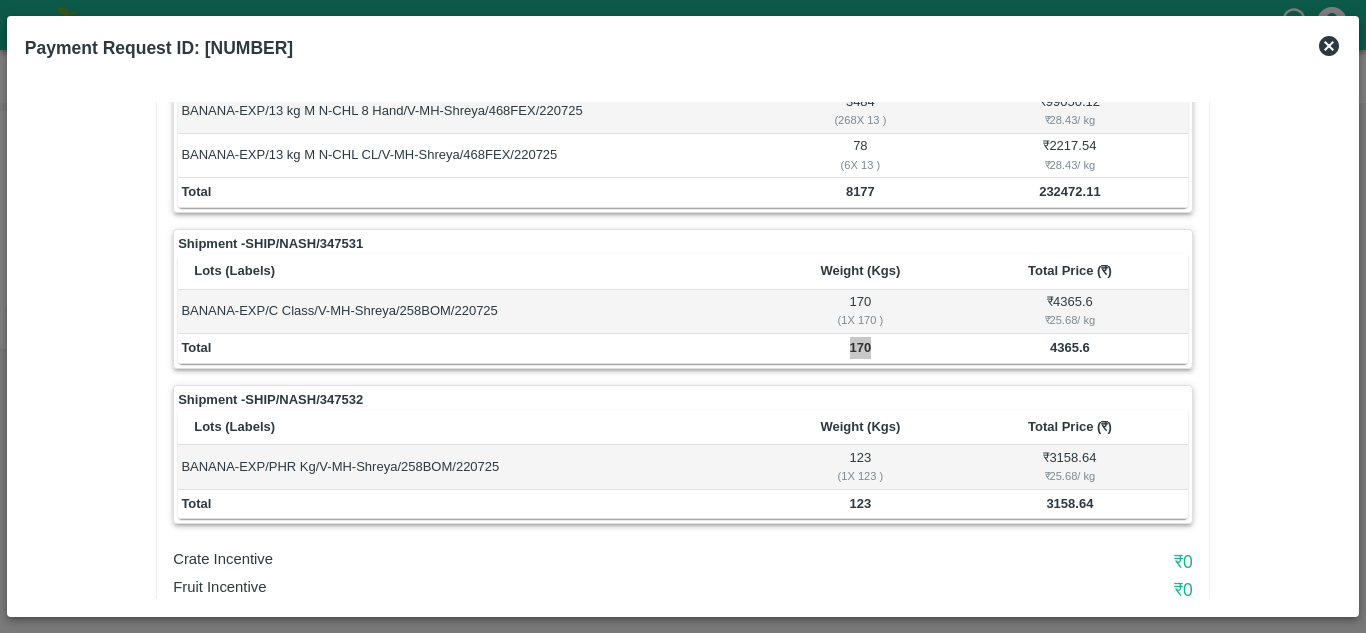 scroll, scrollTop: 400, scrollLeft: 0, axis: vertical 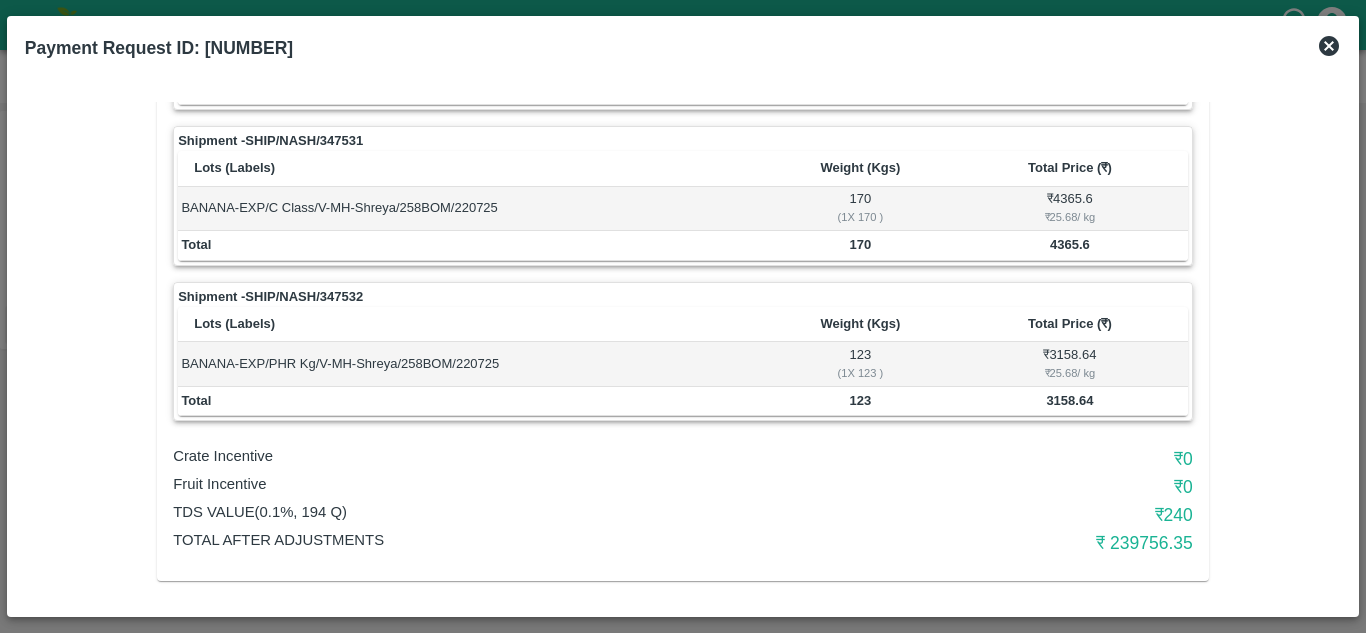 click on "123" at bounding box center [860, 402] 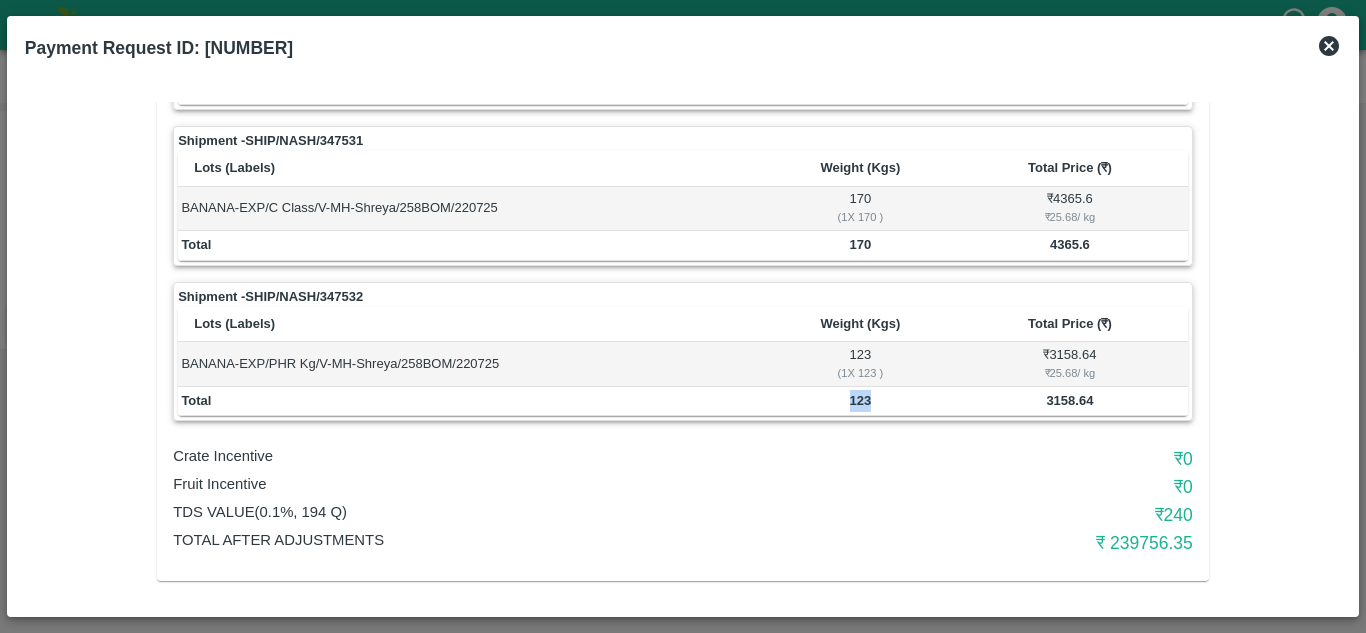 copy on "123" 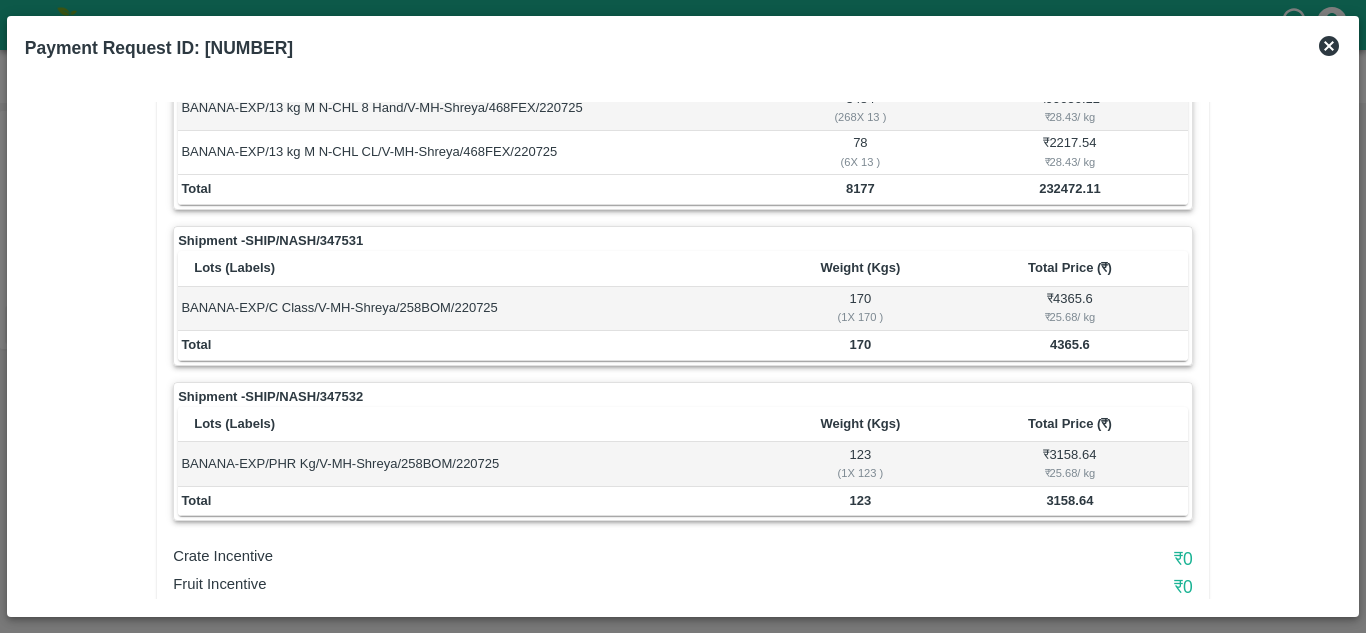 click on "232472.11" at bounding box center [1069, 188] 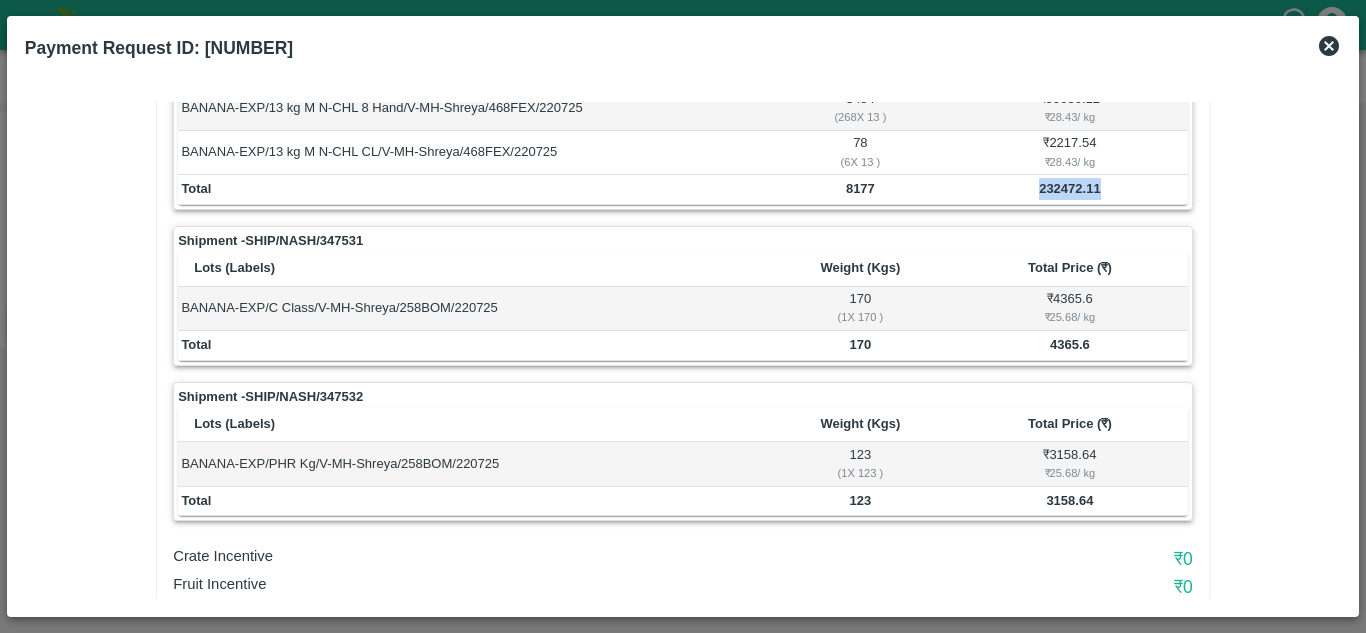 click on "232472.11" at bounding box center (1069, 188) 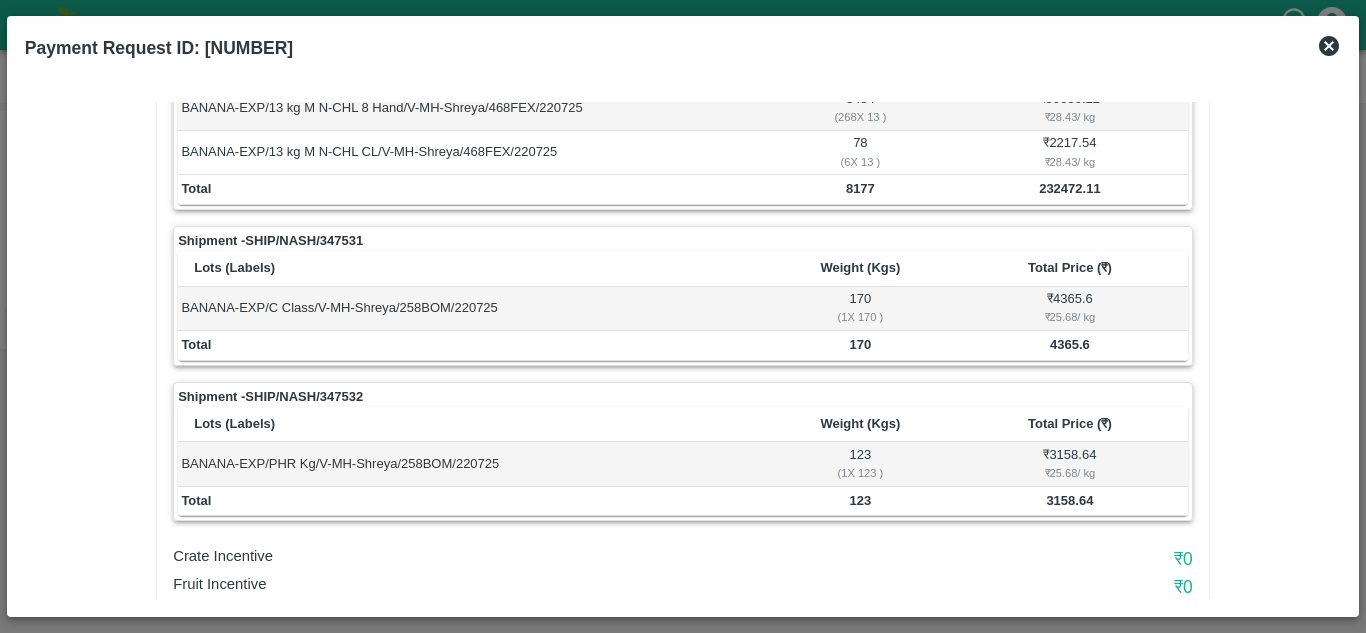 click on "4365.6" at bounding box center [1070, 344] 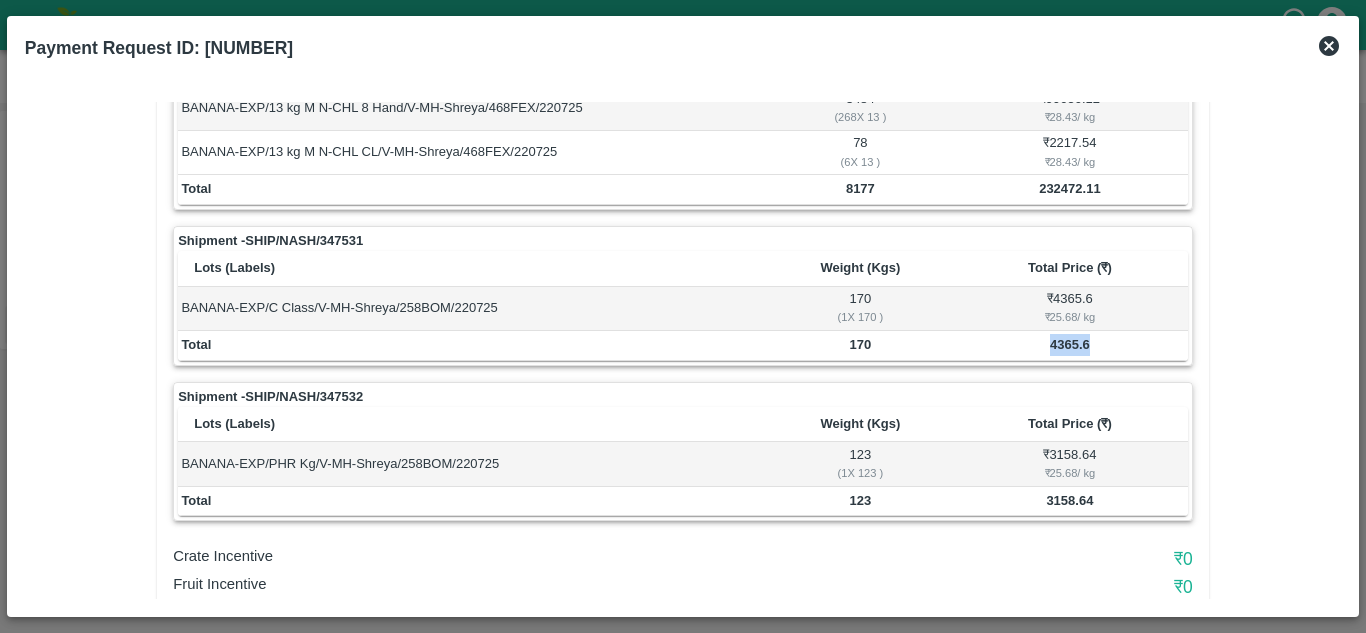 click on "4365.6" at bounding box center (1070, 344) 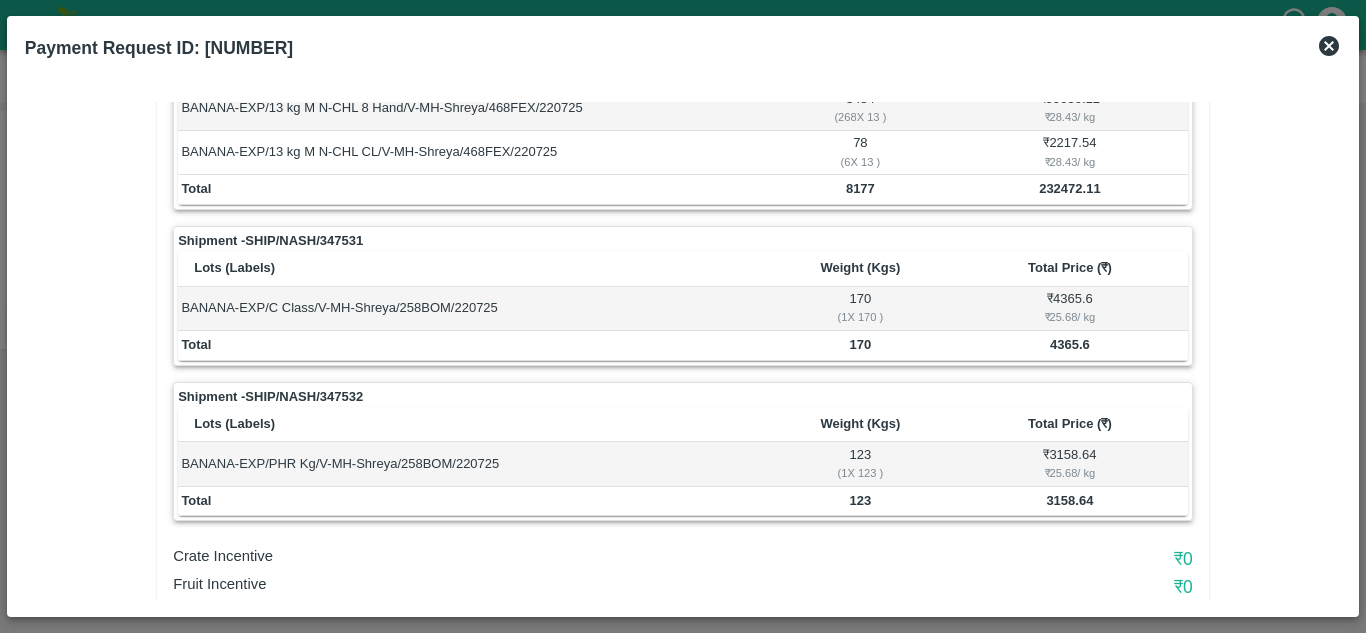 click on "3158.64" at bounding box center (1069, 500) 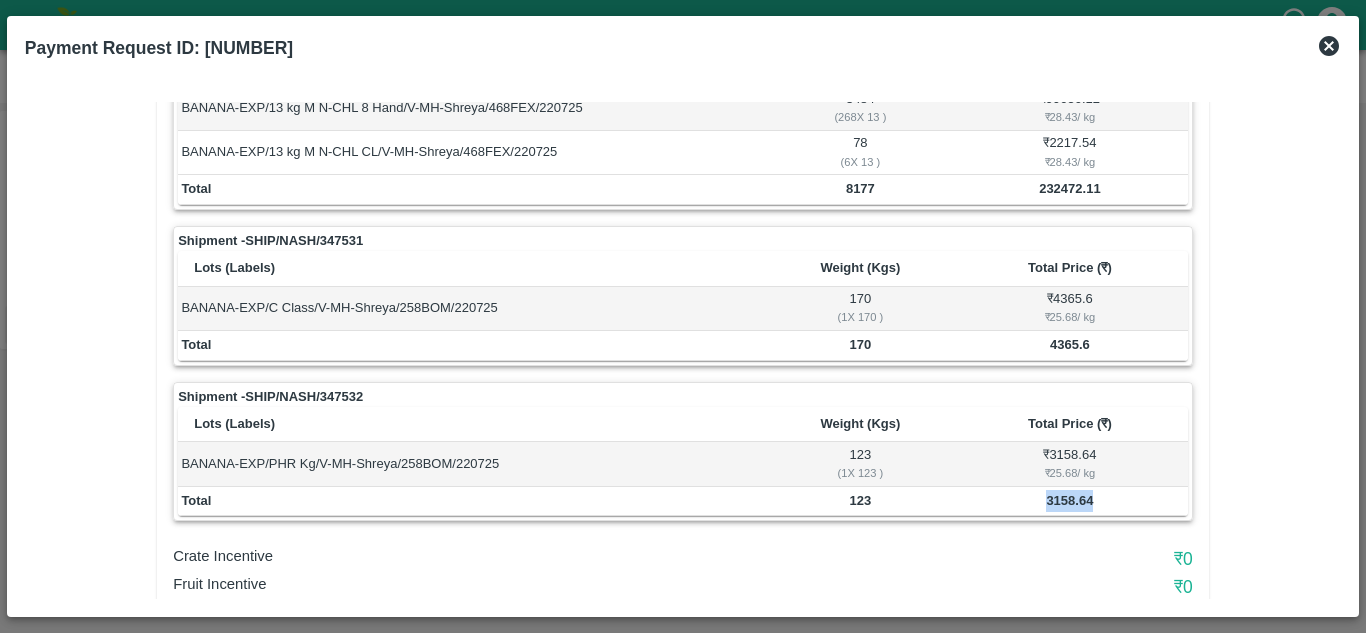 copy on "3158.64" 